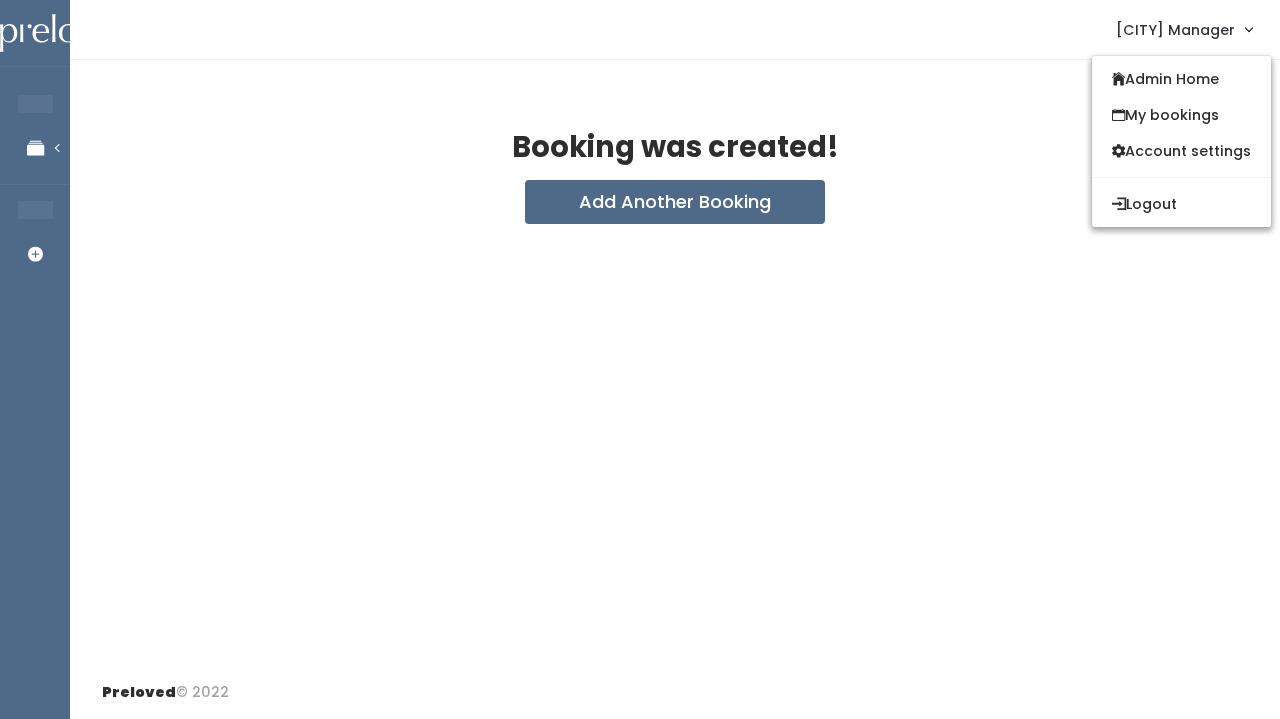 scroll, scrollTop: 0, scrollLeft: 0, axis: both 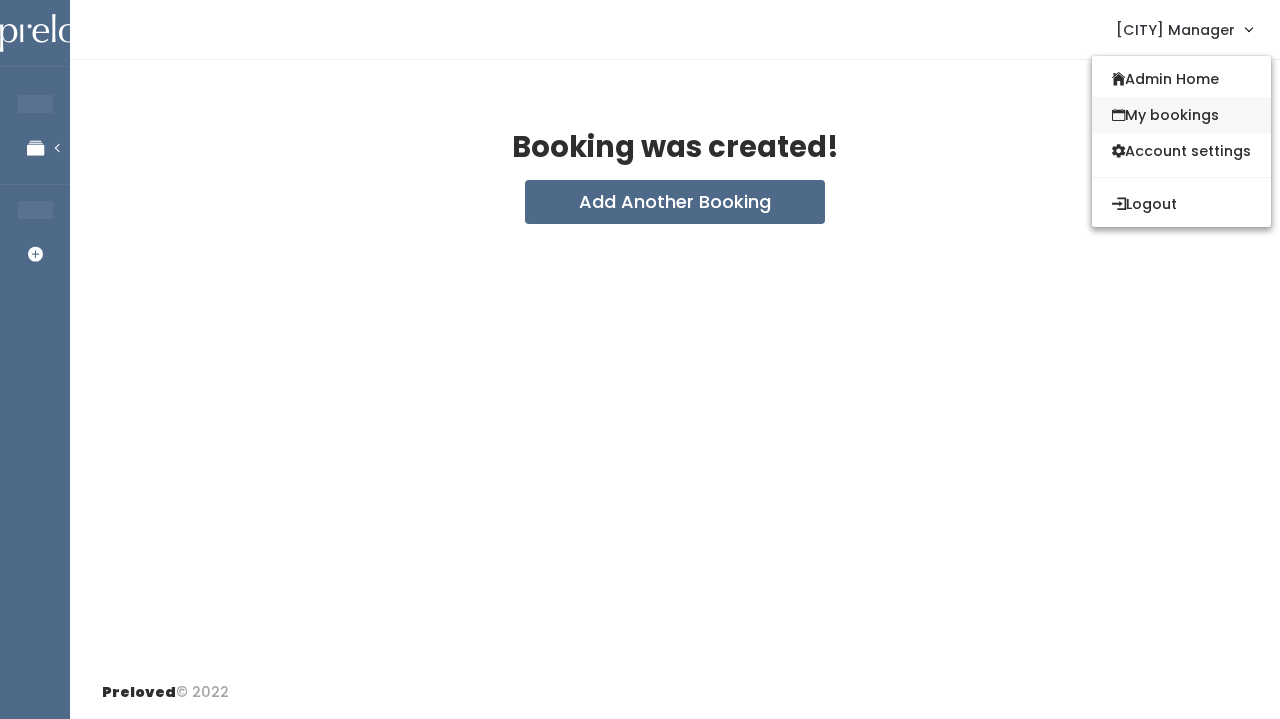 click on "My bookings" at bounding box center [1181, 115] 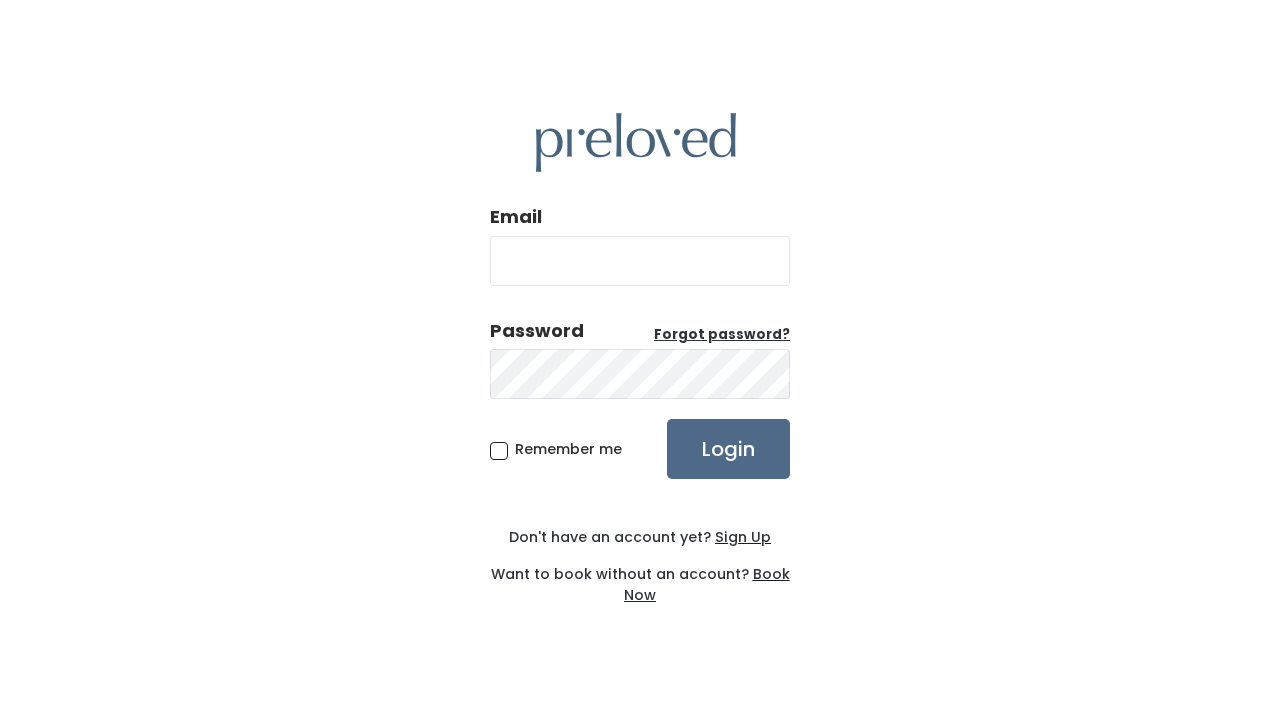 scroll, scrollTop: 0, scrollLeft: 0, axis: both 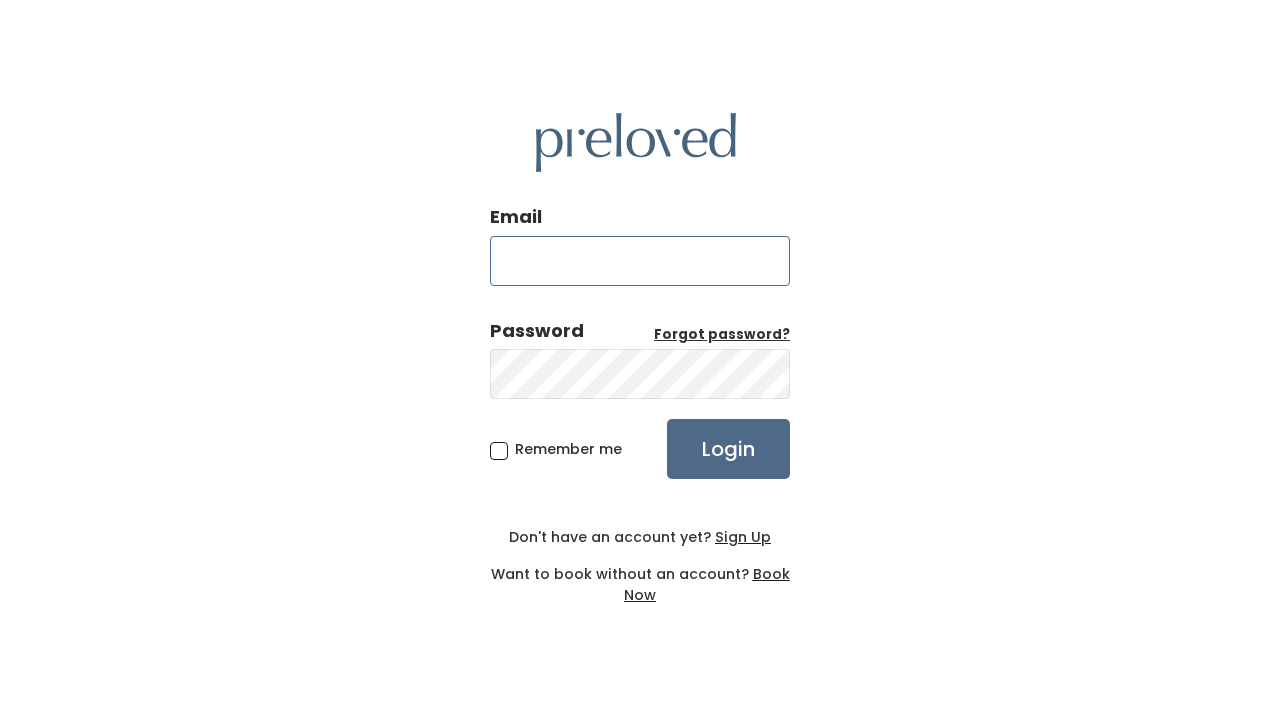 type on "edwardsville@preloved.love" 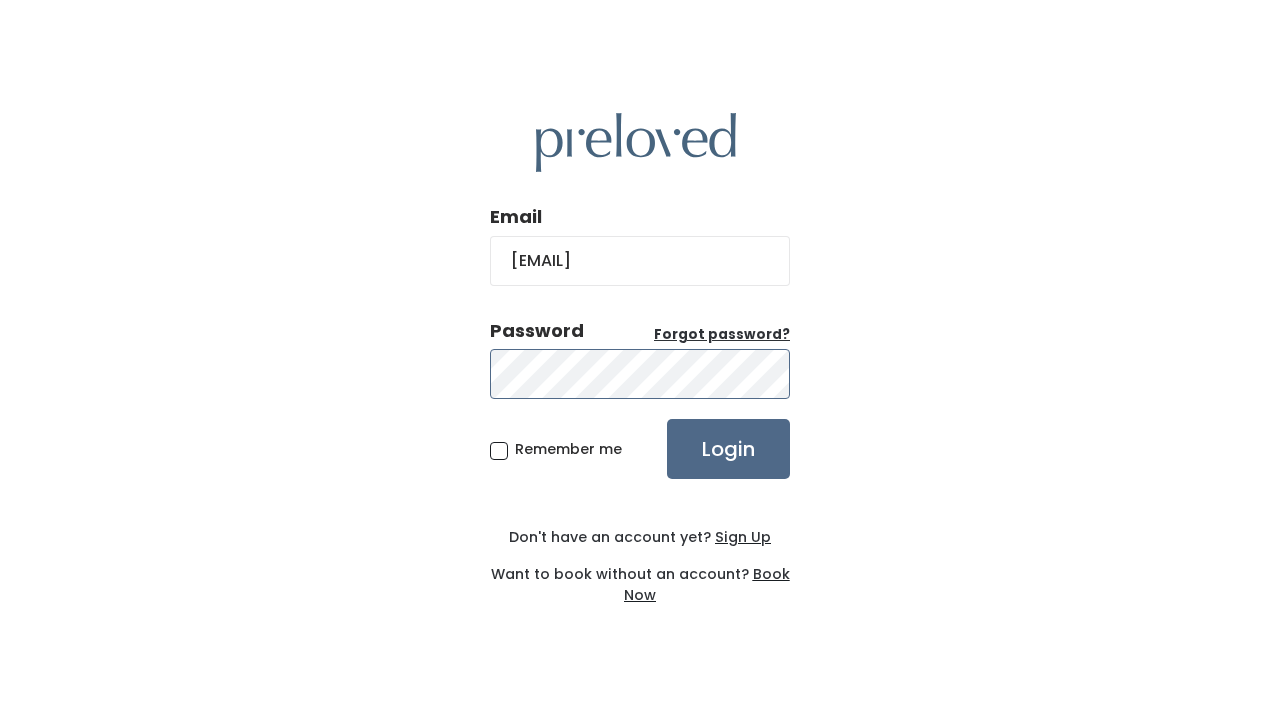 click on "Login" at bounding box center [728, 449] 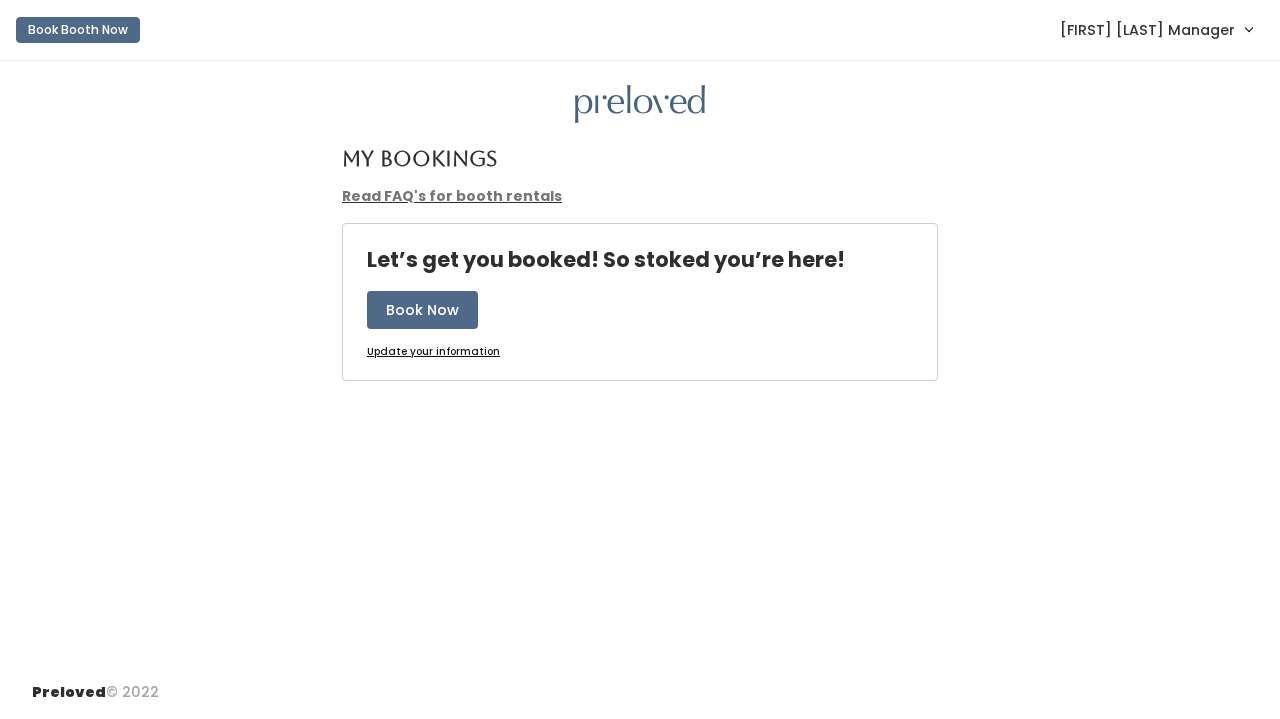 scroll, scrollTop: 0, scrollLeft: 0, axis: both 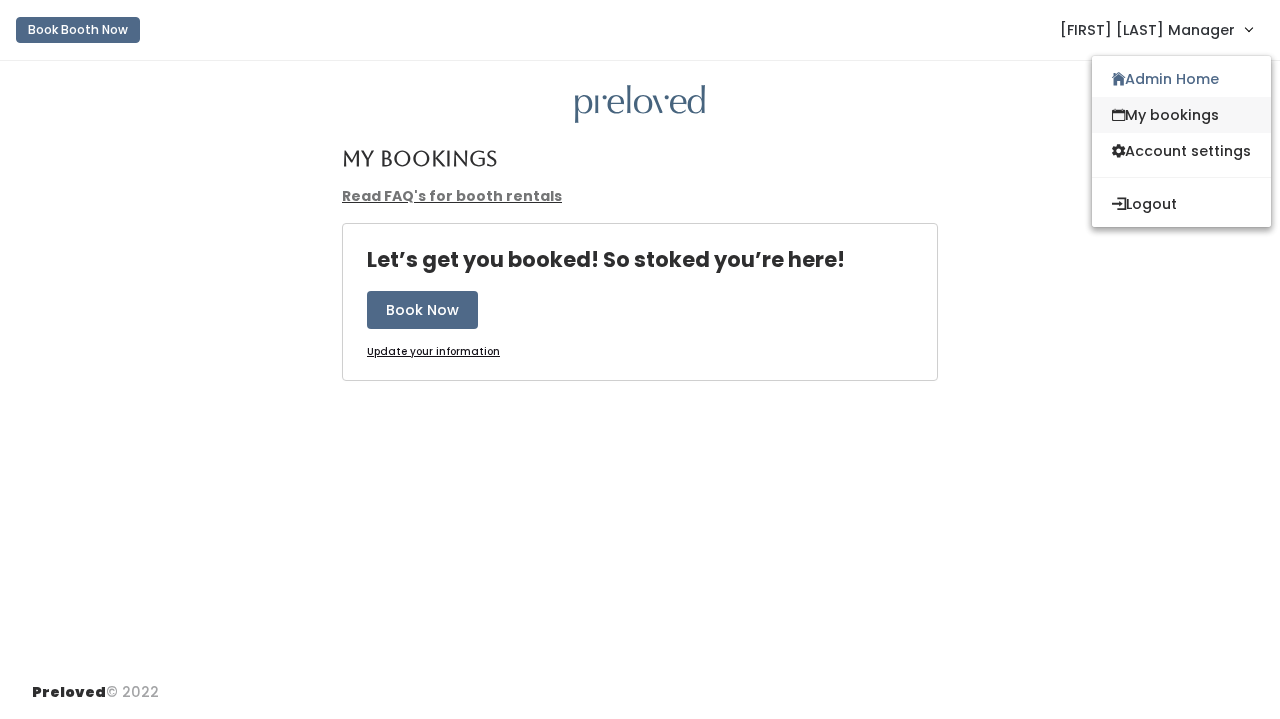 click on "My bookings" at bounding box center (1181, 115) 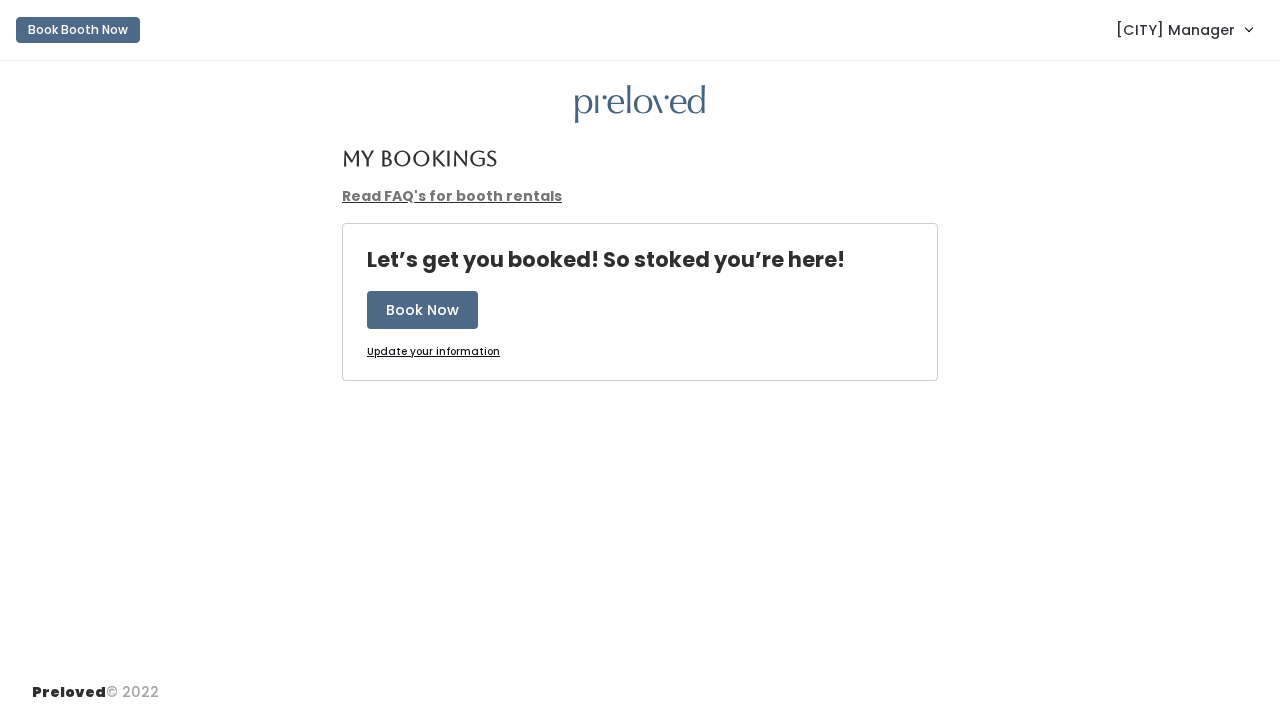 scroll, scrollTop: 0, scrollLeft: 0, axis: both 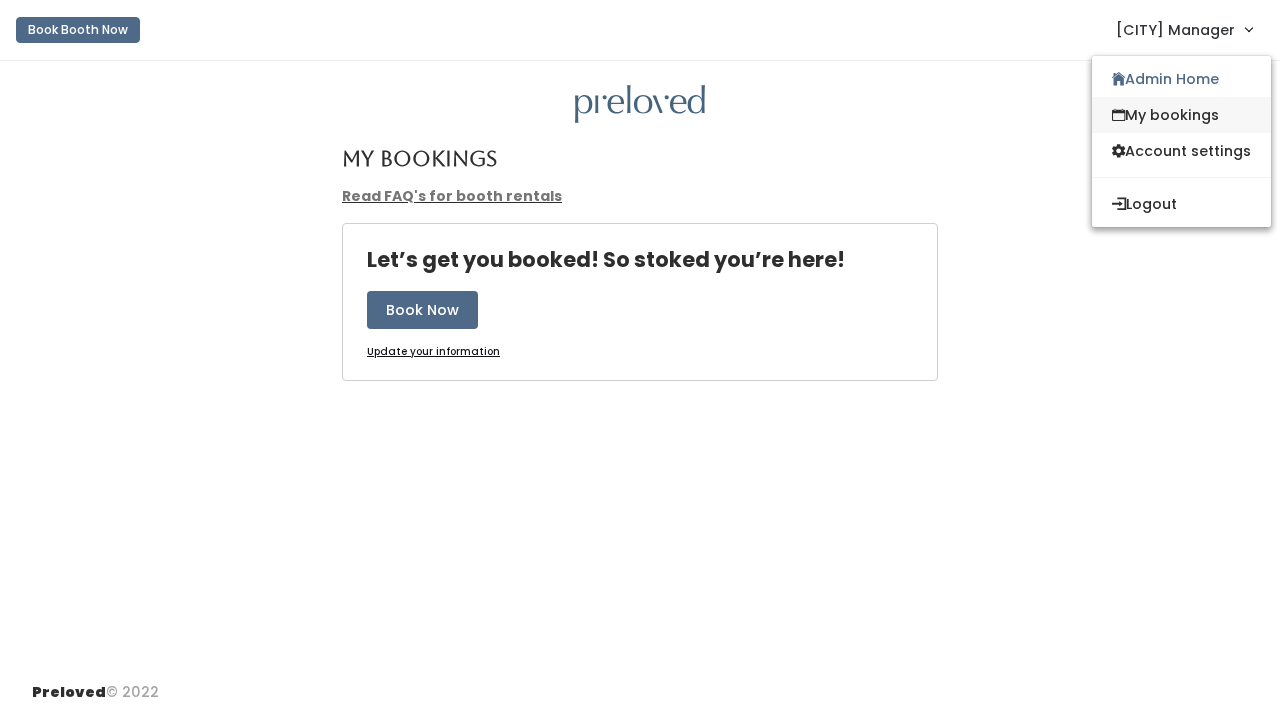 click on "My bookings" at bounding box center (1181, 115) 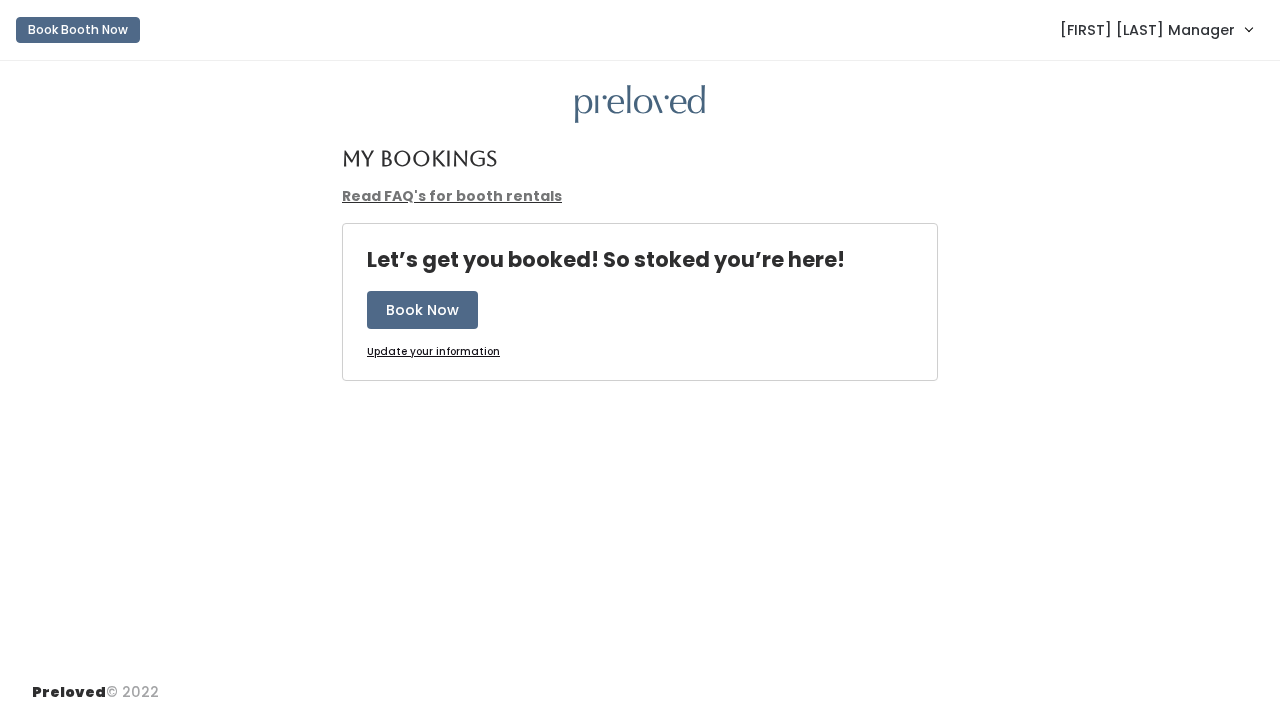scroll, scrollTop: 0, scrollLeft: 0, axis: both 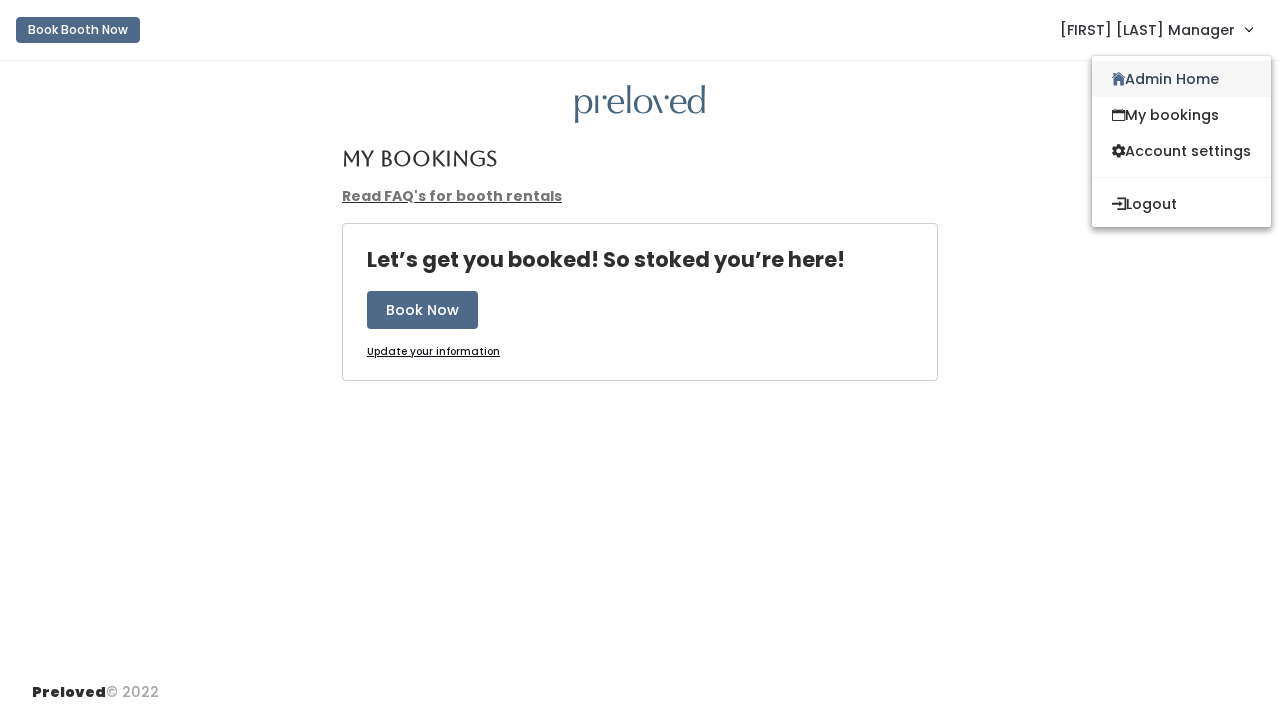 click on "Admin Home" at bounding box center (1181, 79) 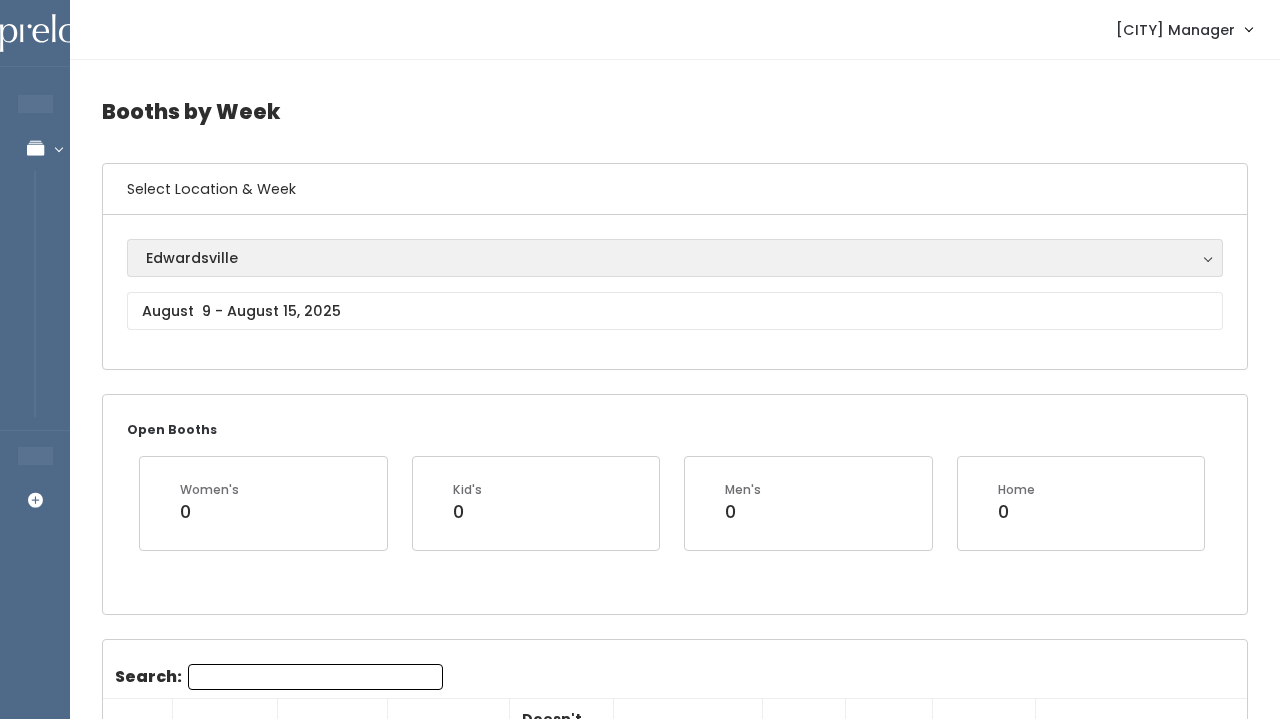 scroll, scrollTop: 0, scrollLeft: 0, axis: both 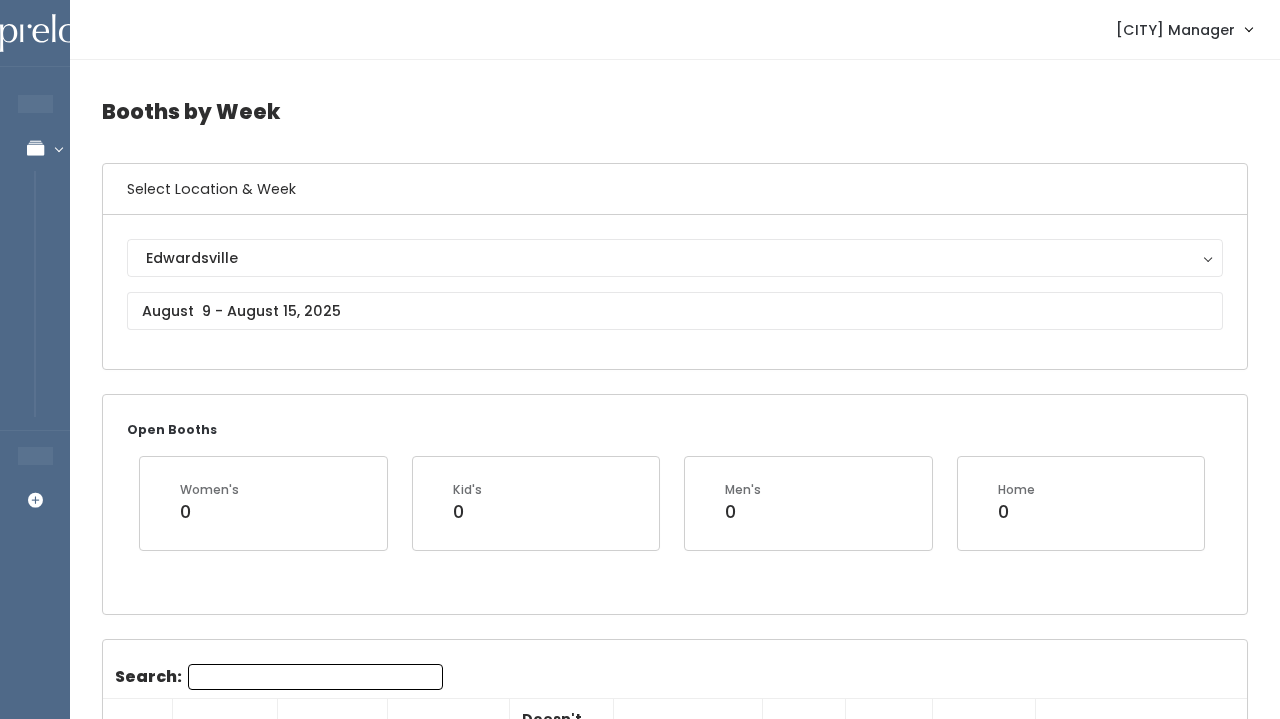 click on "EMPLOYEES
Manage Bookings
Booths by Week
All Bookings
Bookings with Booths
Booth Discounts
Seller Check-in
STORE MANAGER
Add Booking
Edwardsville Manager" at bounding box center (640, 1763) 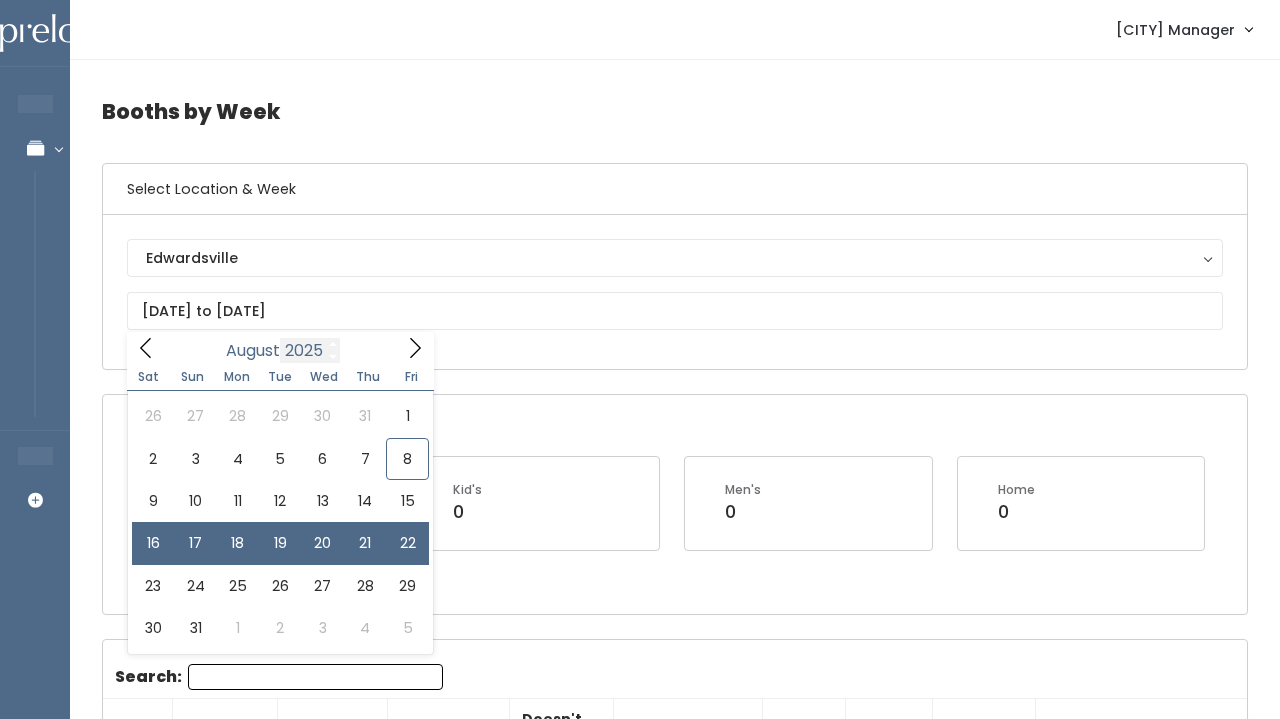 click on "August 16 to August 22" at bounding box center (675, 311) 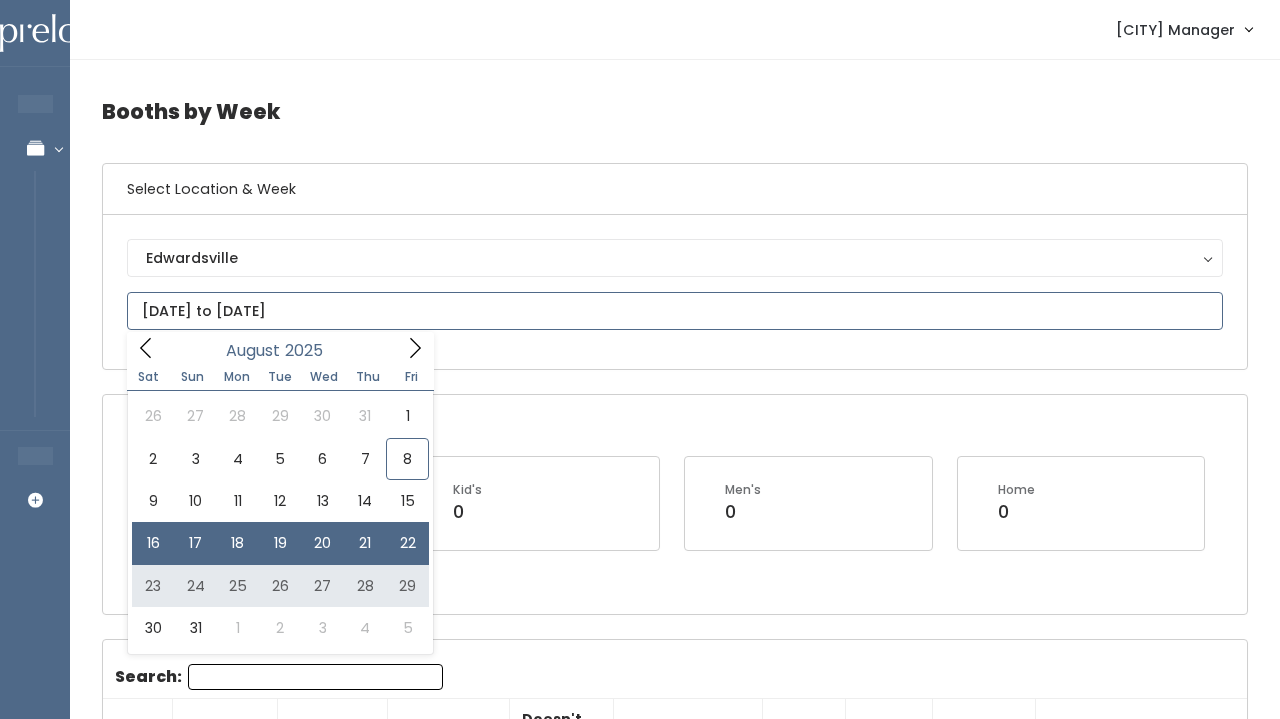 type on "[DATE] to [DATE]" 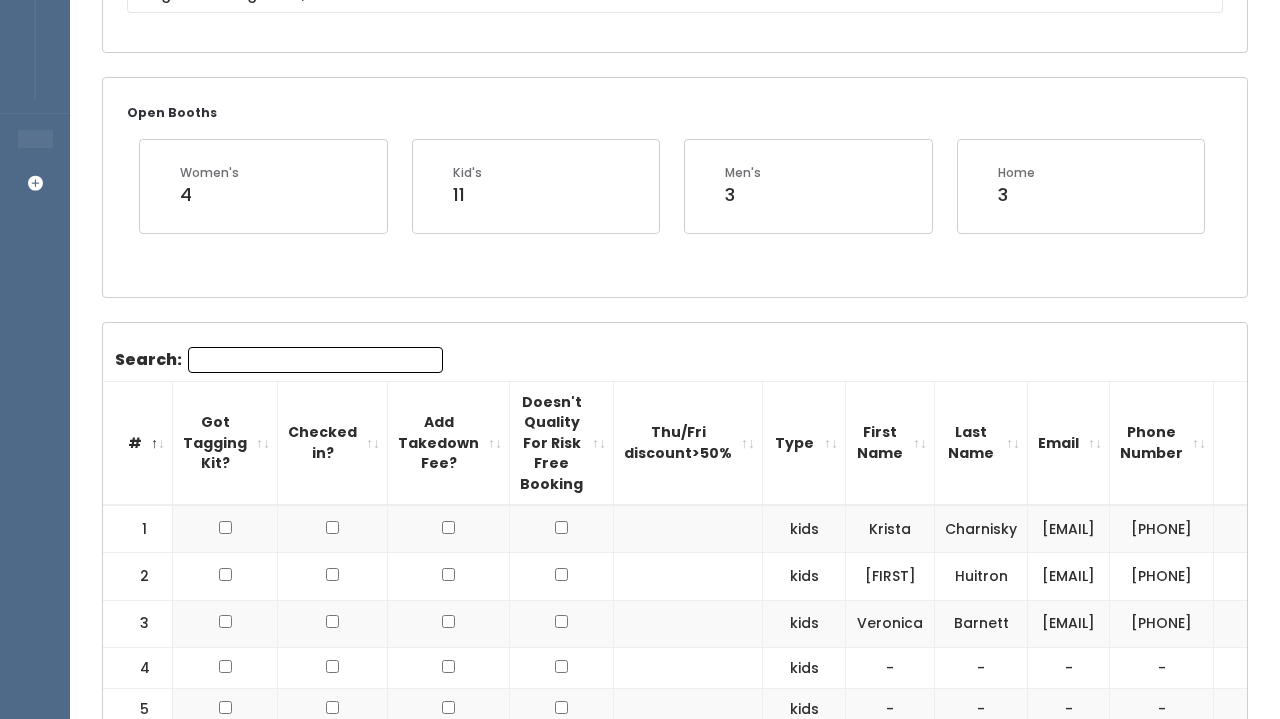 scroll, scrollTop: 0, scrollLeft: 0, axis: both 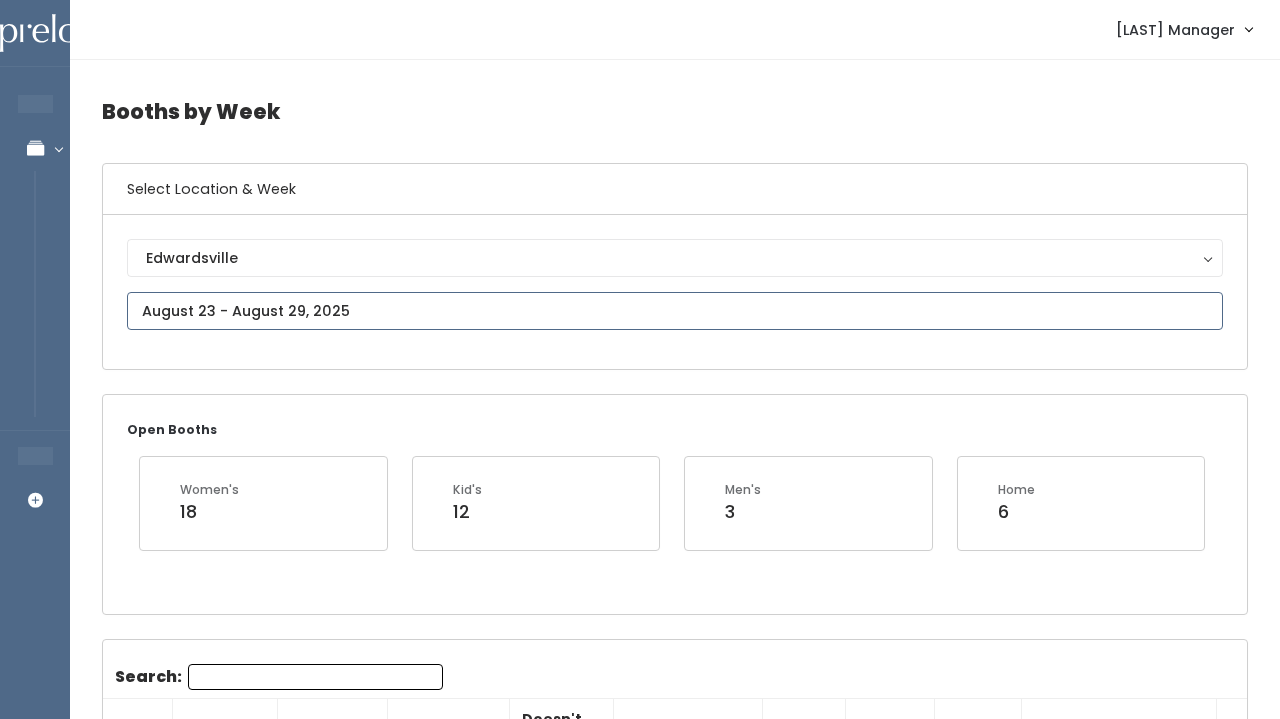 click at bounding box center (675, 311) 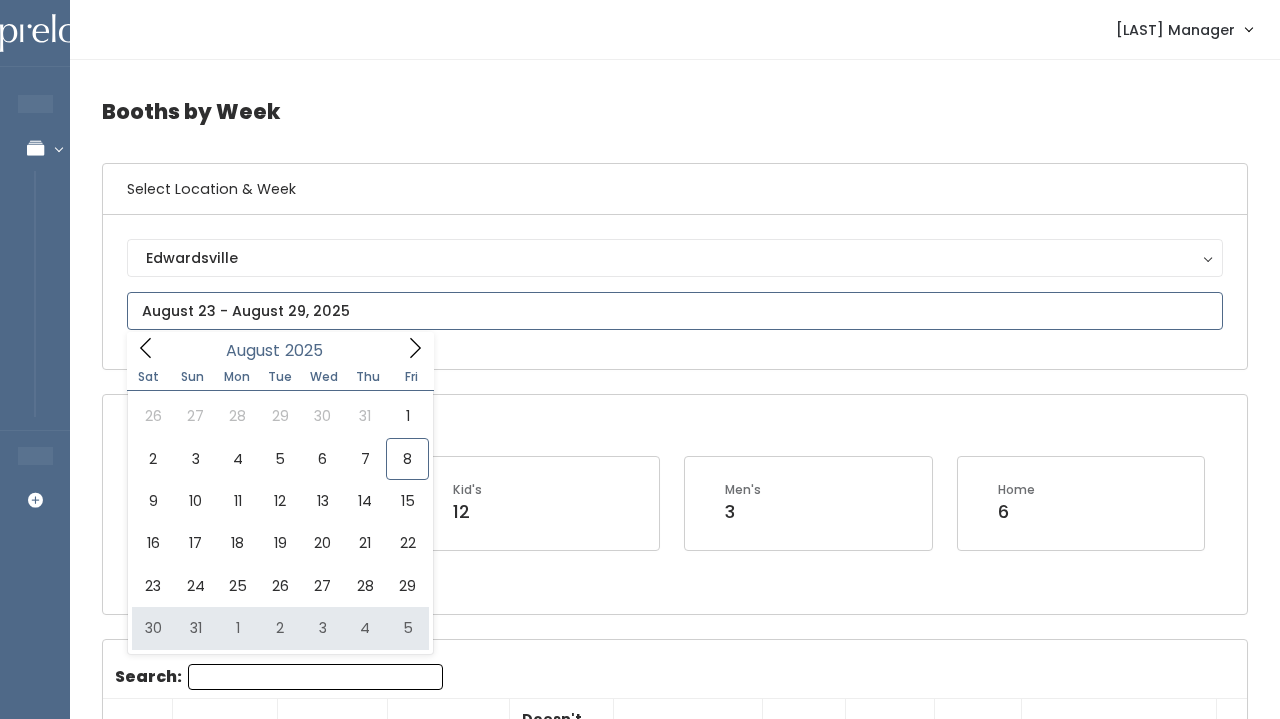 type on "August 30 to September 5" 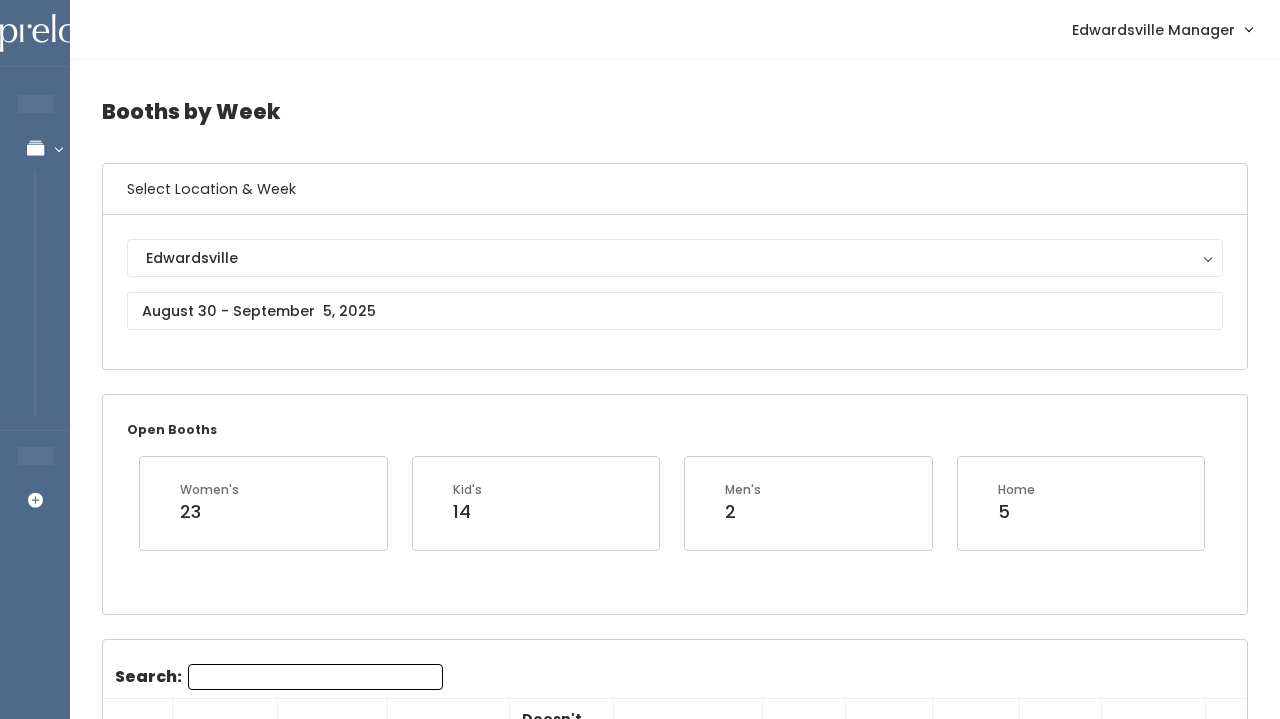 scroll, scrollTop: 0, scrollLeft: 0, axis: both 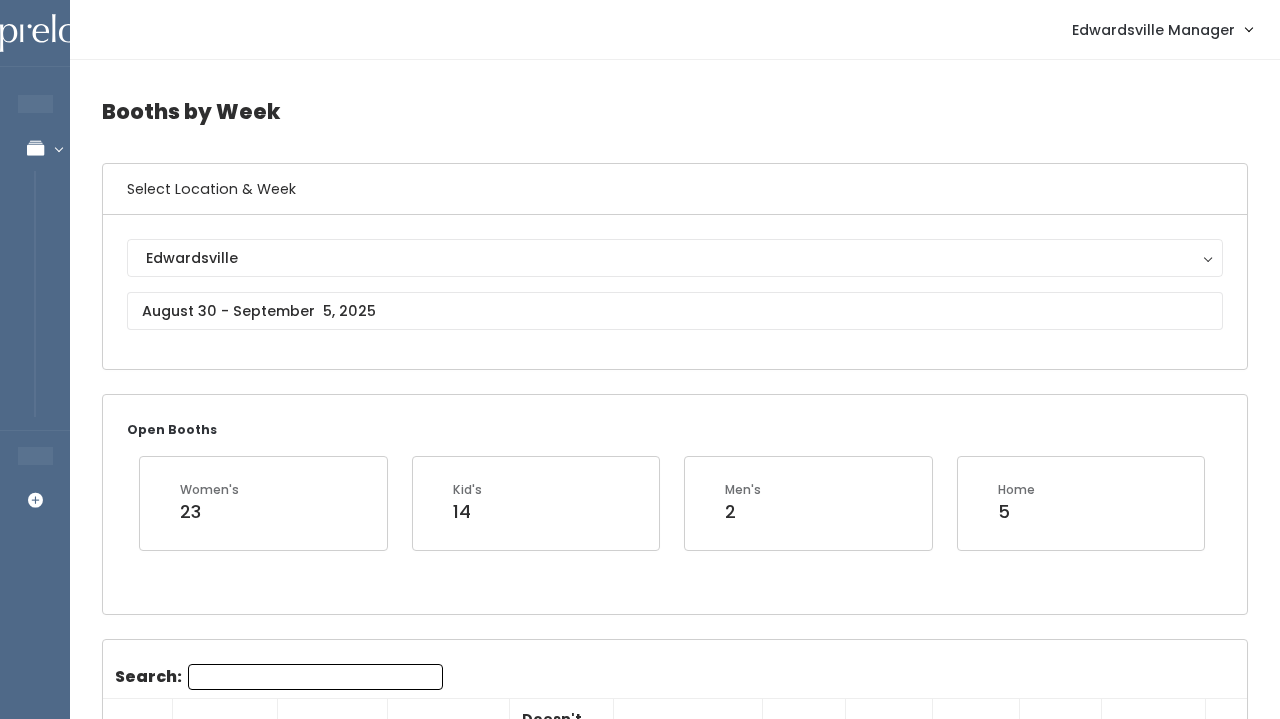 click on "[CITY]
[CITY]" at bounding box center [675, 292] 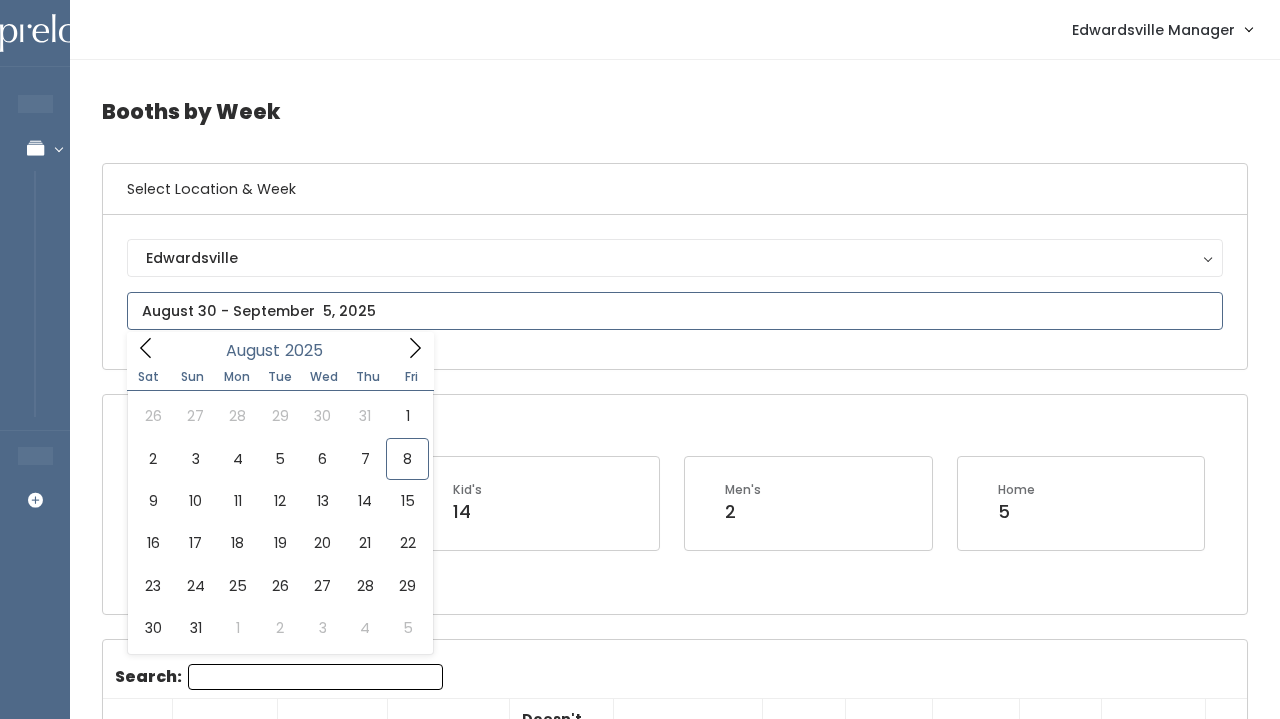 click at bounding box center [675, 311] 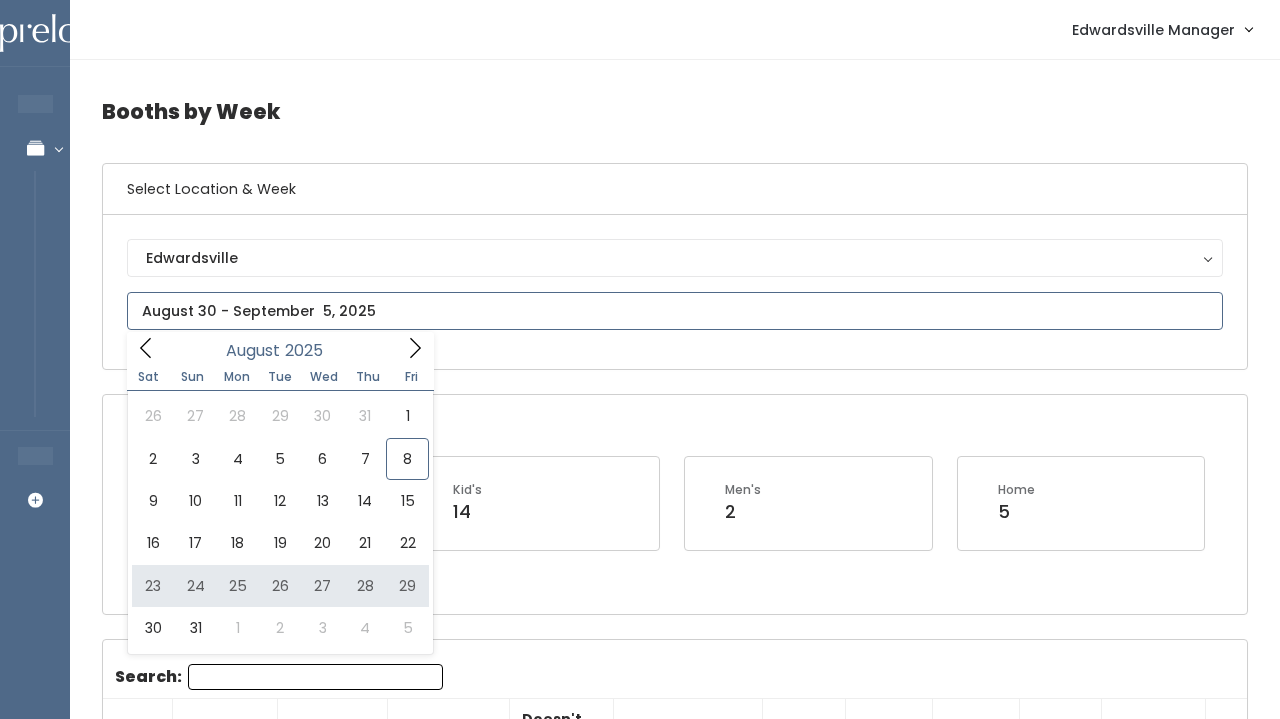 type on "[DATE] to [DATE]" 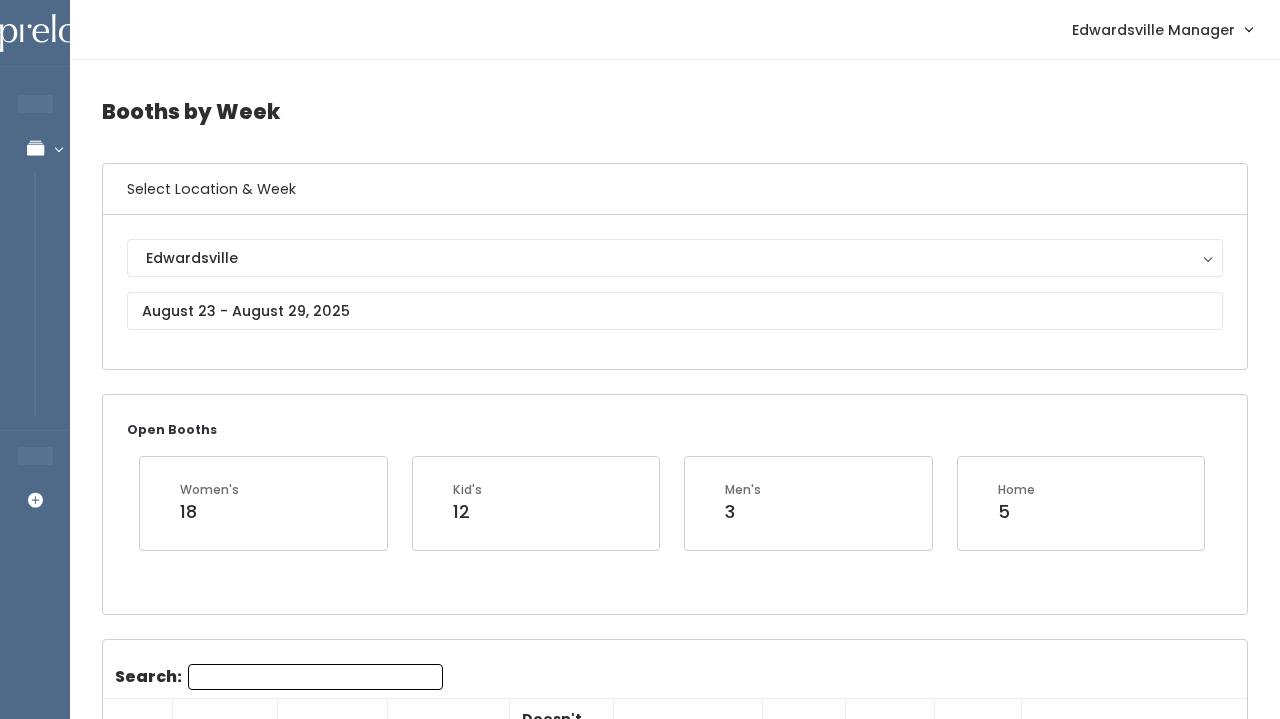 scroll, scrollTop: 0, scrollLeft: 0, axis: both 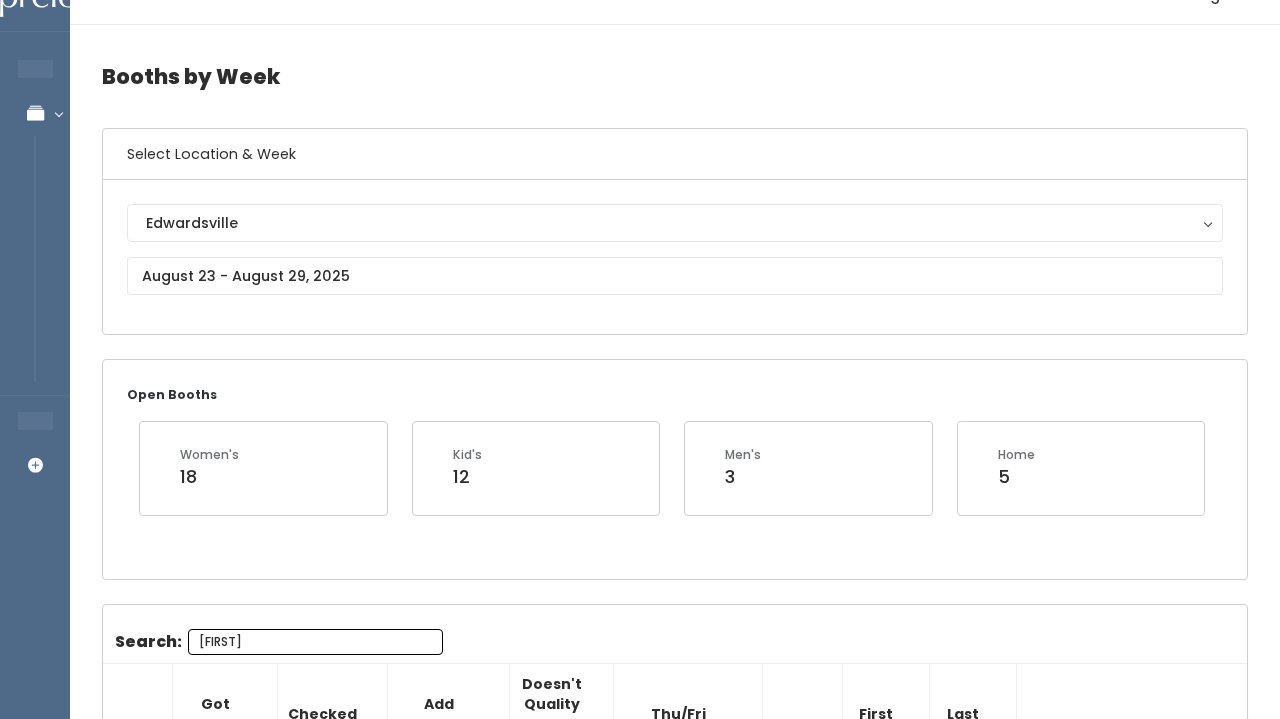 type on "J" 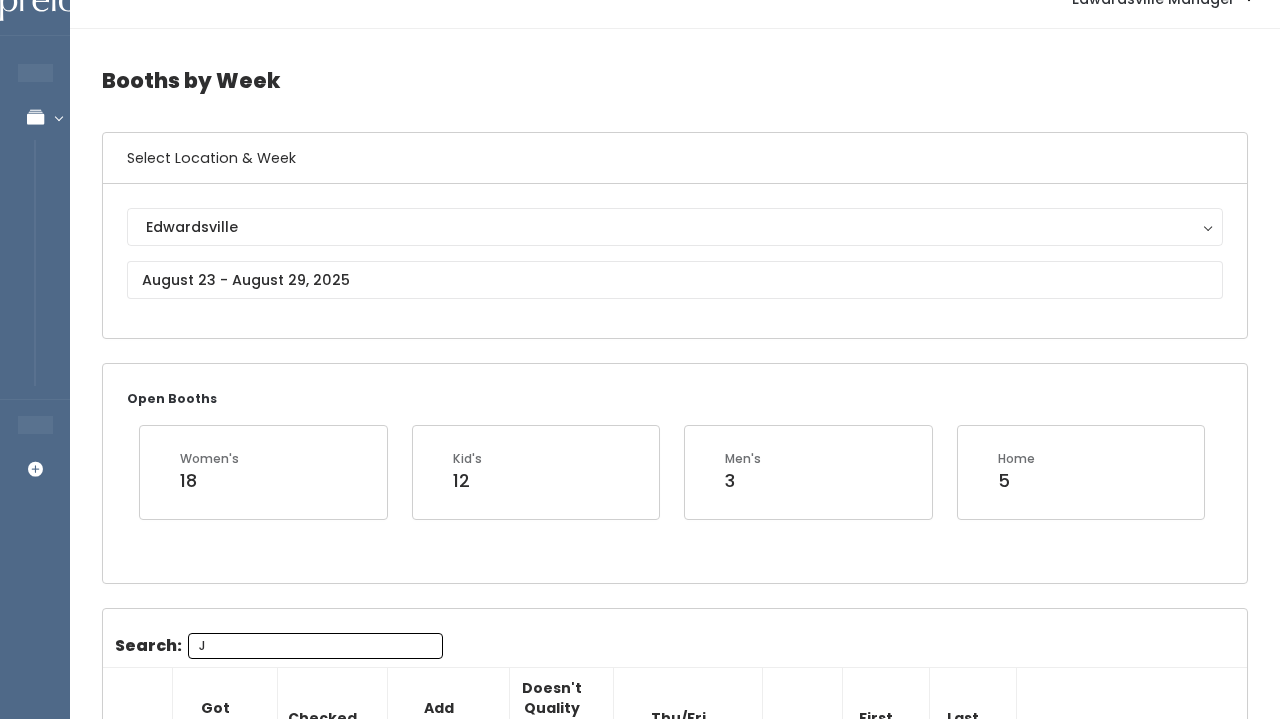 type 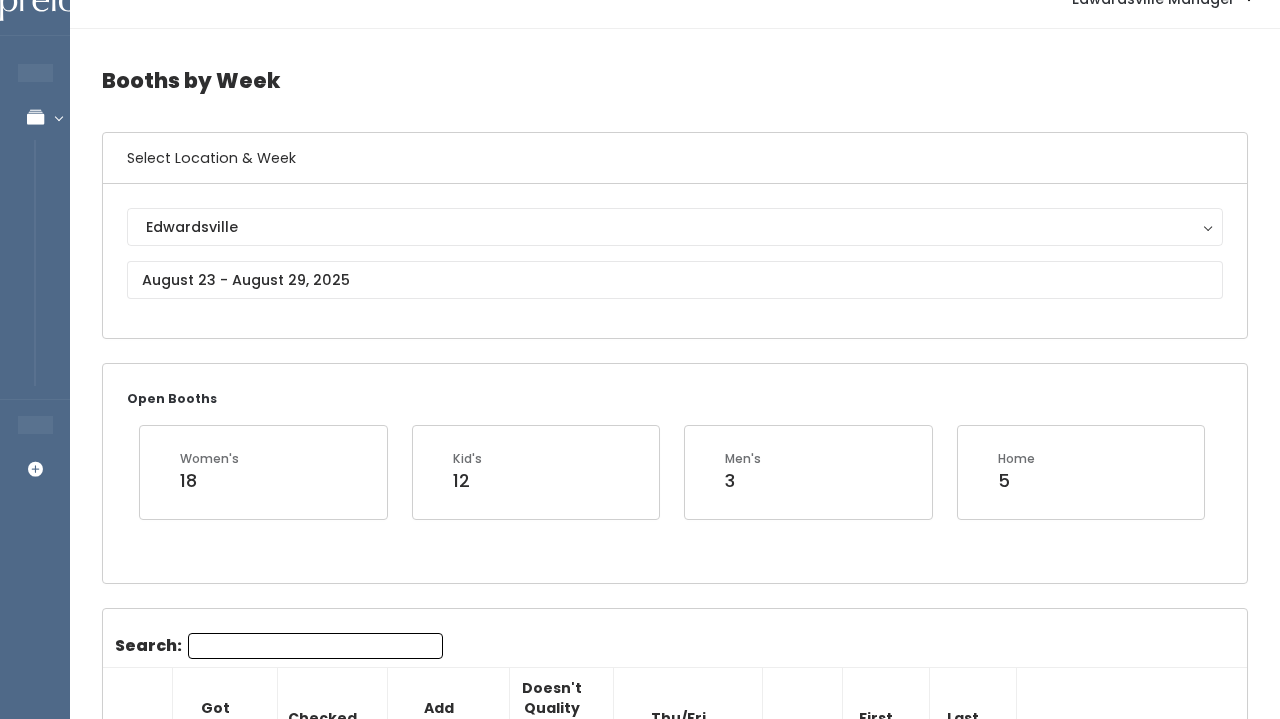 scroll, scrollTop: 30, scrollLeft: 0, axis: vertical 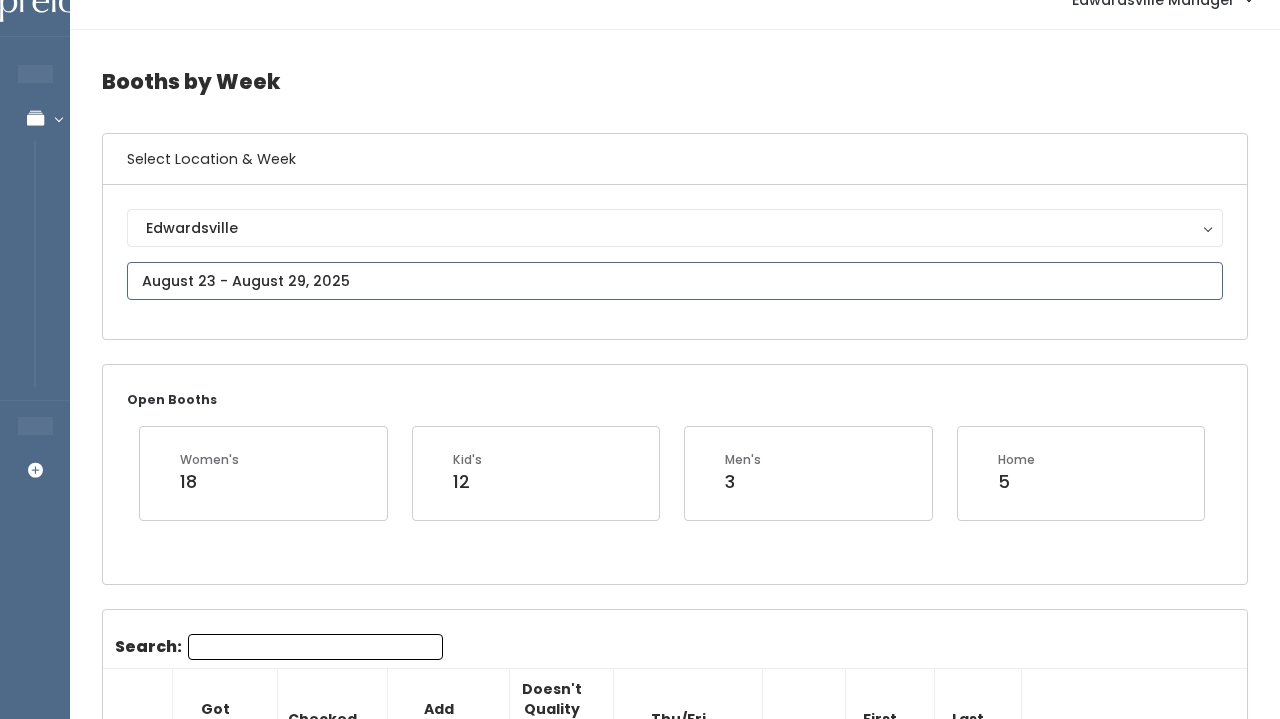 click at bounding box center [675, 281] 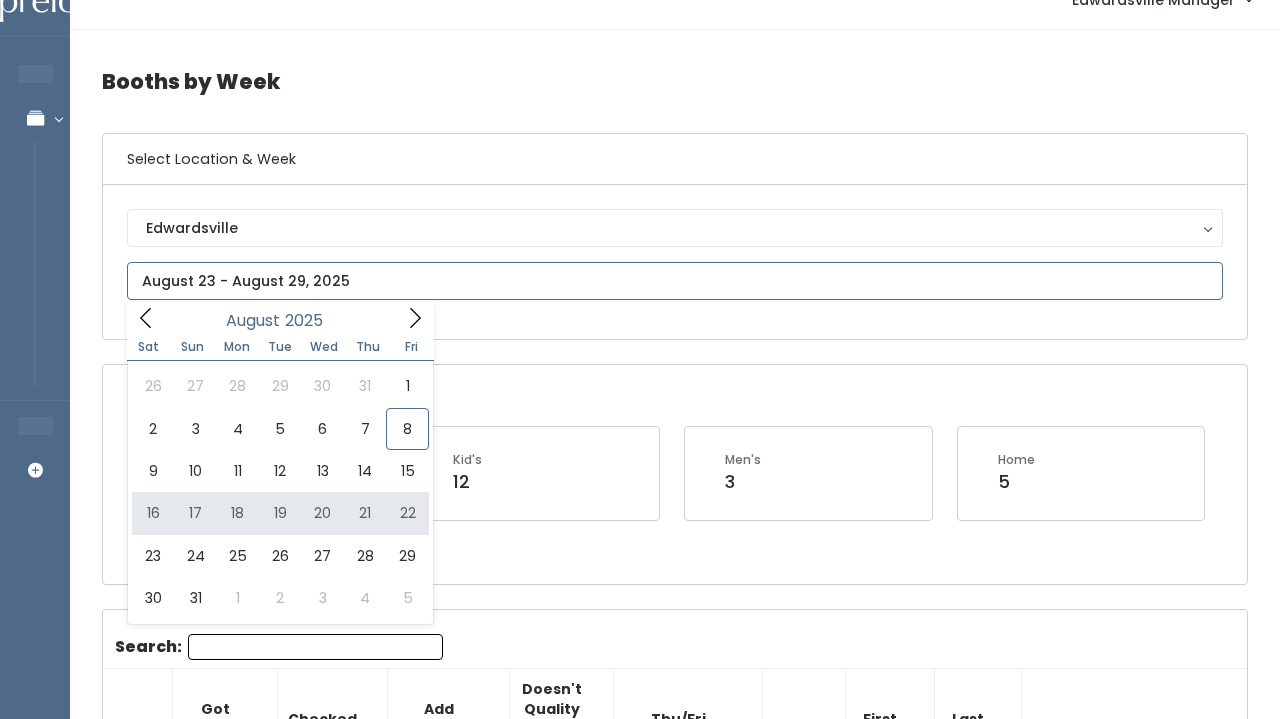 type on "August 16 to August 22" 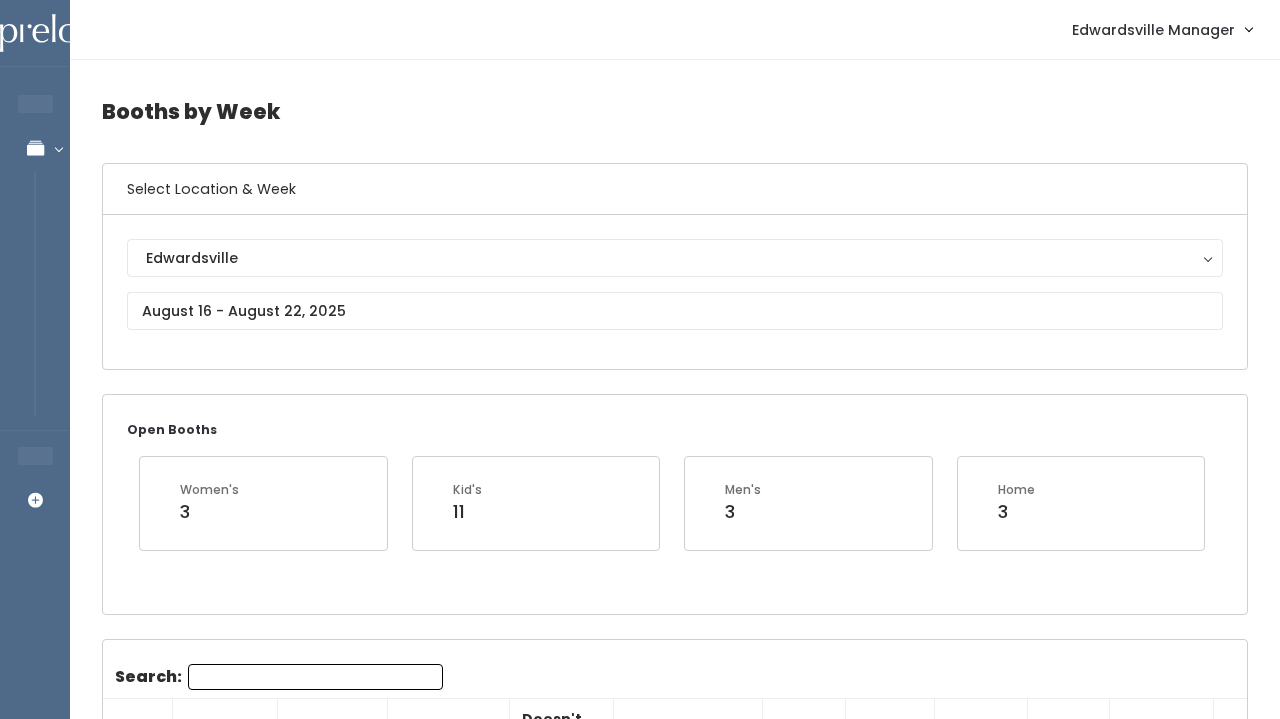 scroll, scrollTop: 275, scrollLeft: 0, axis: vertical 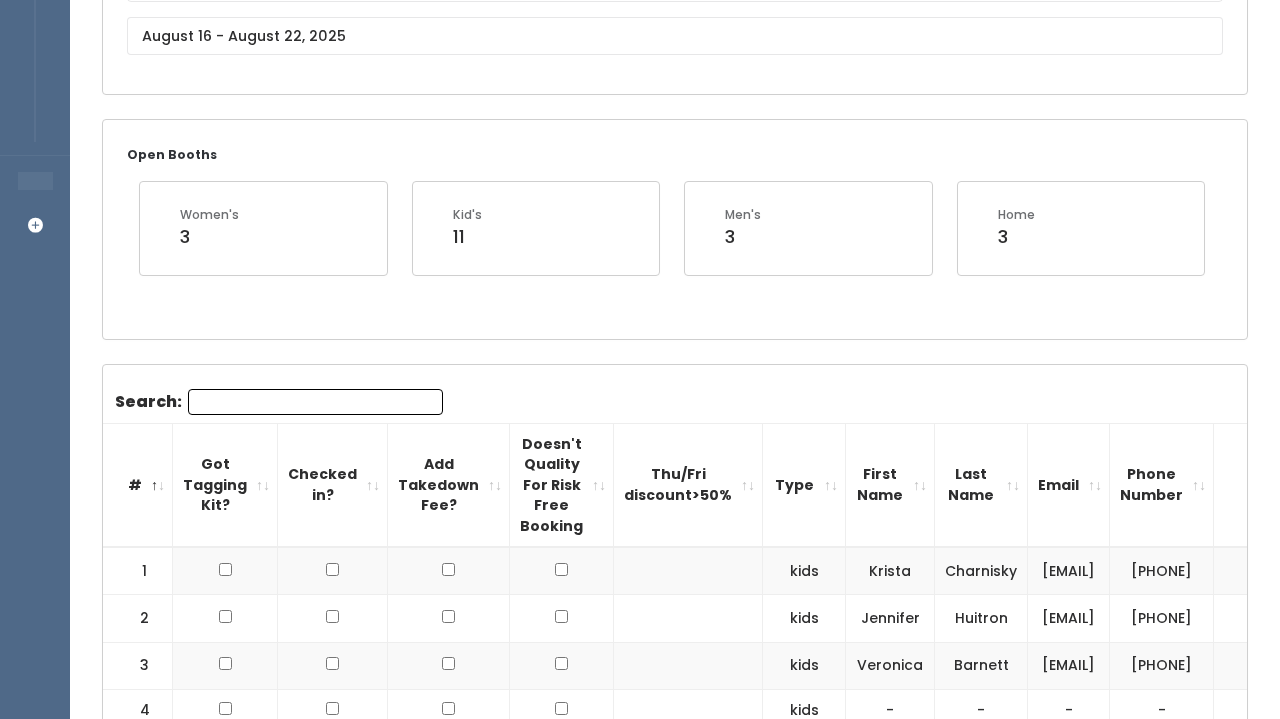 click on "Search:
# Got Tagging Kit? Checked in? Add Takedown Fee? Doesn't Quality For Risk Free Booking  Thu/Fri discount>50% Type First Name Last Name Email Phone Number Venmo Delete
1
kids
[FIRST]" at bounding box center [675, 1671] 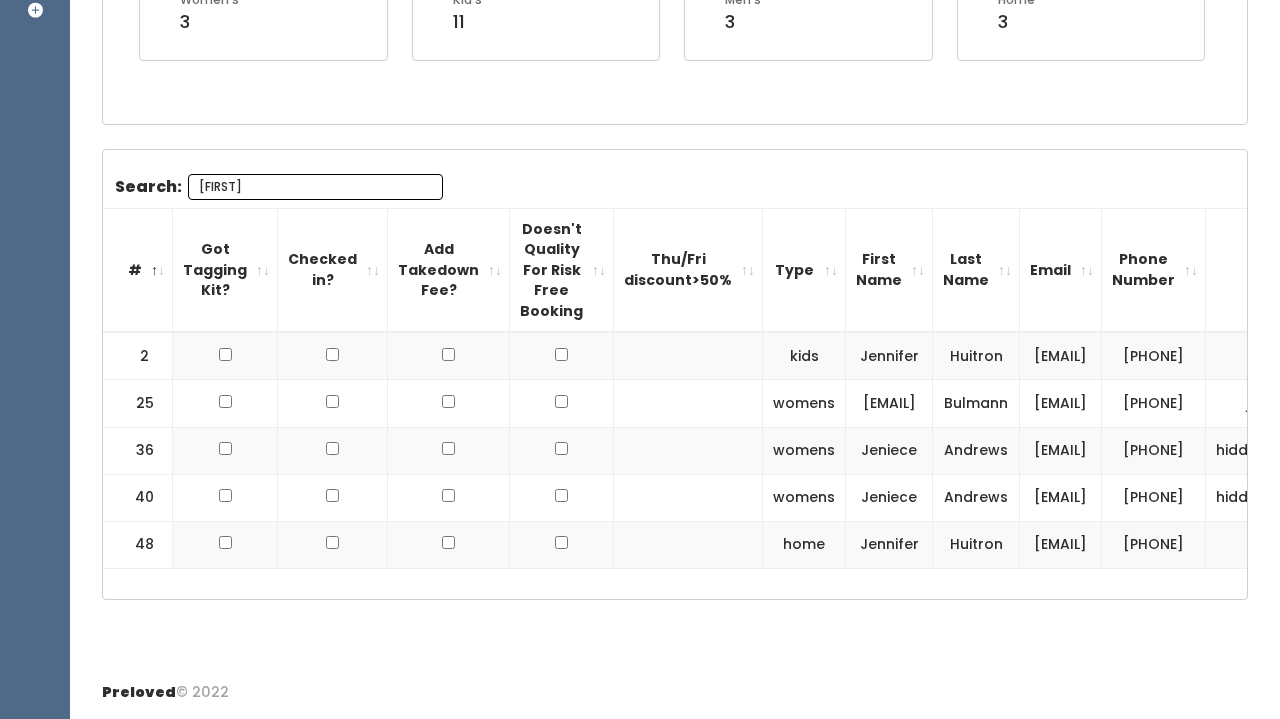 scroll, scrollTop: 514, scrollLeft: 0, axis: vertical 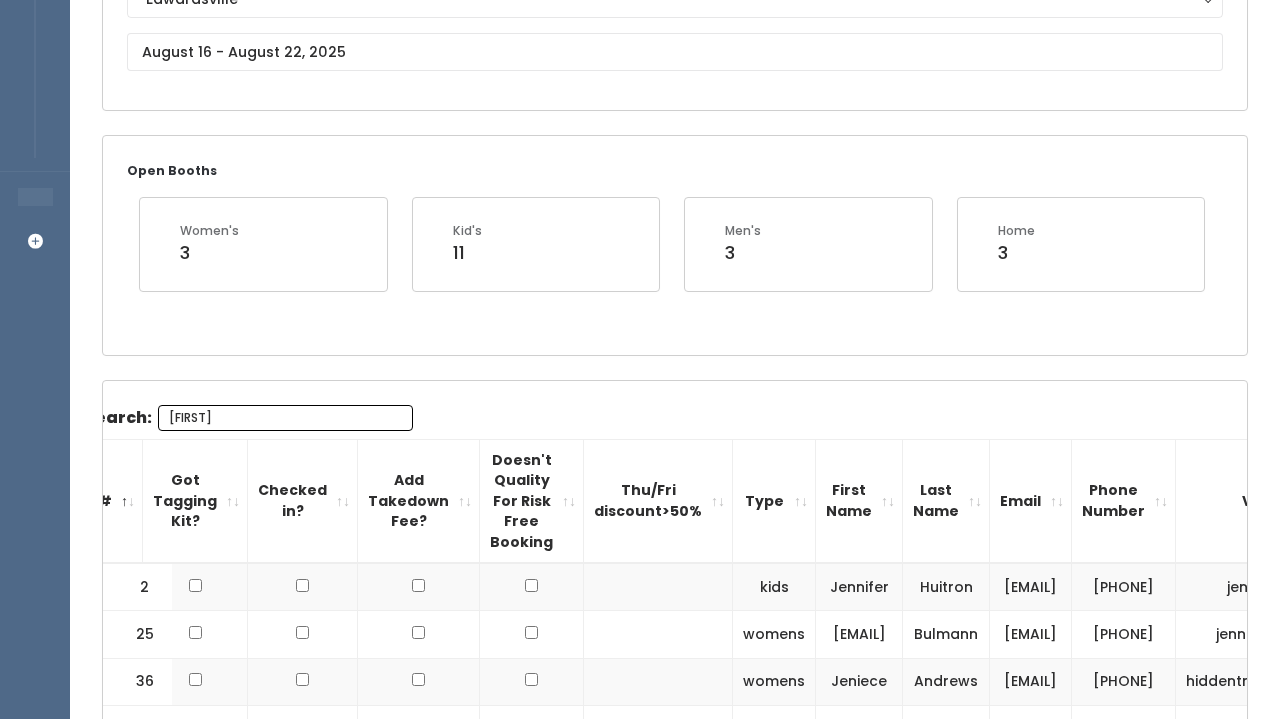 type on "[FIRST]" 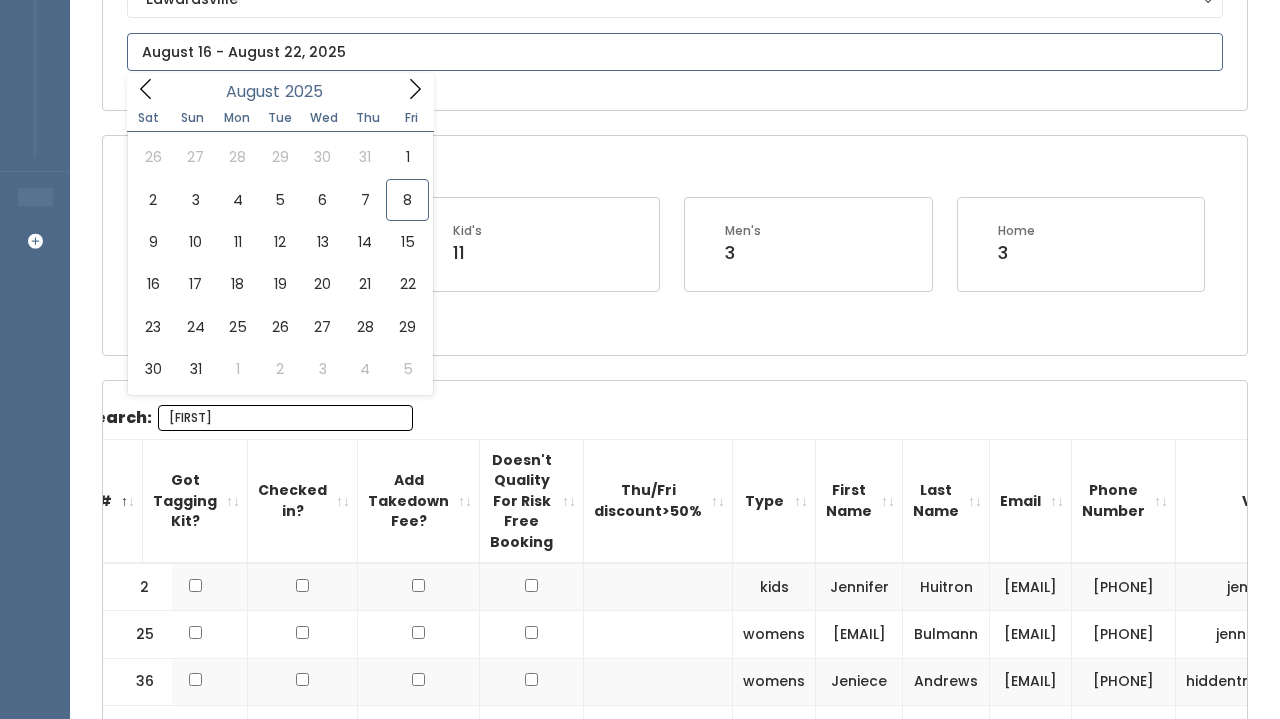 click at bounding box center (675, 52) 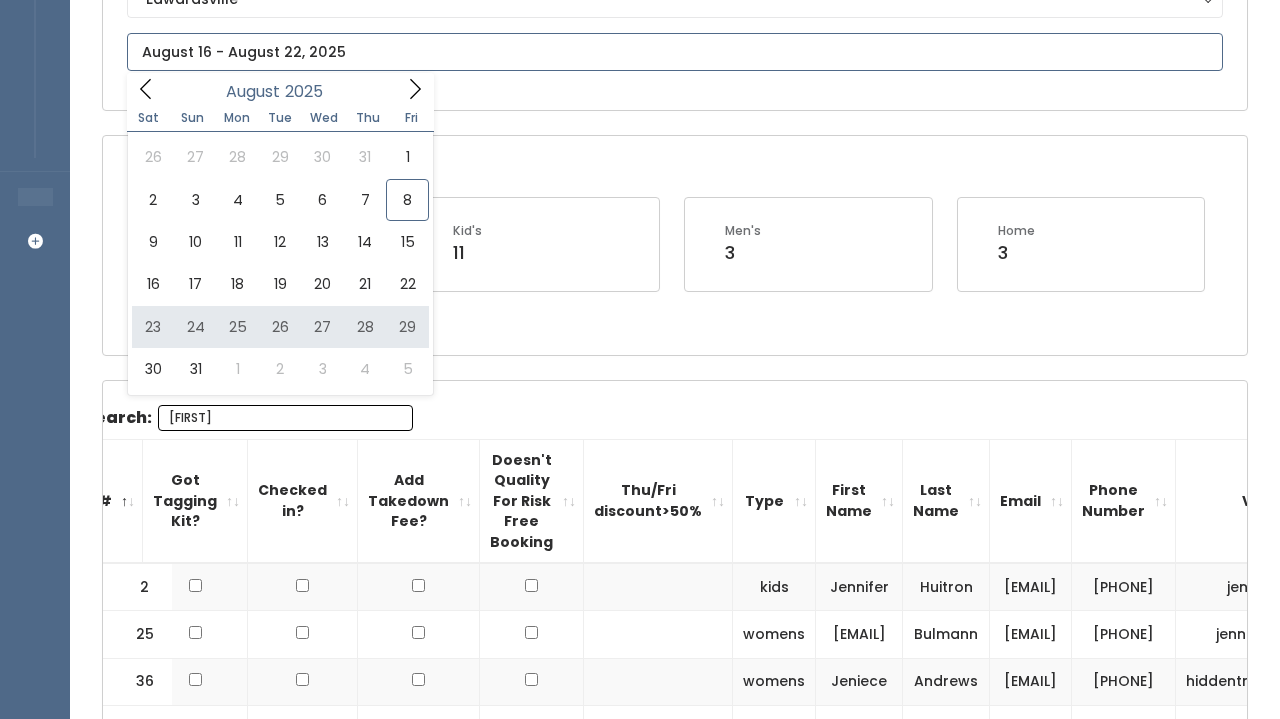type on "[MONTH] [NUMBER] to [MONTH] [NUMBER]" 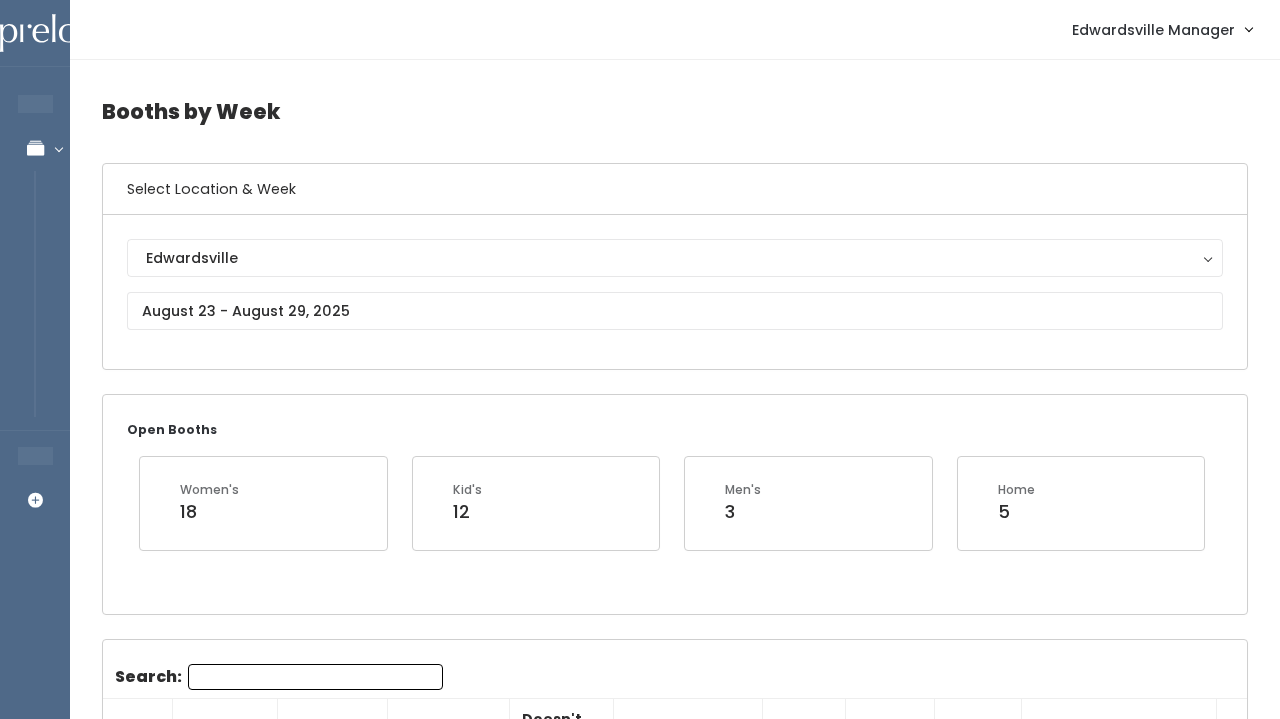 scroll, scrollTop: 0, scrollLeft: 0, axis: both 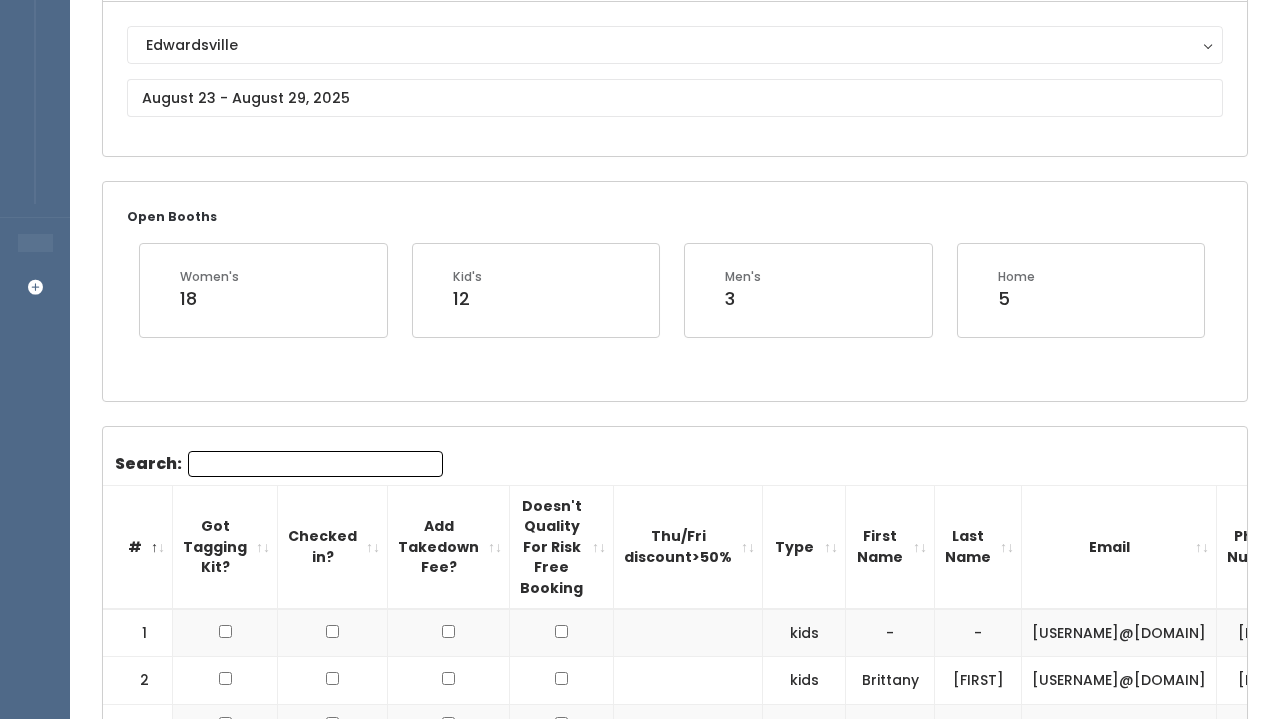 click on "Search:" at bounding box center [315, 464] 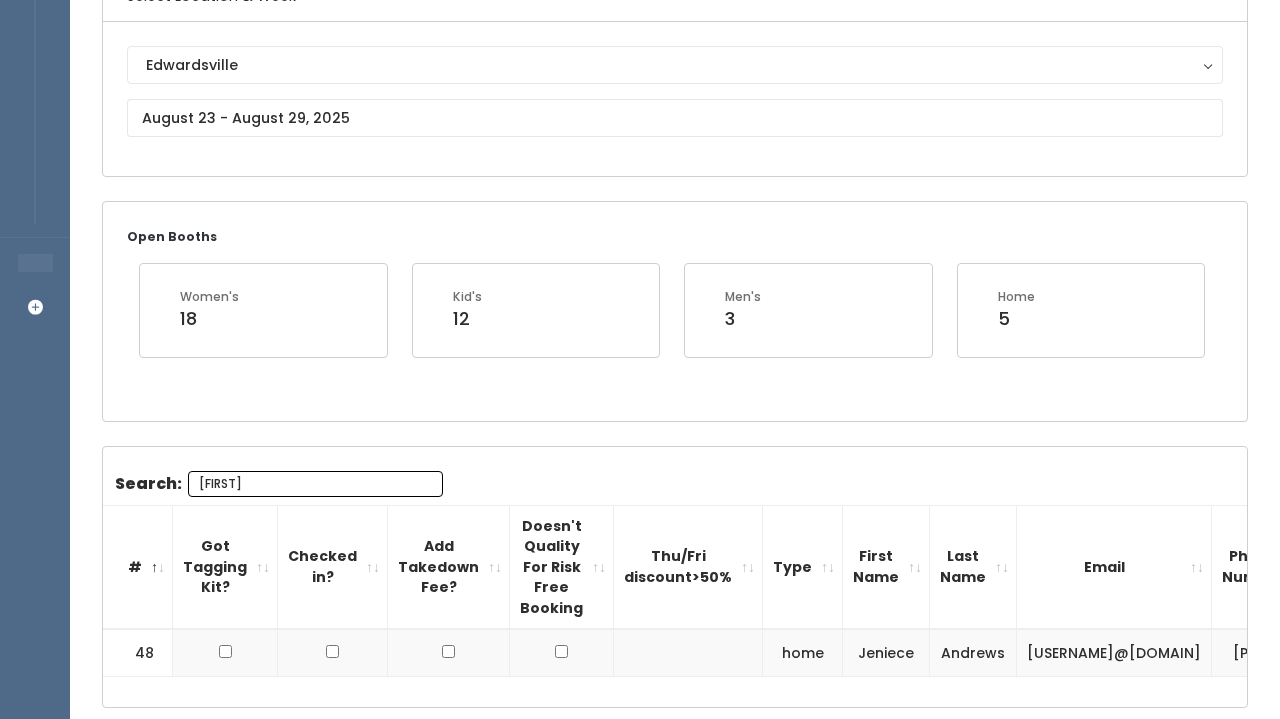 scroll, scrollTop: 193, scrollLeft: 0, axis: vertical 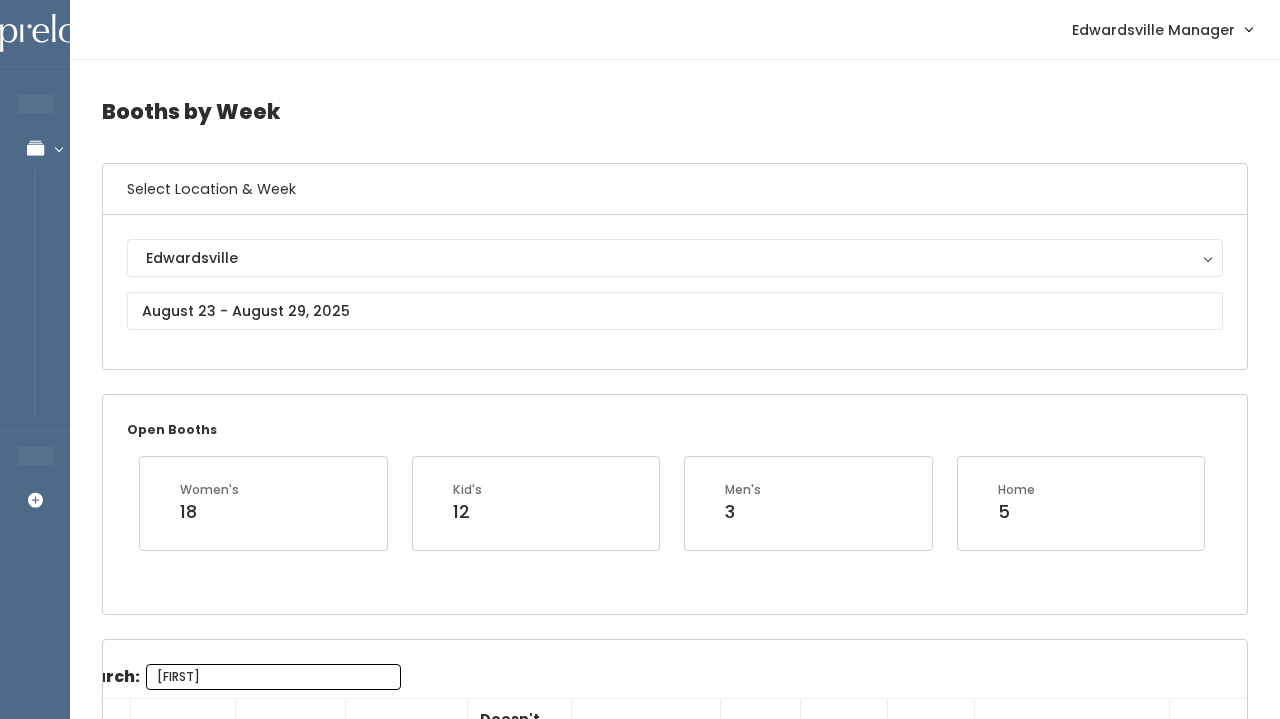type on "Jen" 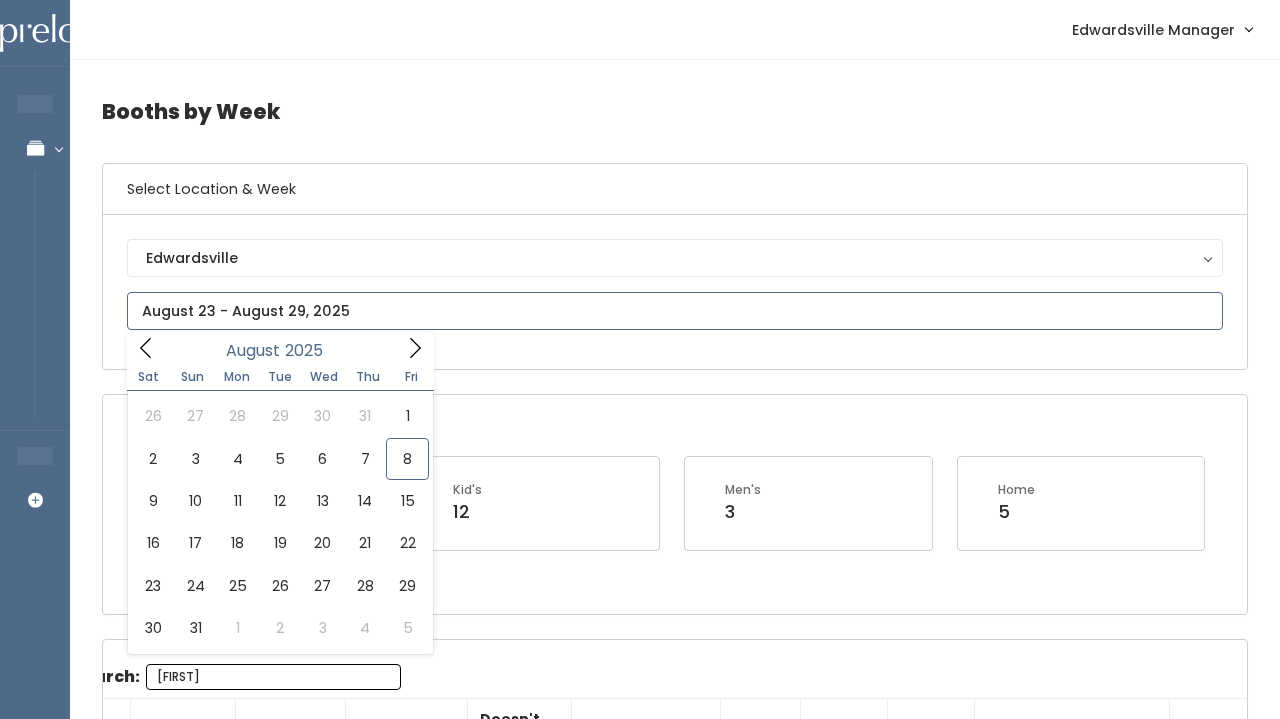 click at bounding box center [675, 311] 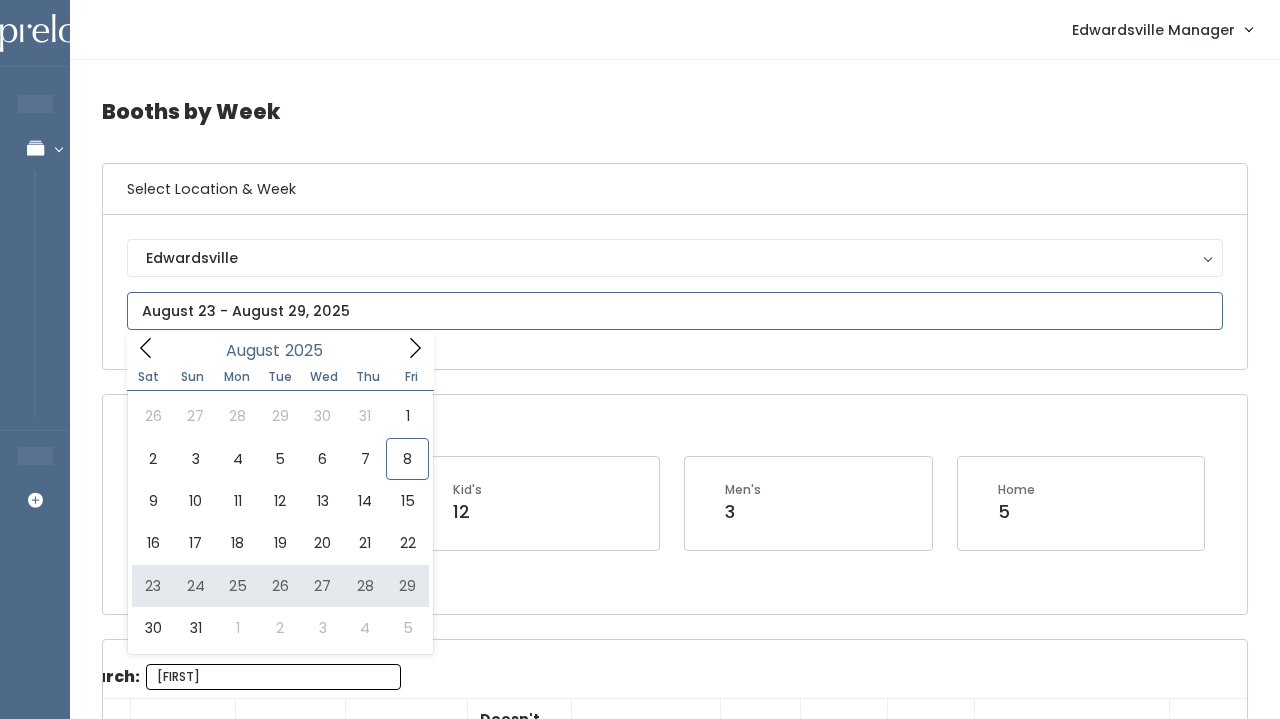 type on "[MONTH] [NUMBER] to [MONTH] [NUMBER]" 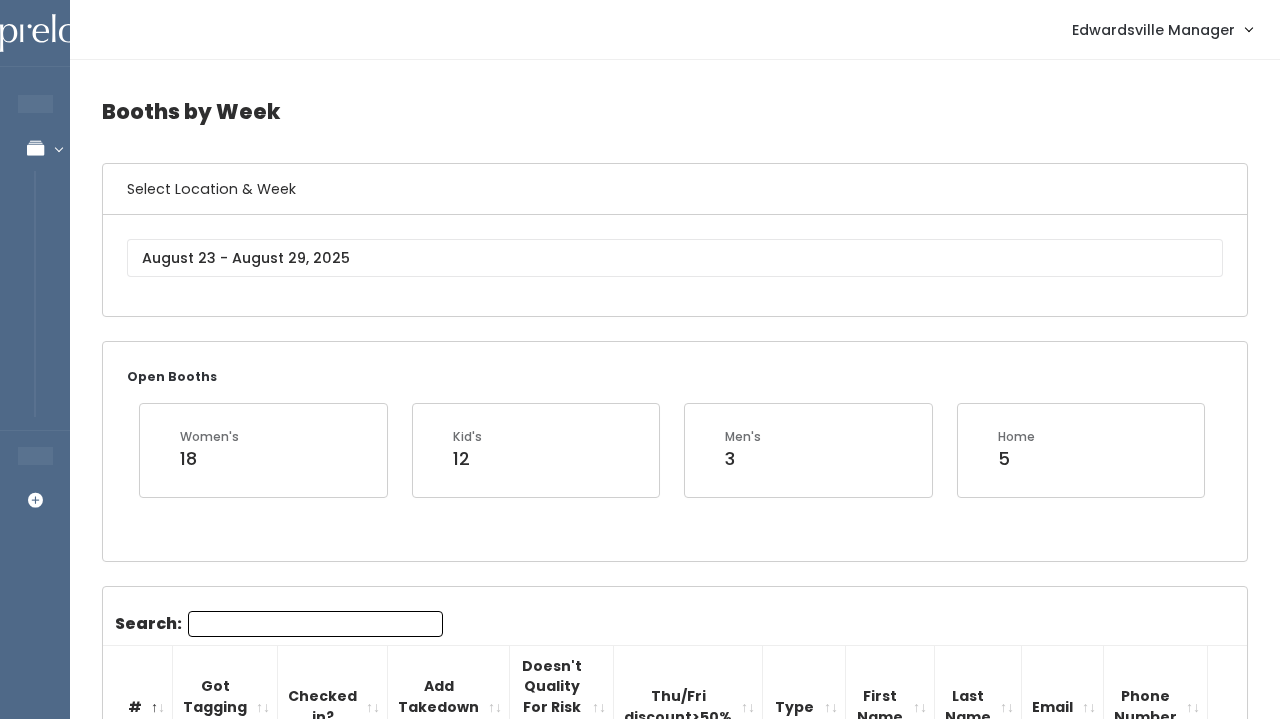 scroll, scrollTop: 0, scrollLeft: 0, axis: both 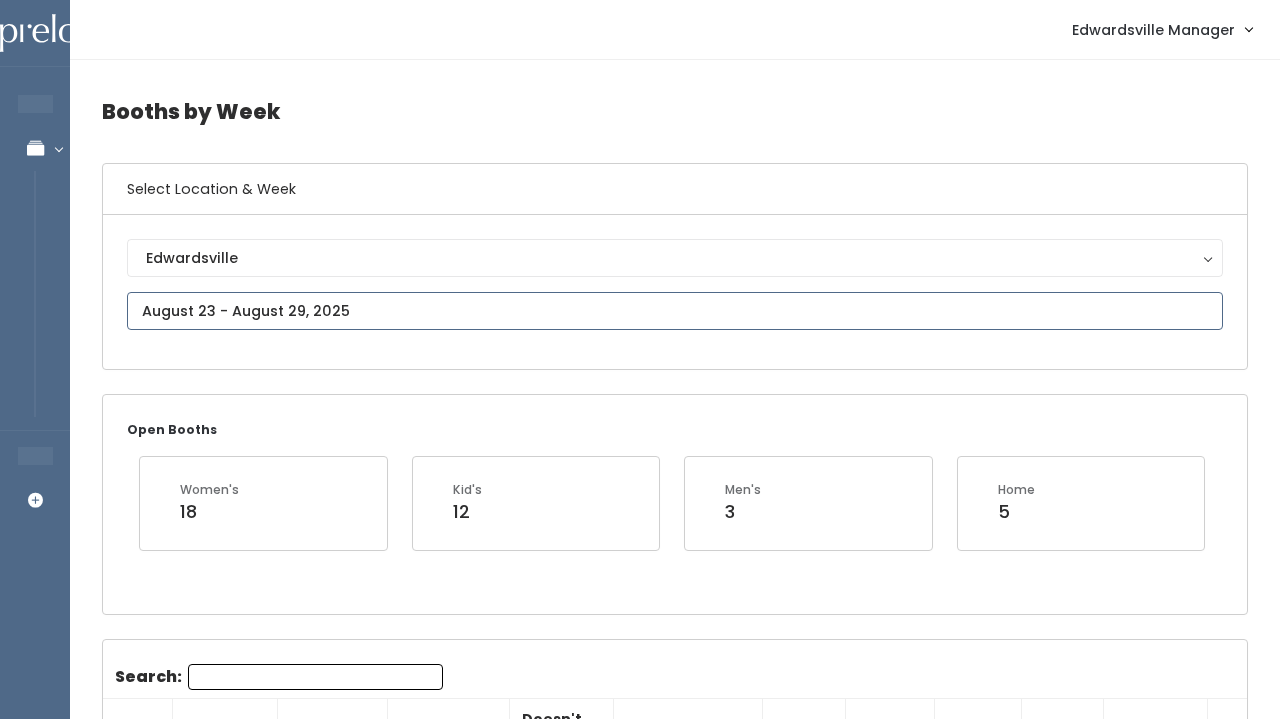 click at bounding box center [675, 311] 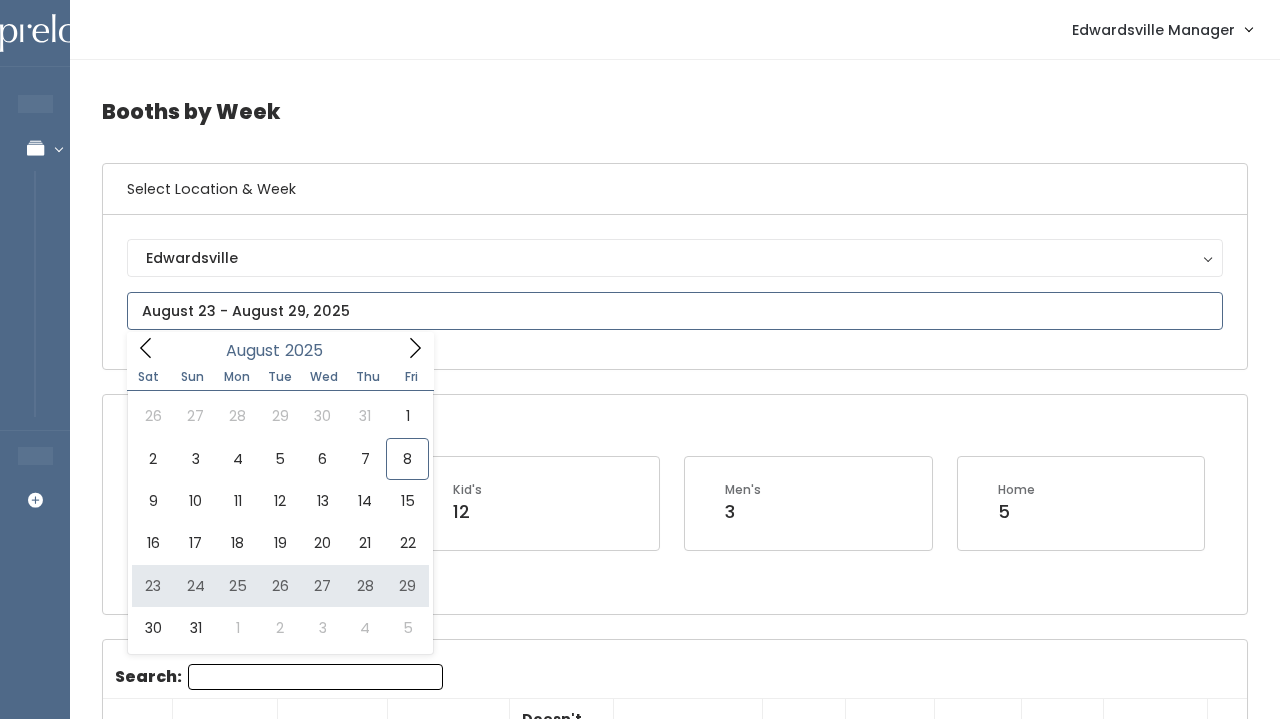 type on "[MONTH] [NUMBER] to [MONTH] [NUMBER]" 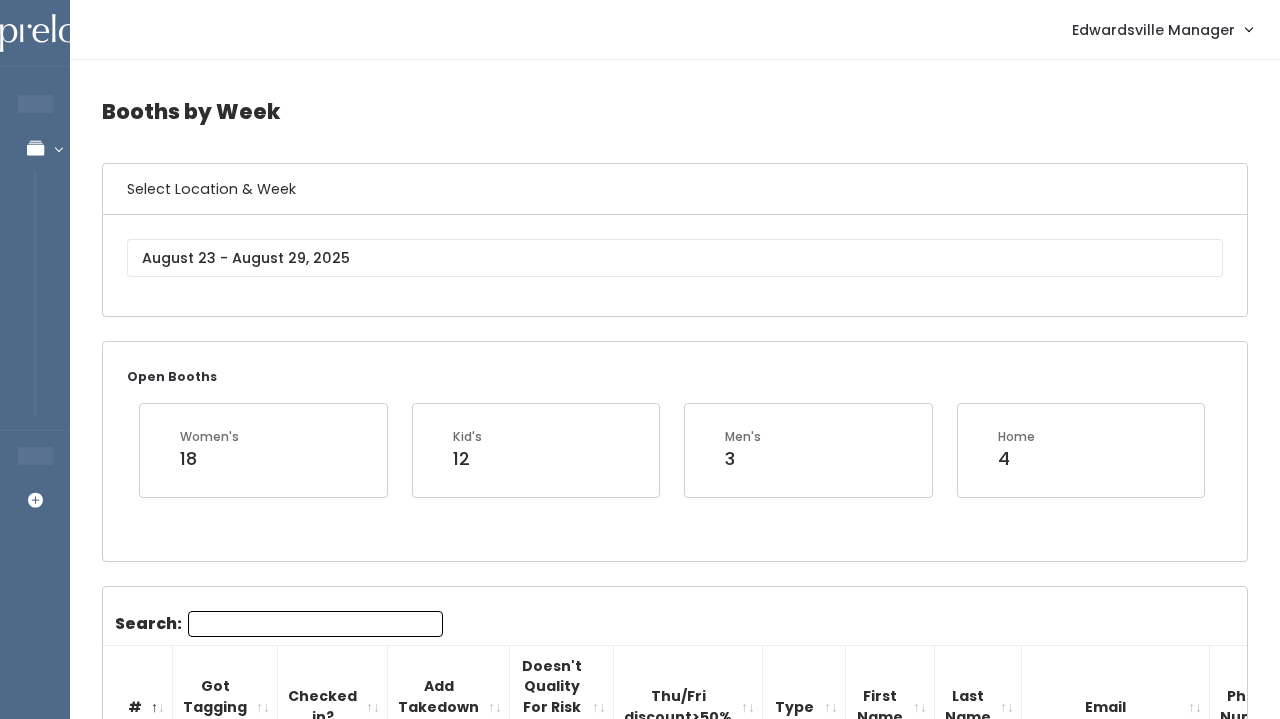 scroll, scrollTop: 0, scrollLeft: 0, axis: both 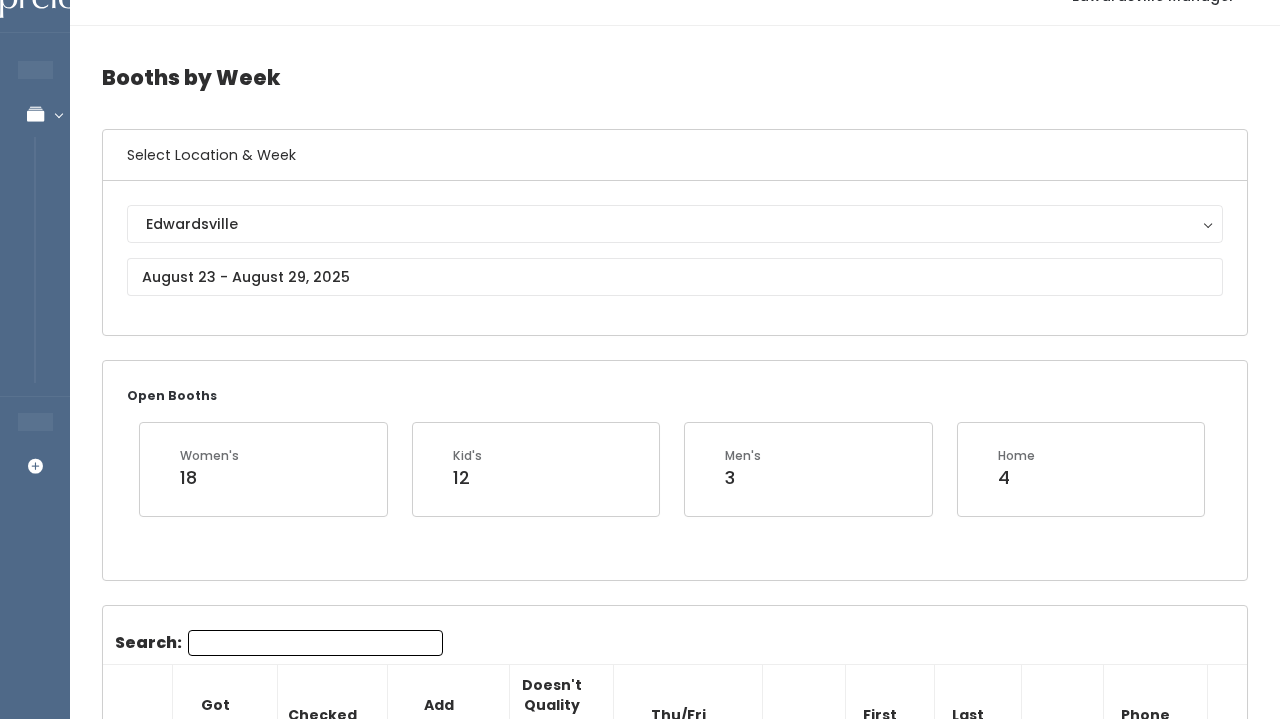click on "Edwardsville
Edwardsville" at bounding box center (675, 258) 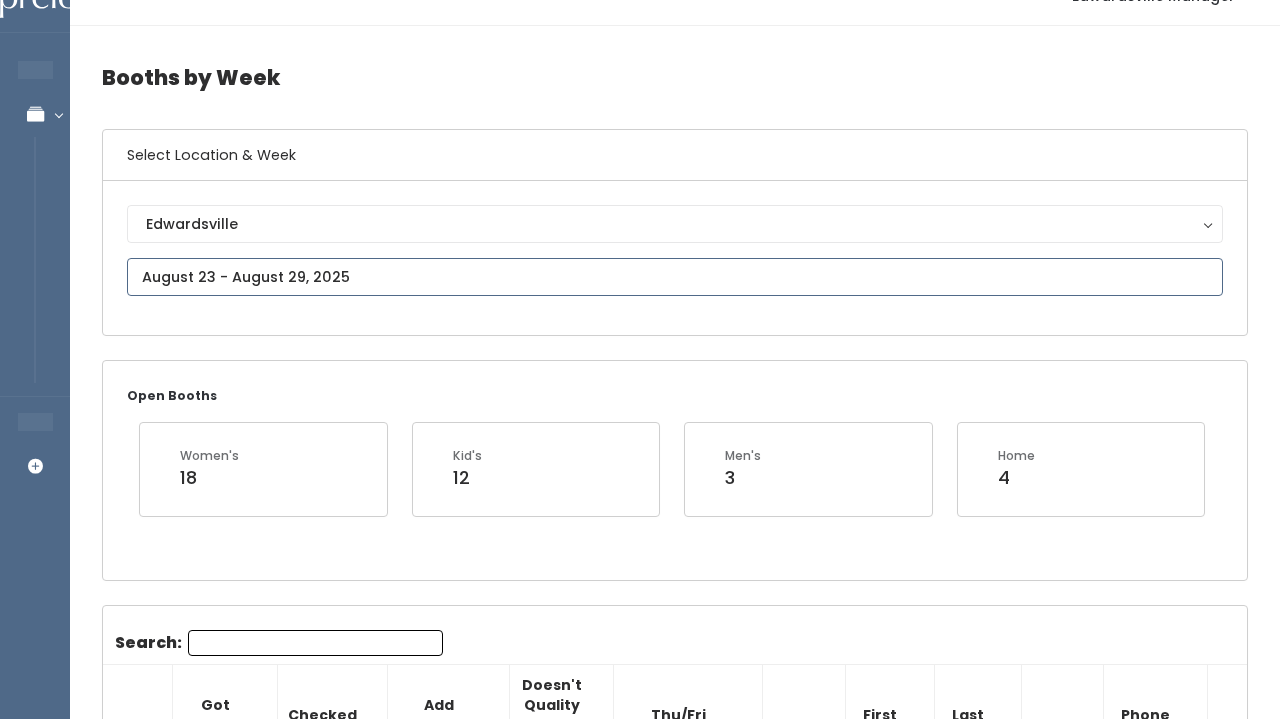click at bounding box center [675, 277] 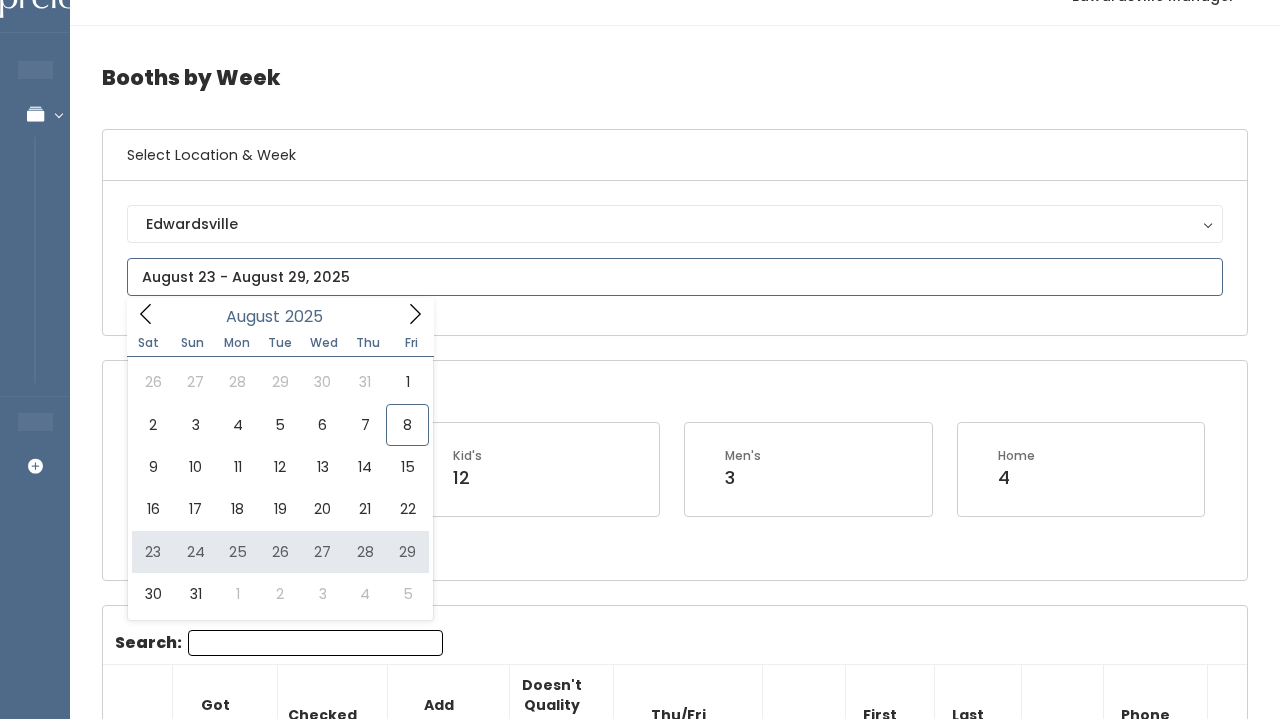 click at bounding box center (675, 277) 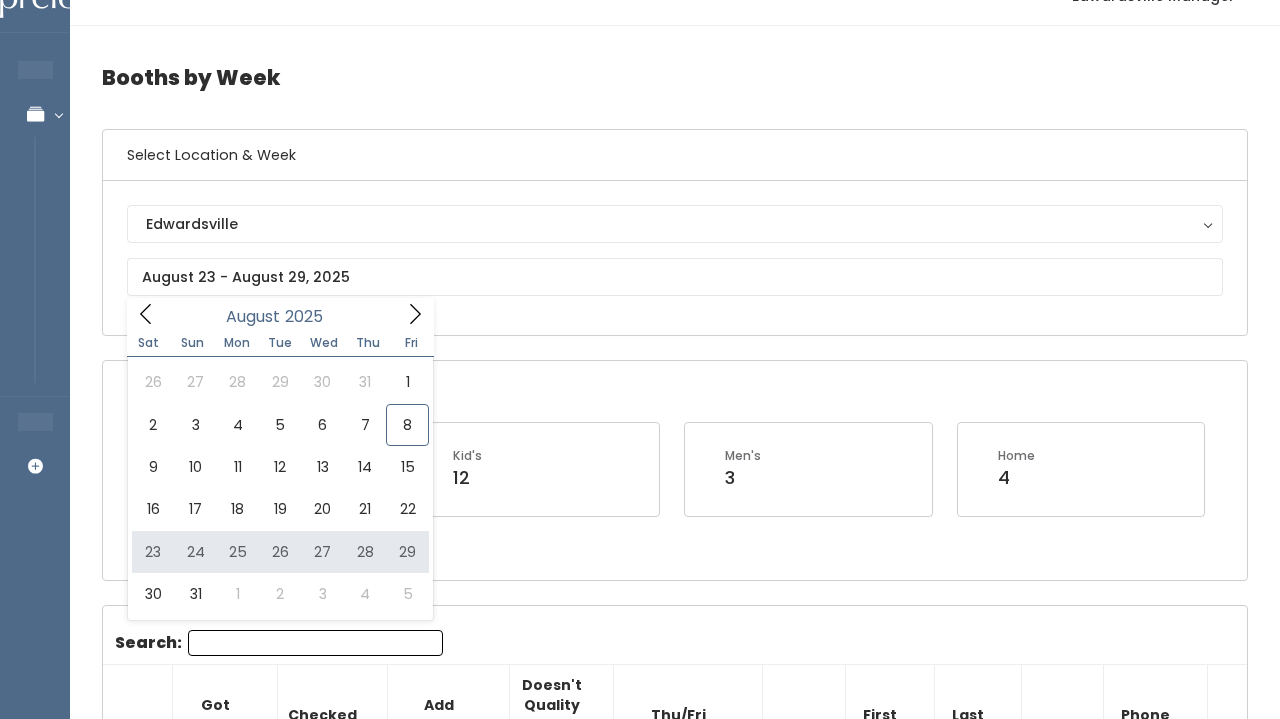 click on "Edwardsville
Edwardsville" at bounding box center [675, 258] 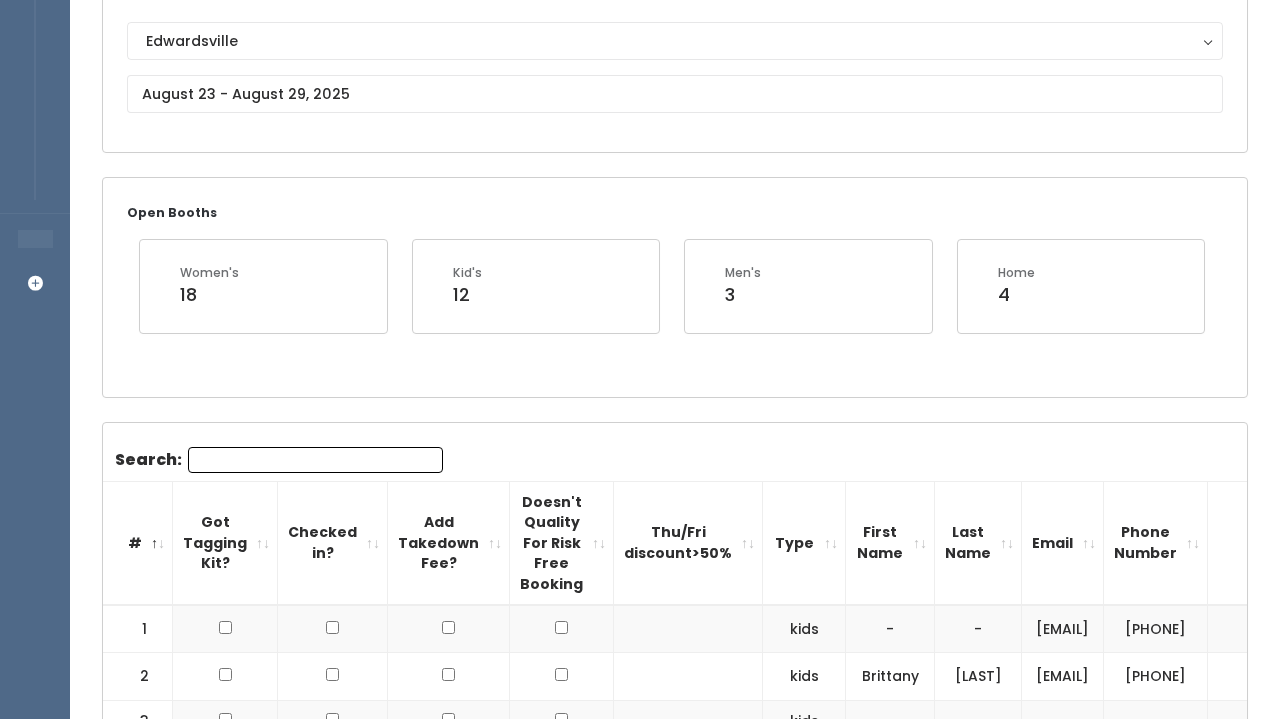 scroll, scrollTop: 203, scrollLeft: 0, axis: vertical 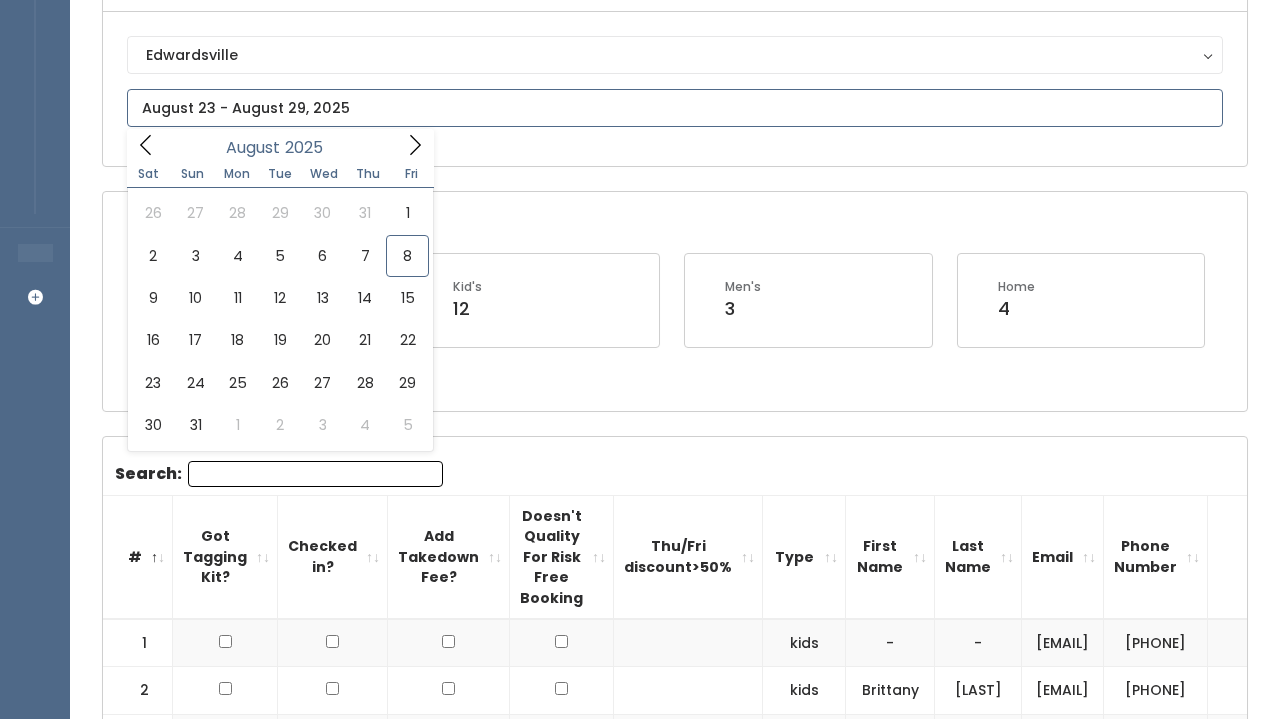 click at bounding box center (675, 108) 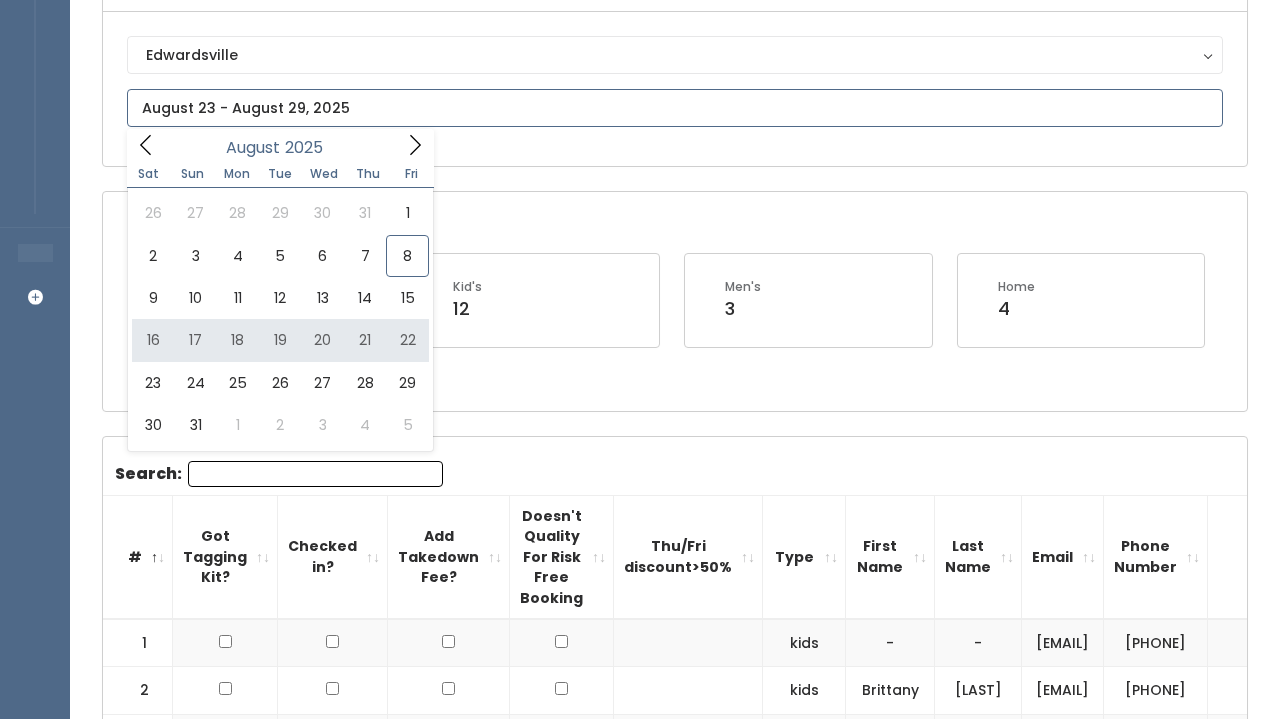 type on "August 16 to August 22" 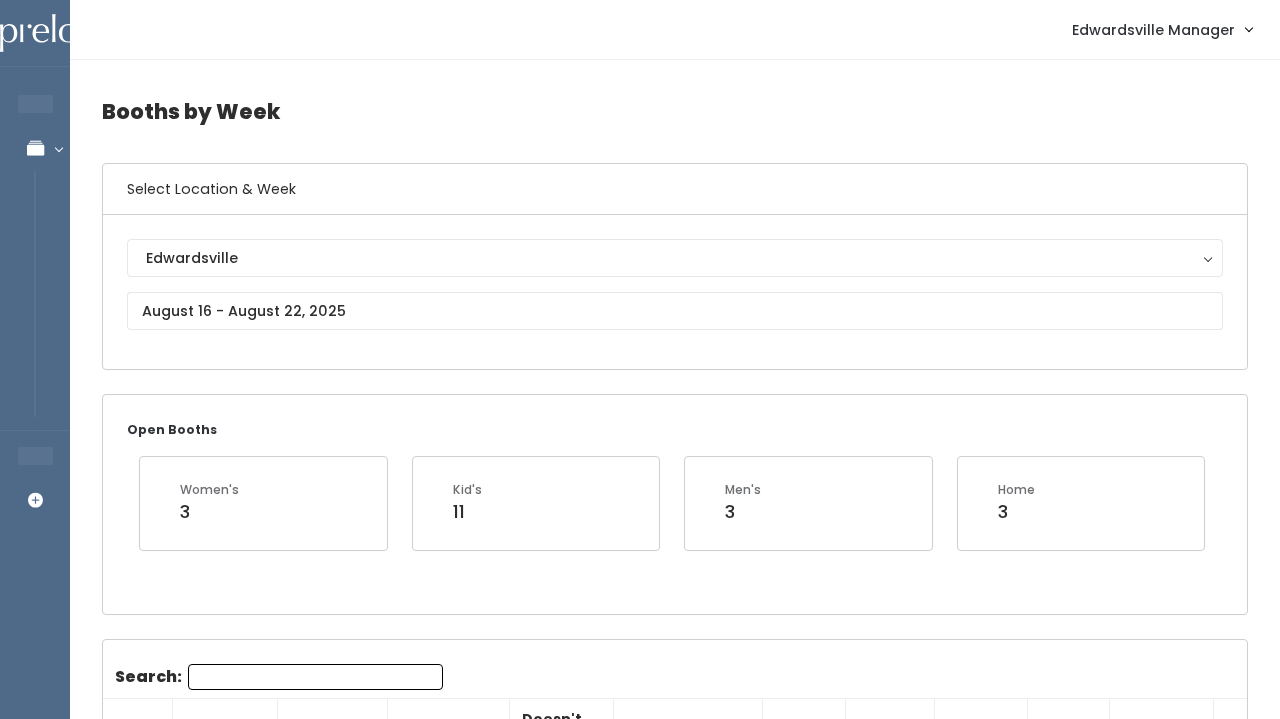 scroll, scrollTop: 1008, scrollLeft: 0, axis: vertical 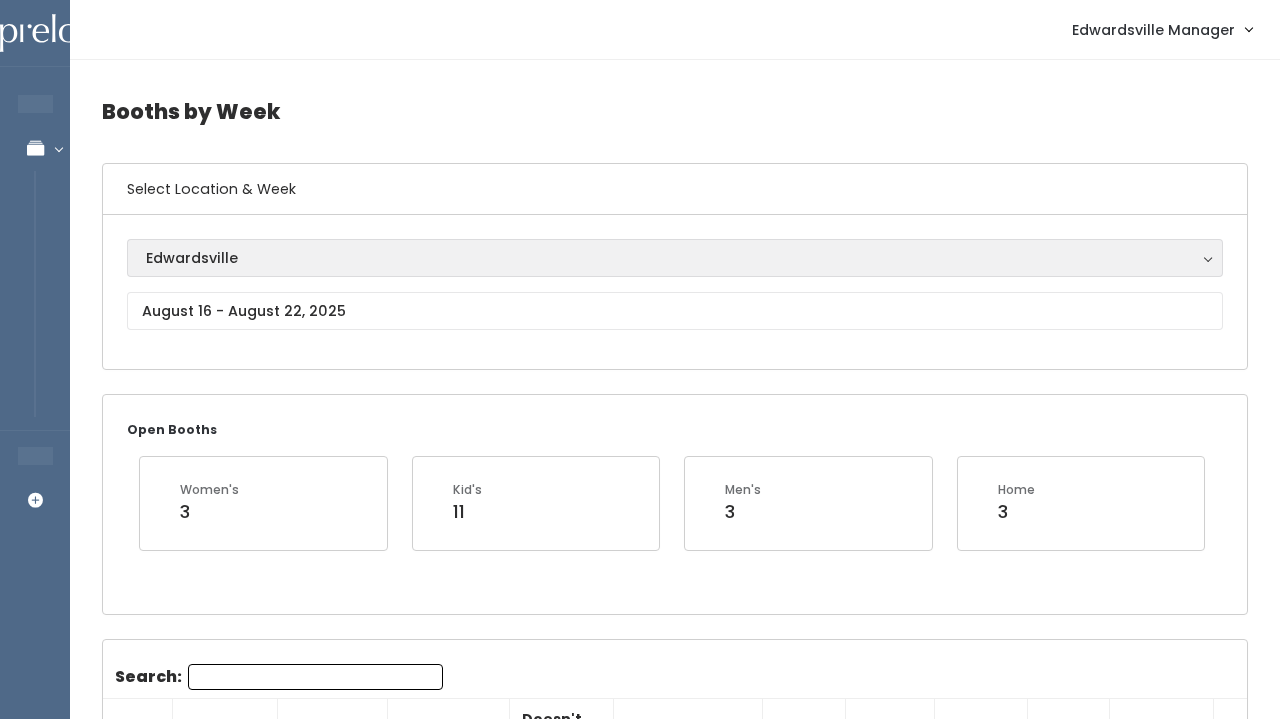 click on "Edwardsville" at bounding box center [675, 258] 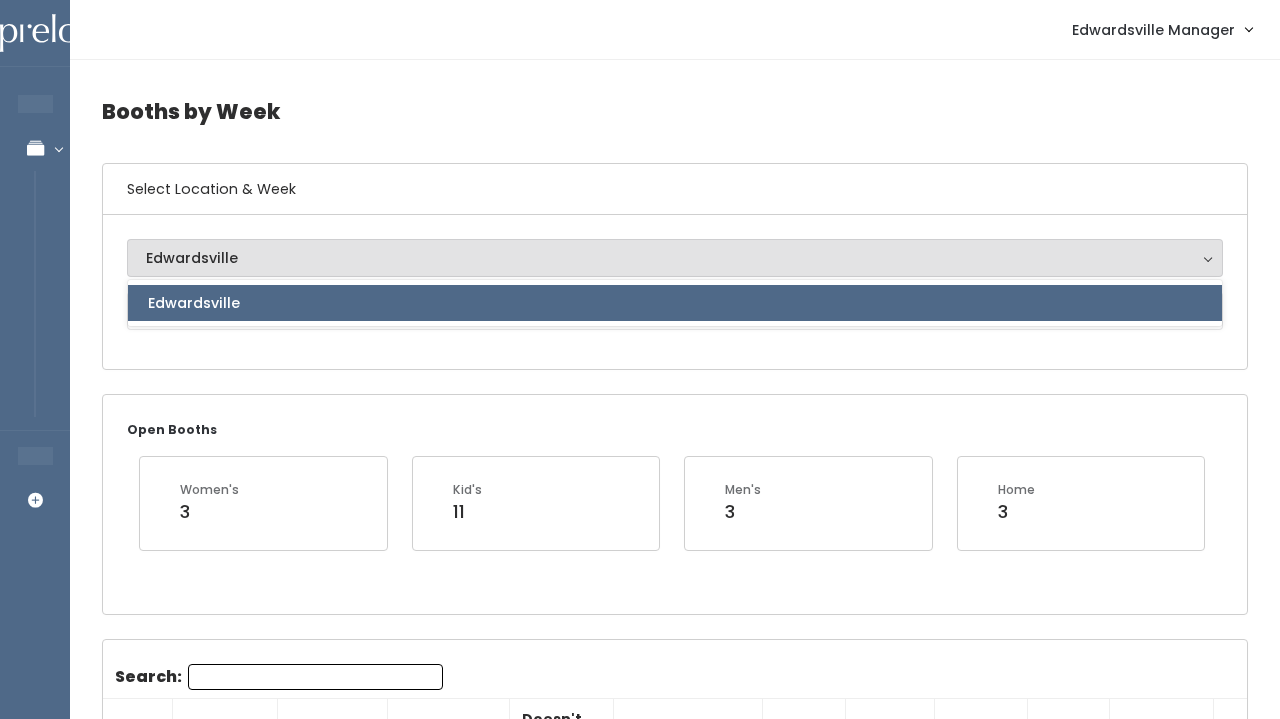 click on "[CITY]
[CITY]
[CITY]" at bounding box center (675, 292) 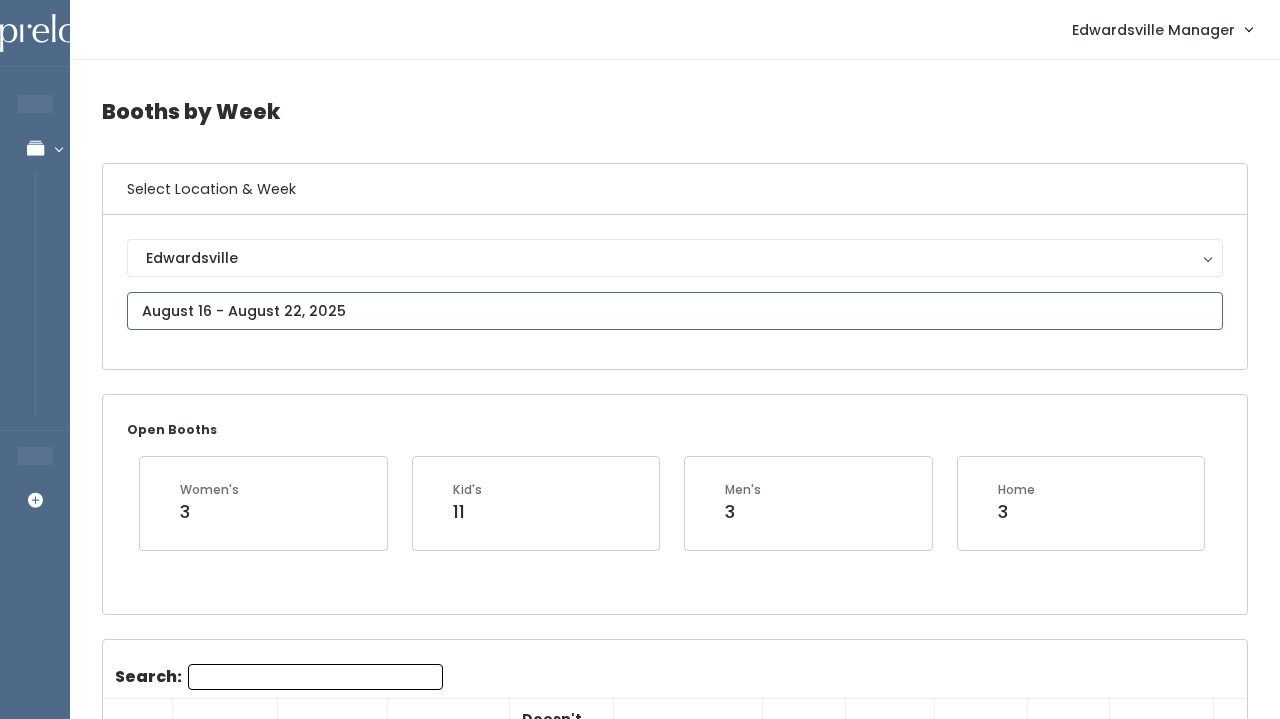 click at bounding box center [675, 311] 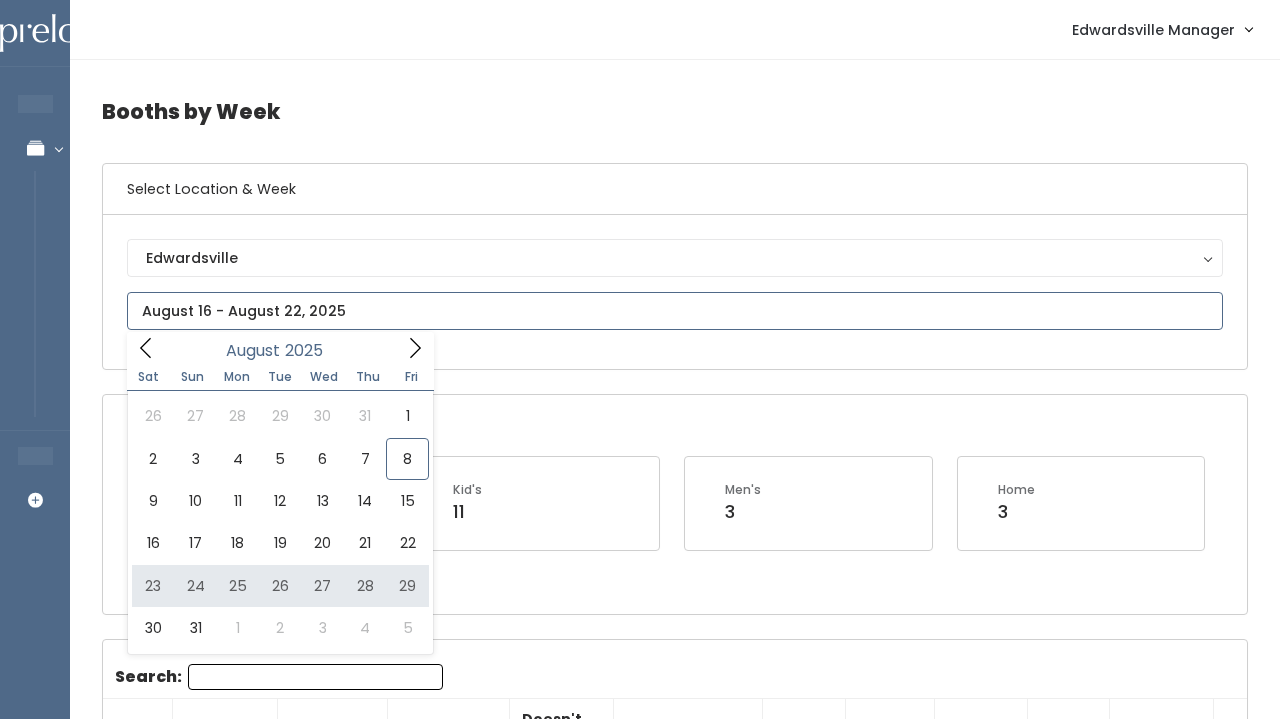 type on "August 23 to August 29" 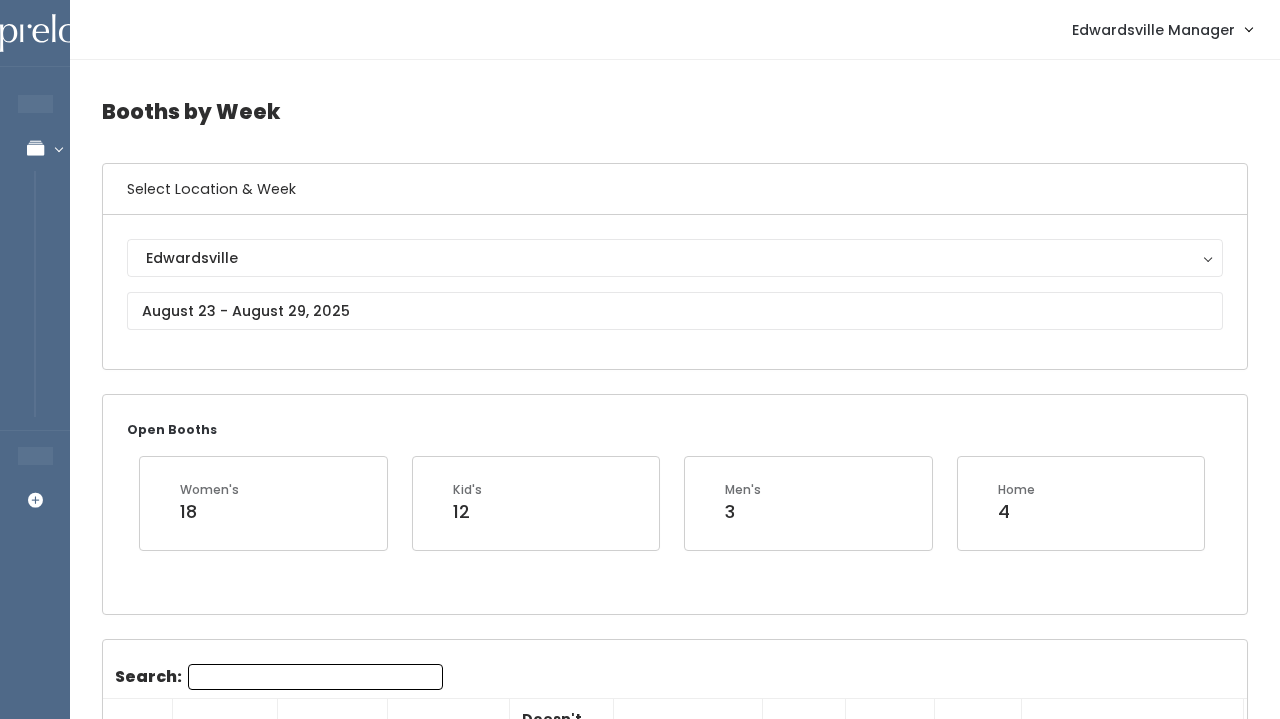 scroll, scrollTop: 0, scrollLeft: 0, axis: both 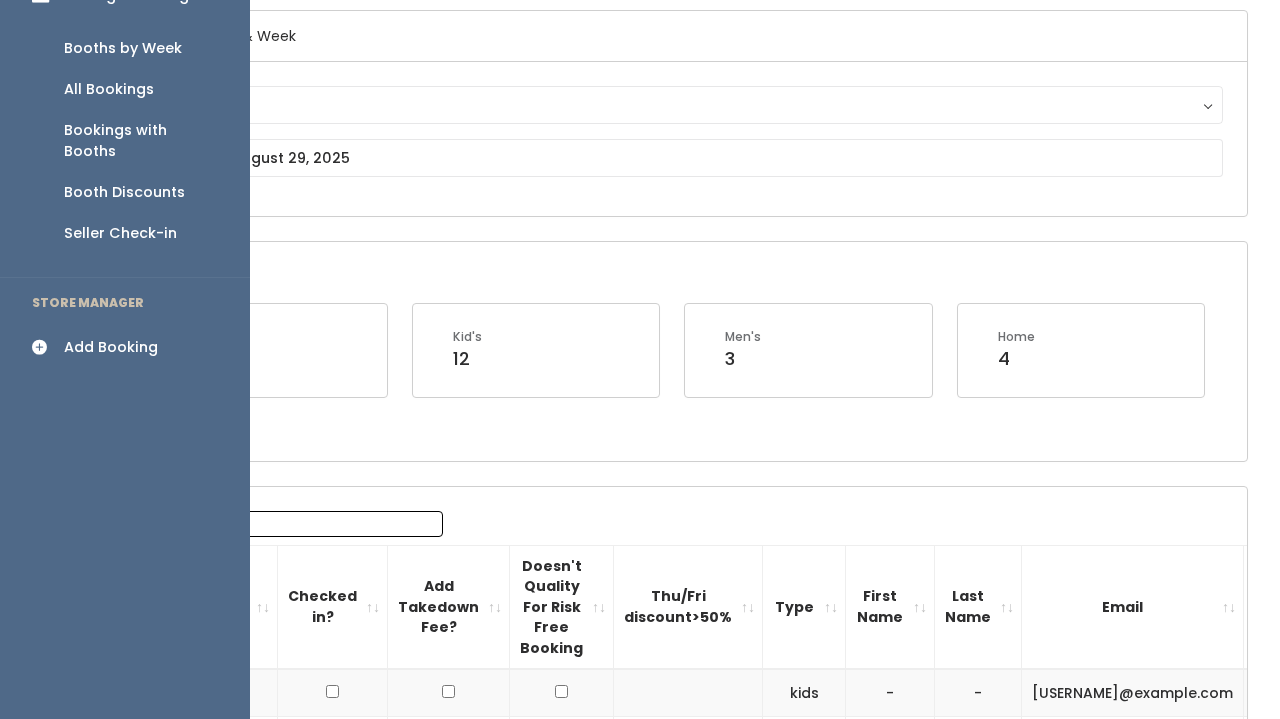 click on "Add Booking" at bounding box center (111, 347) 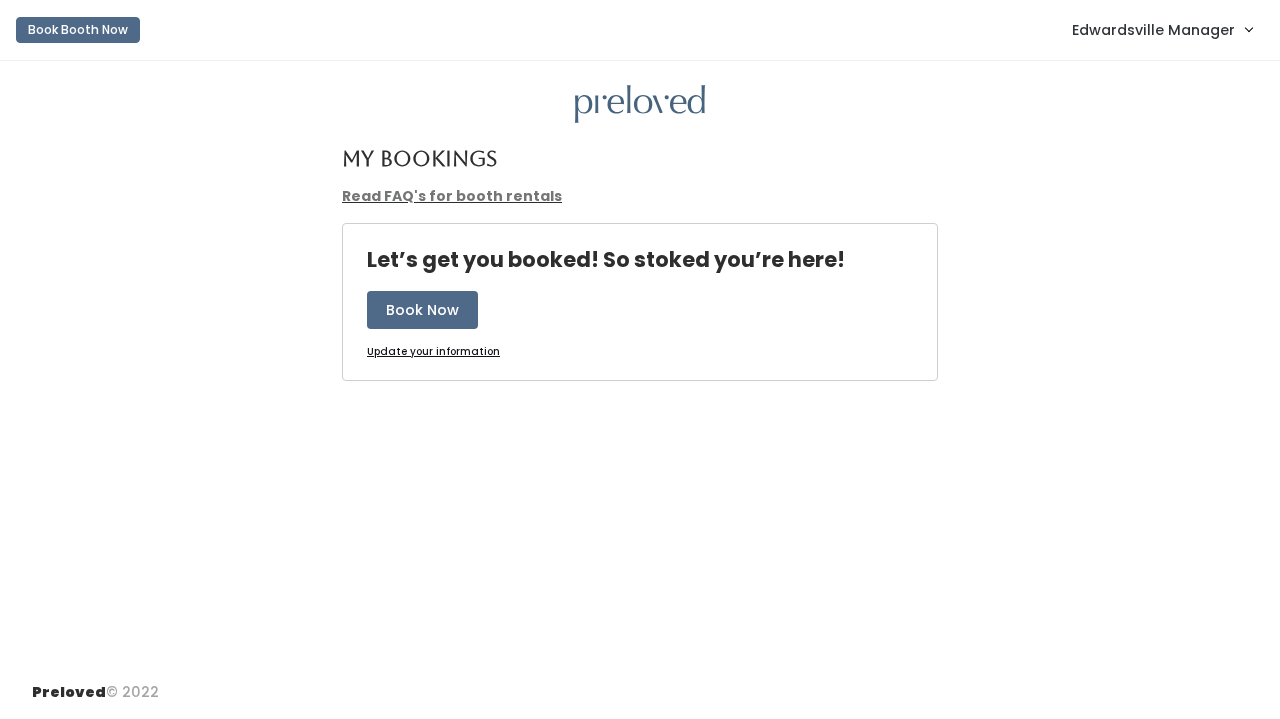 scroll, scrollTop: 0, scrollLeft: 0, axis: both 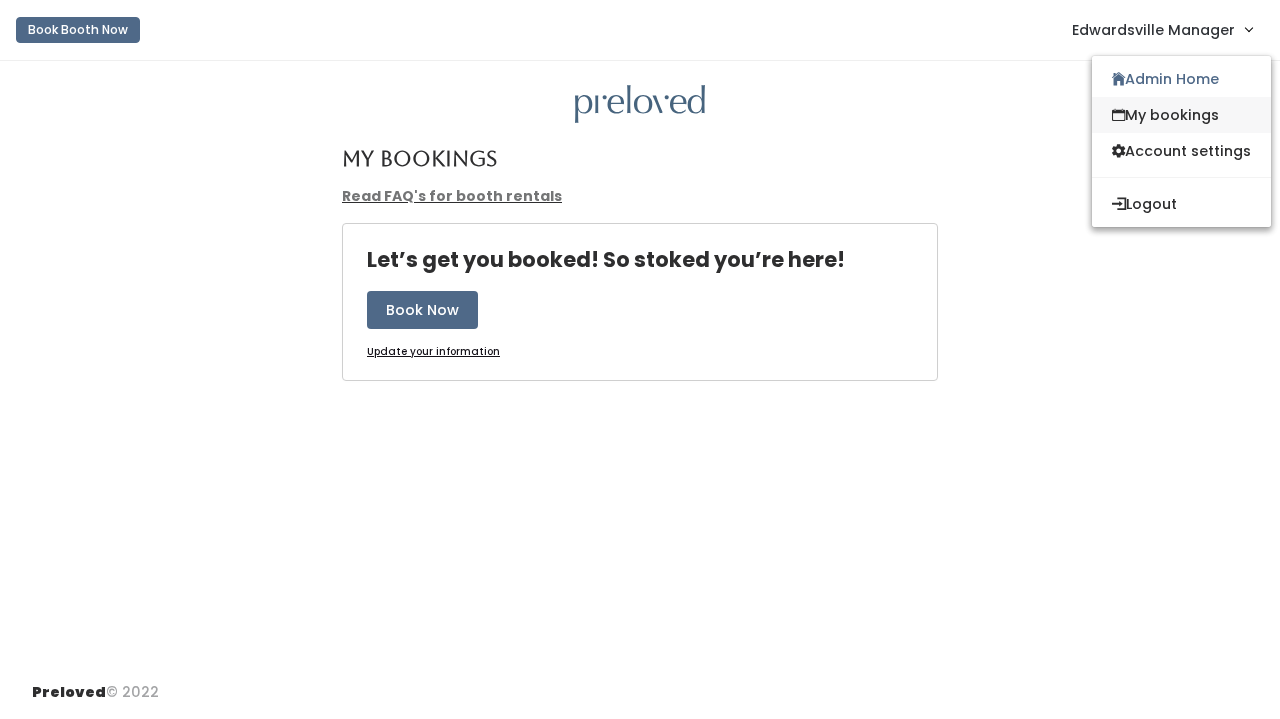 click on "My bookings" at bounding box center [1181, 115] 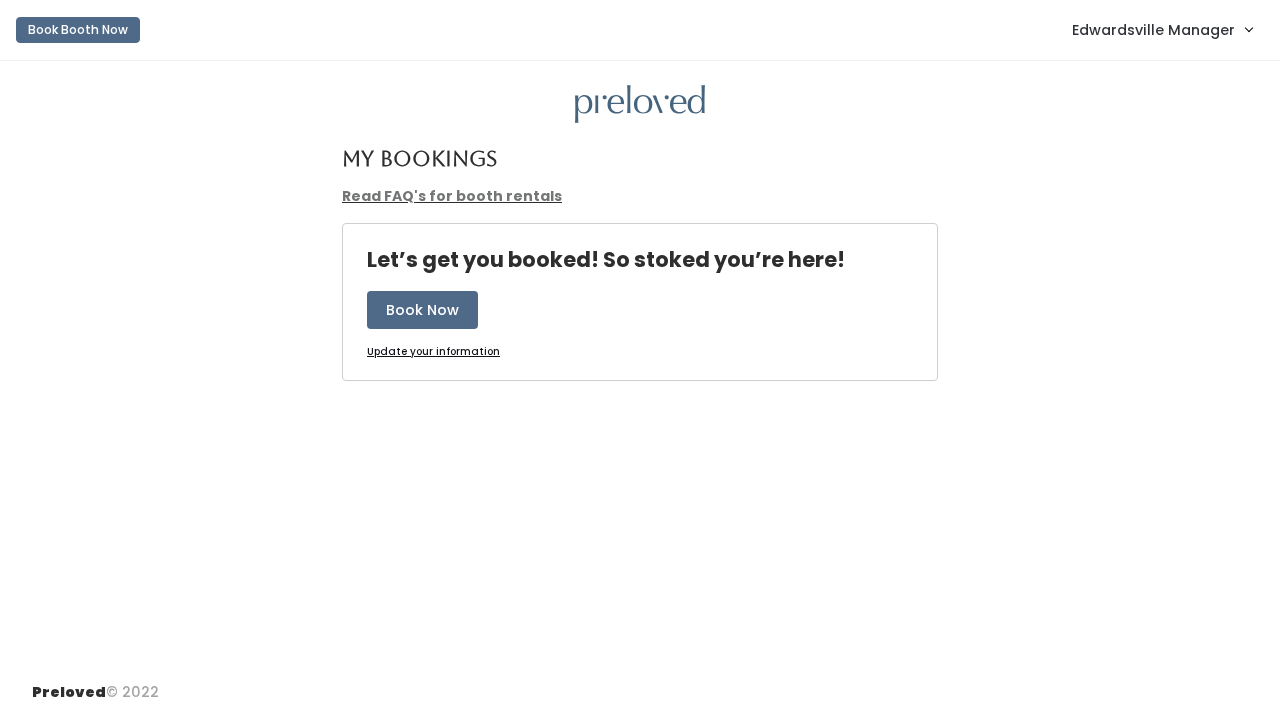 scroll, scrollTop: 0, scrollLeft: 0, axis: both 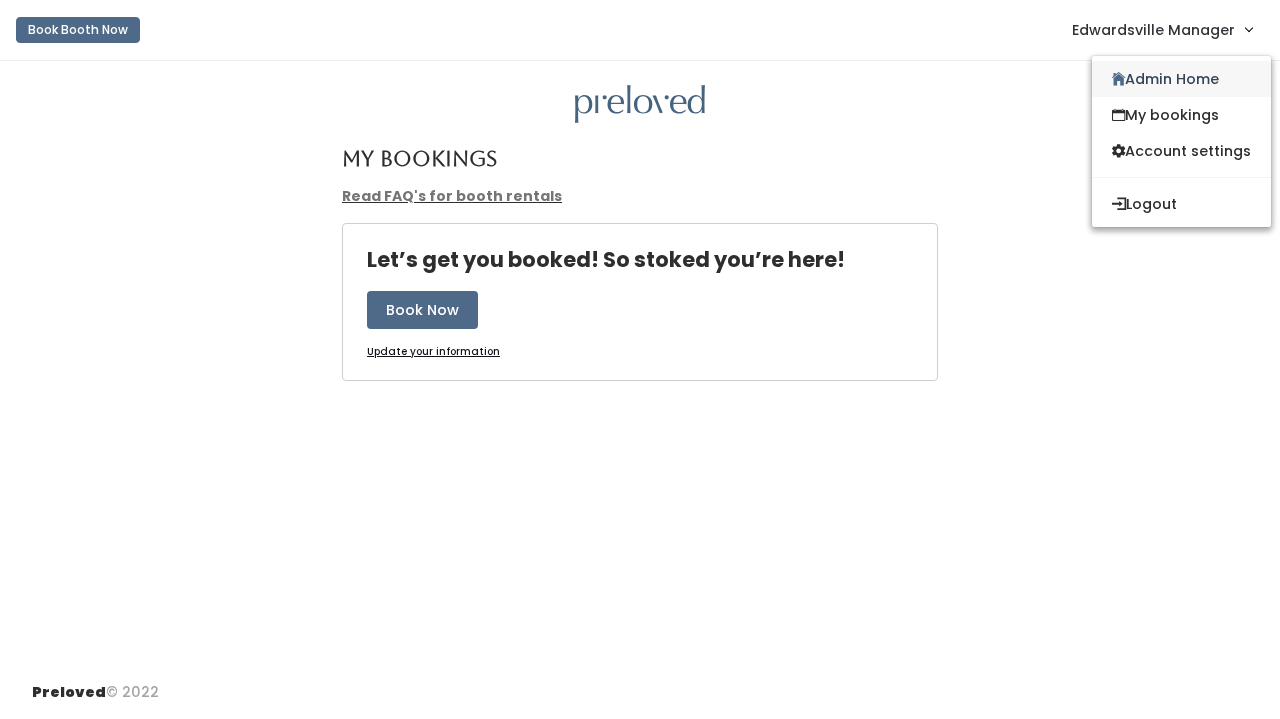 click on "Admin Home" at bounding box center [1181, 79] 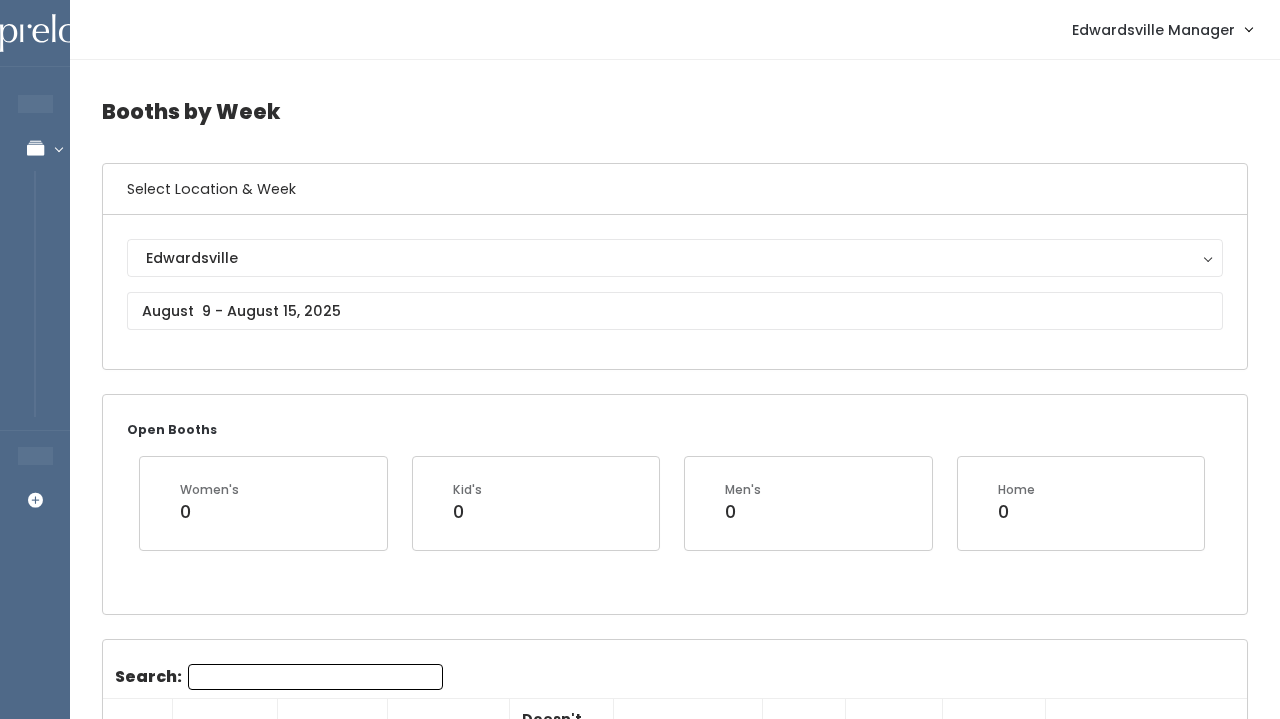 scroll, scrollTop: 0, scrollLeft: 0, axis: both 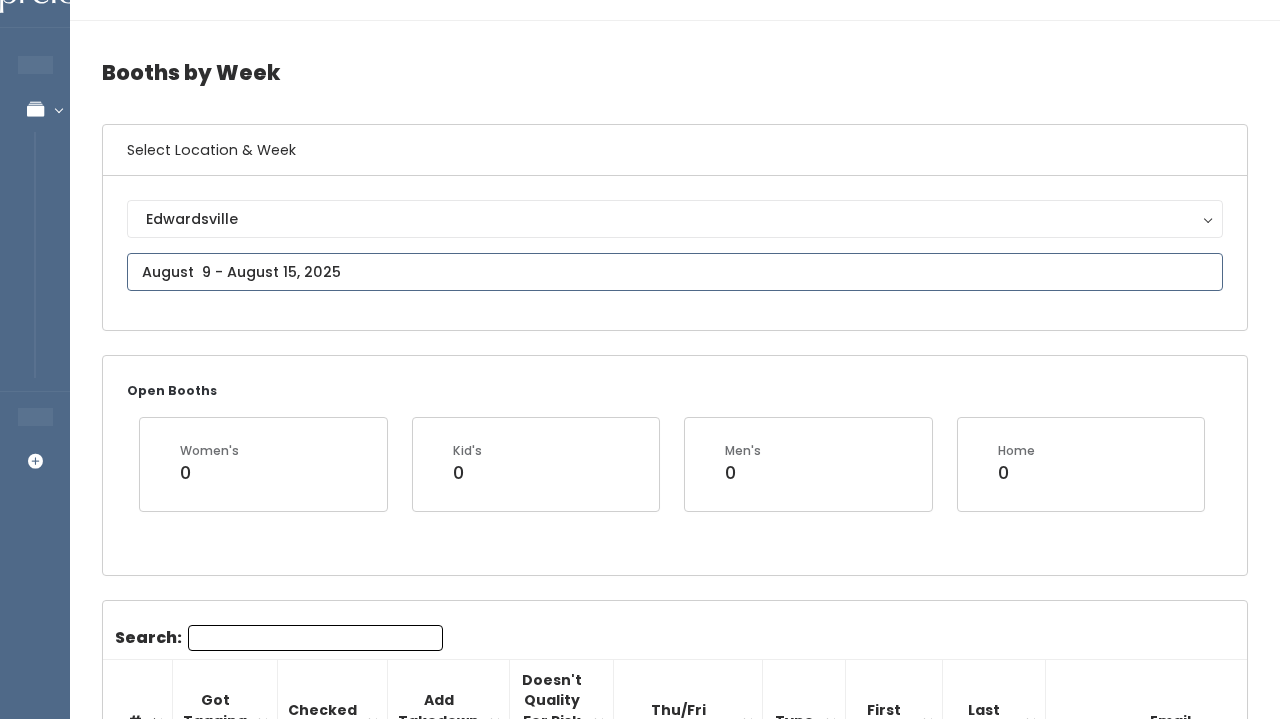 click at bounding box center [675, 272] 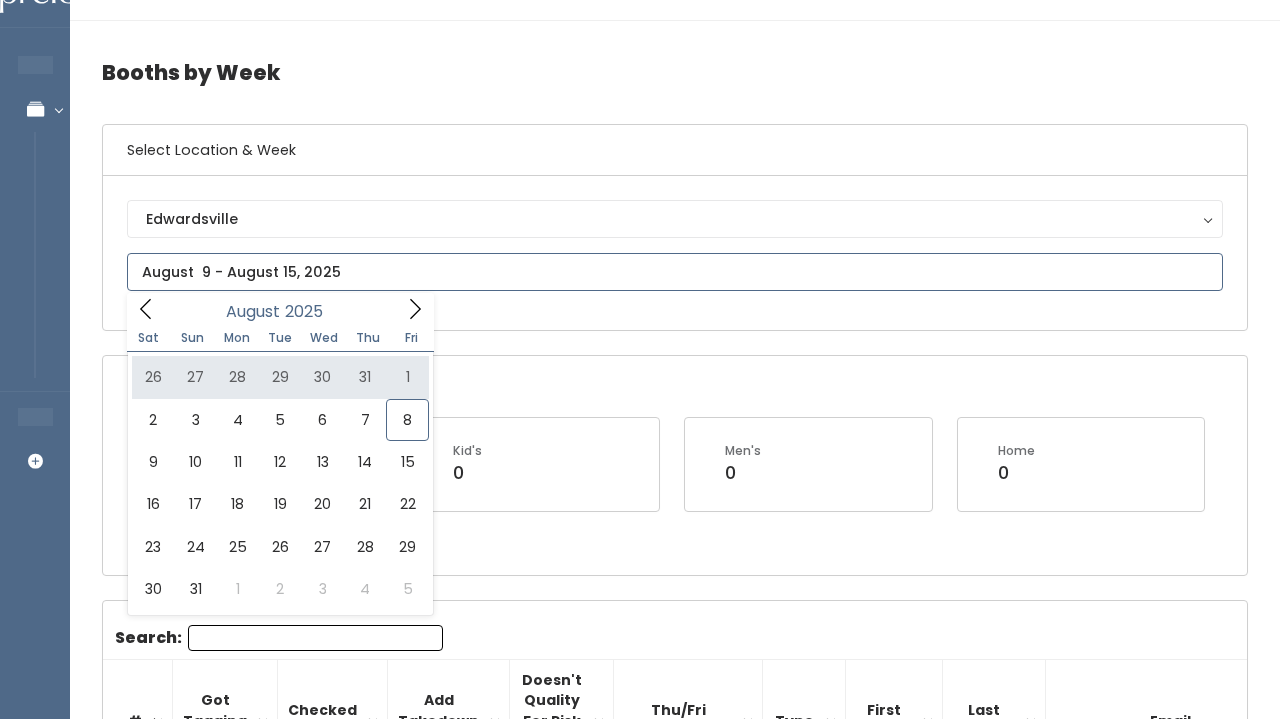 click at bounding box center (675, 272) 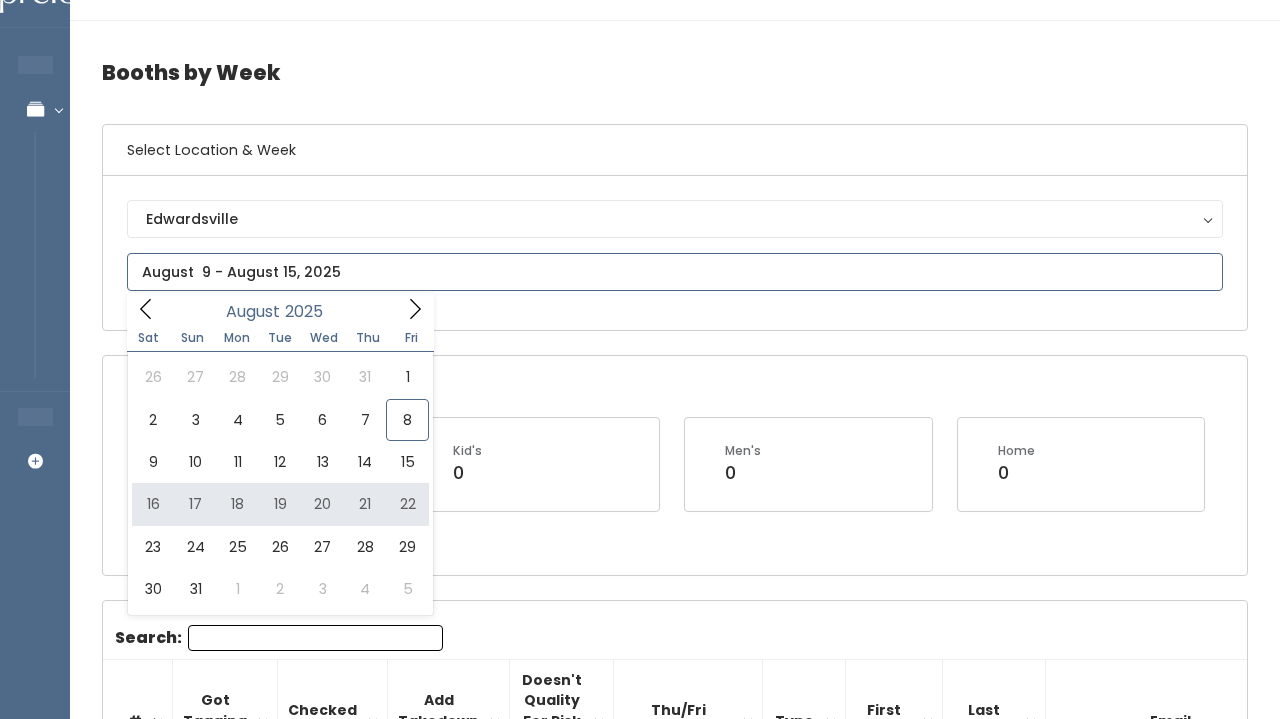type on "August 16 to August 22" 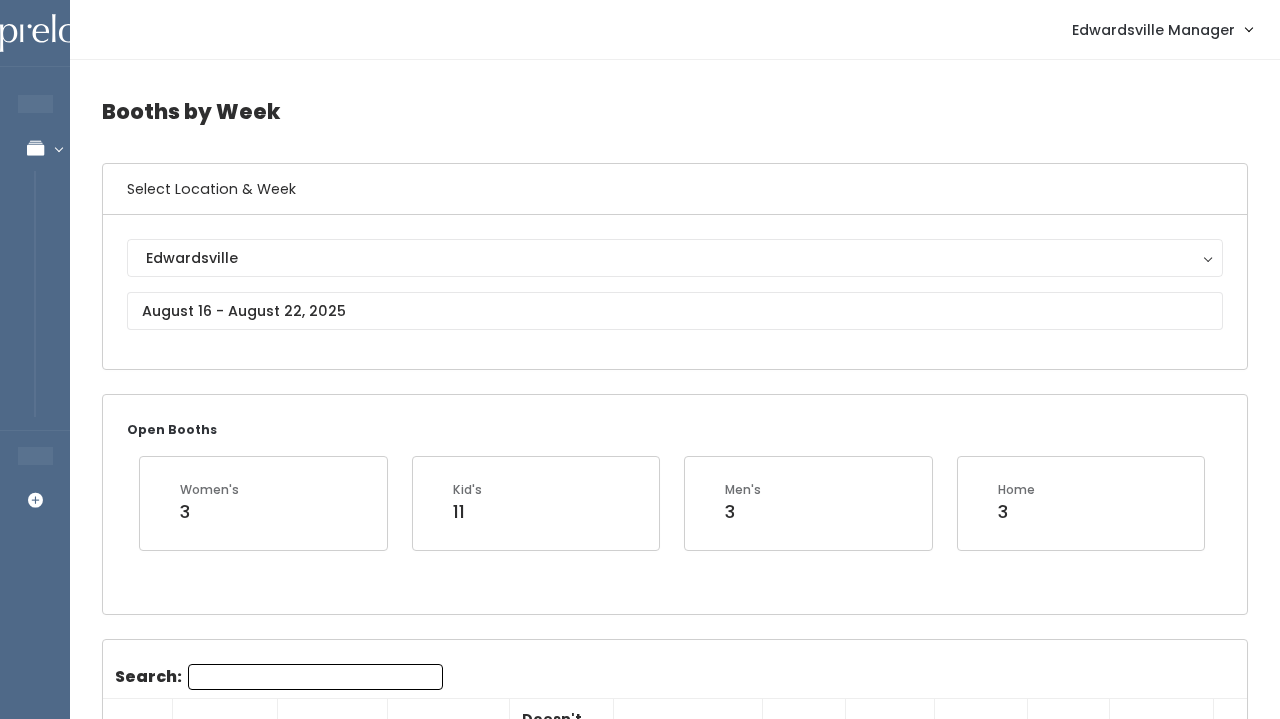 scroll, scrollTop: 0, scrollLeft: 0, axis: both 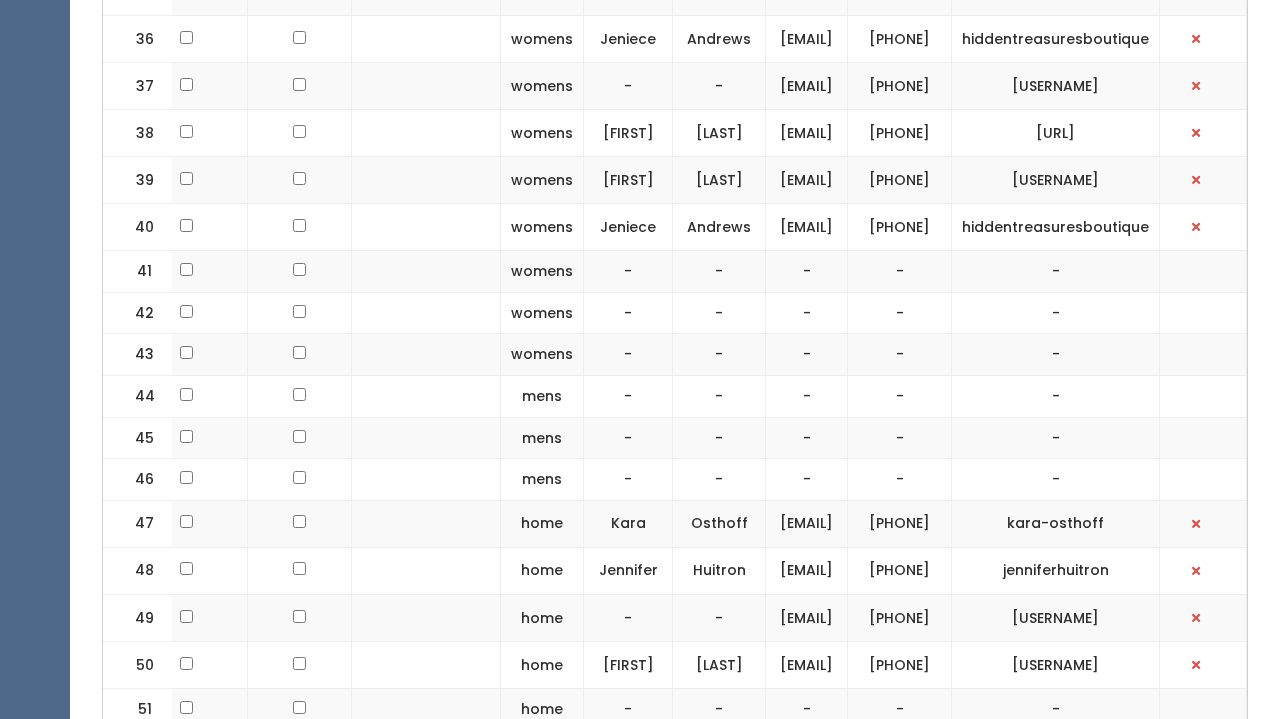 drag, startPoint x: 874, startPoint y: 620, endPoint x: 671, endPoint y: 612, distance: 203.15758 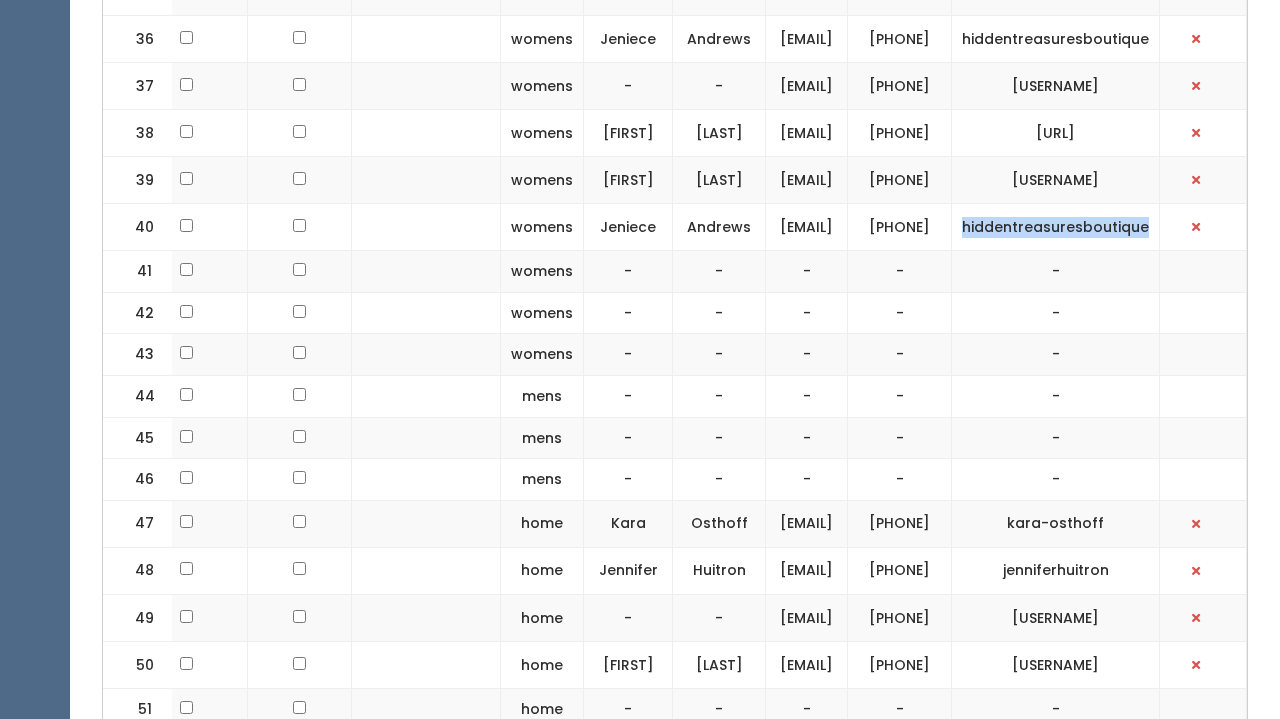 drag, startPoint x: 1207, startPoint y: 618, endPoint x: 1024, endPoint y: 611, distance: 183.13383 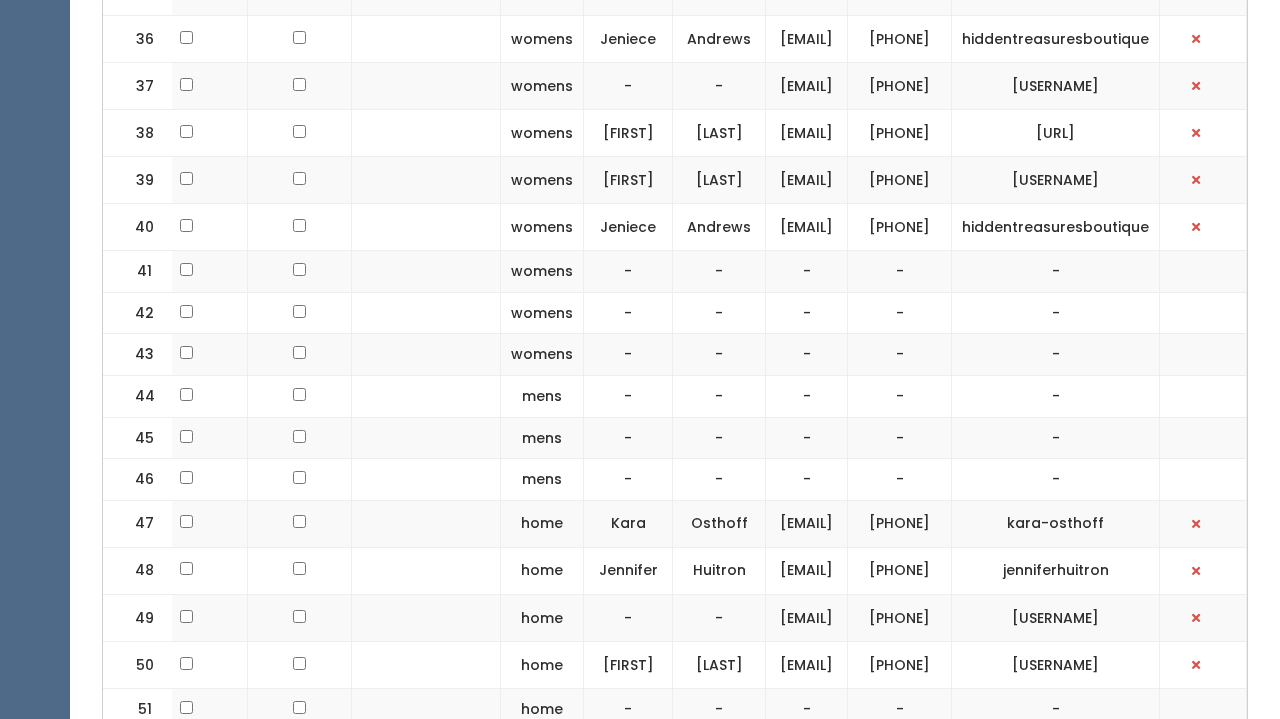 click on "(314) 757-2858" at bounding box center [900, 227] 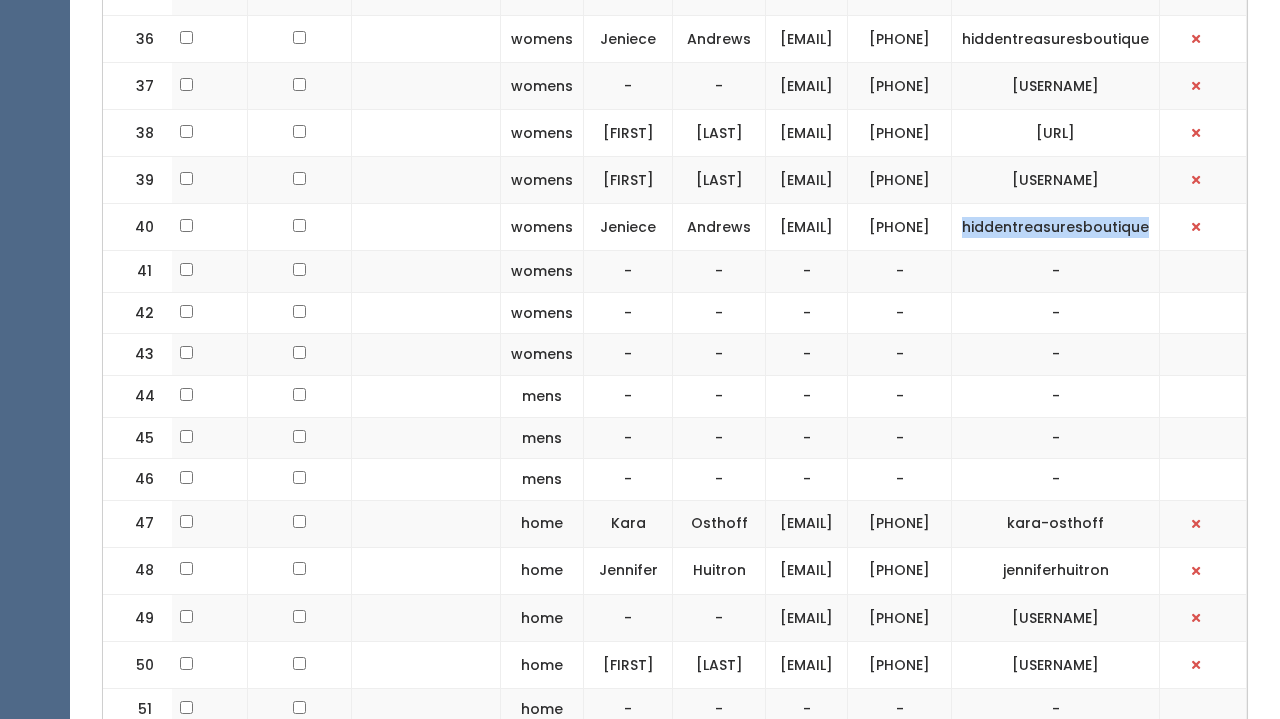 drag, startPoint x: 1212, startPoint y: 619, endPoint x: 1005, endPoint y: 619, distance: 207 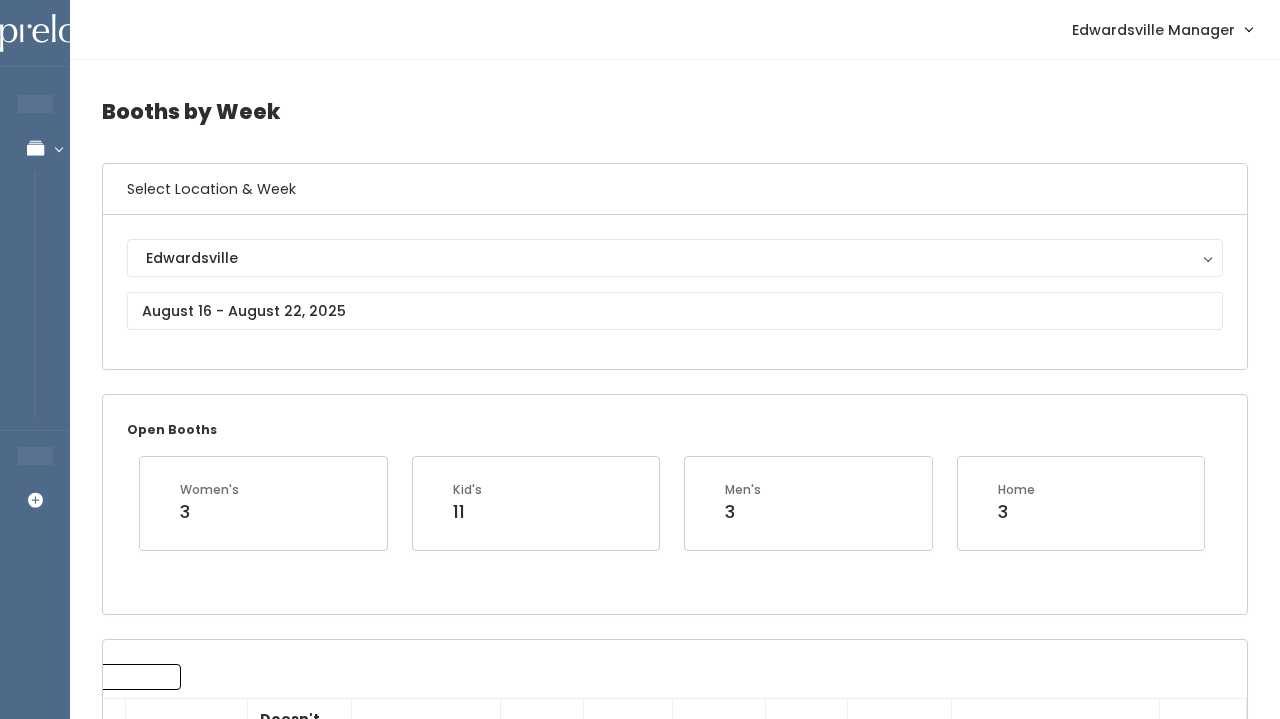 scroll, scrollTop: 0, scrollLeft: 0, axis: both 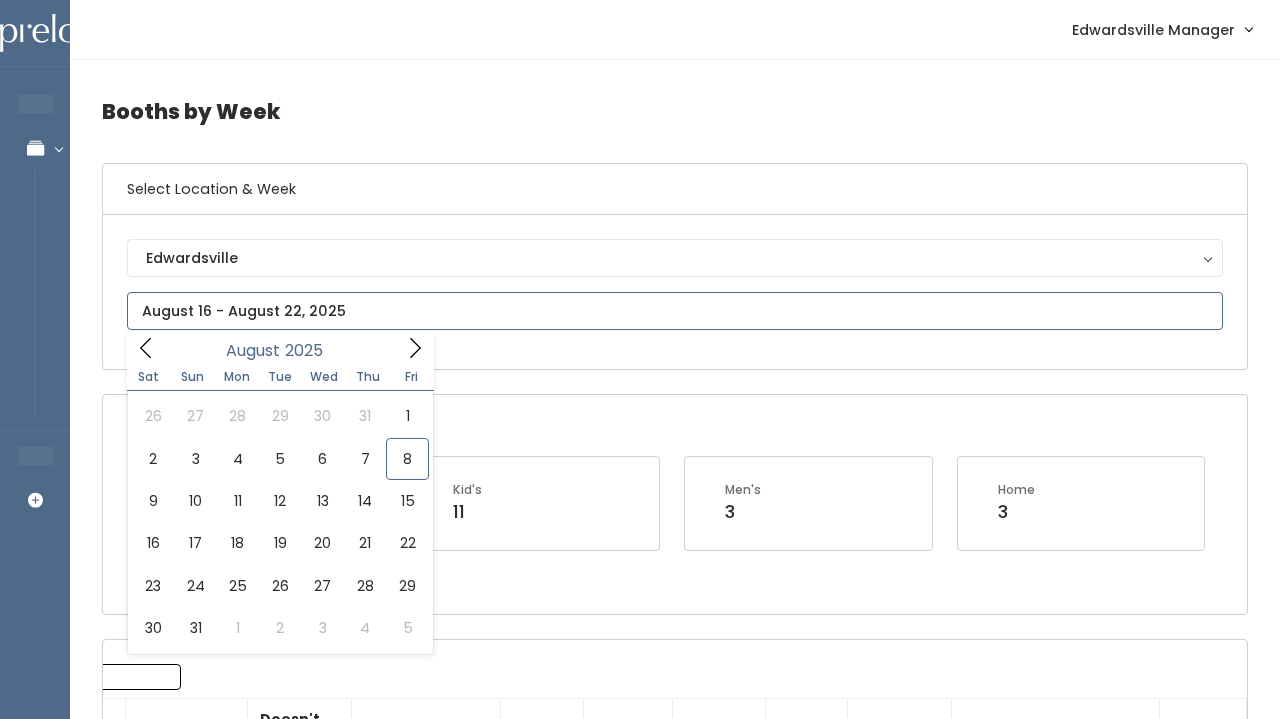 click at bounding box center [675, 311] 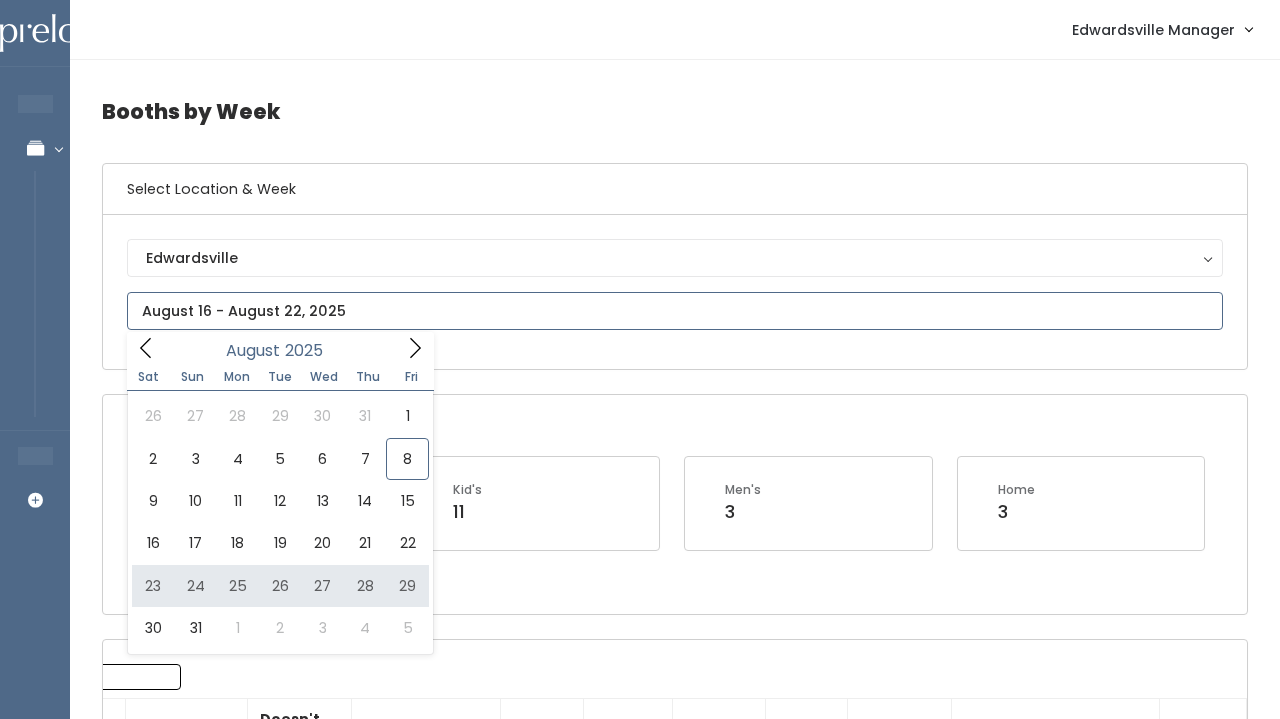 type on "August 23 to August 29" 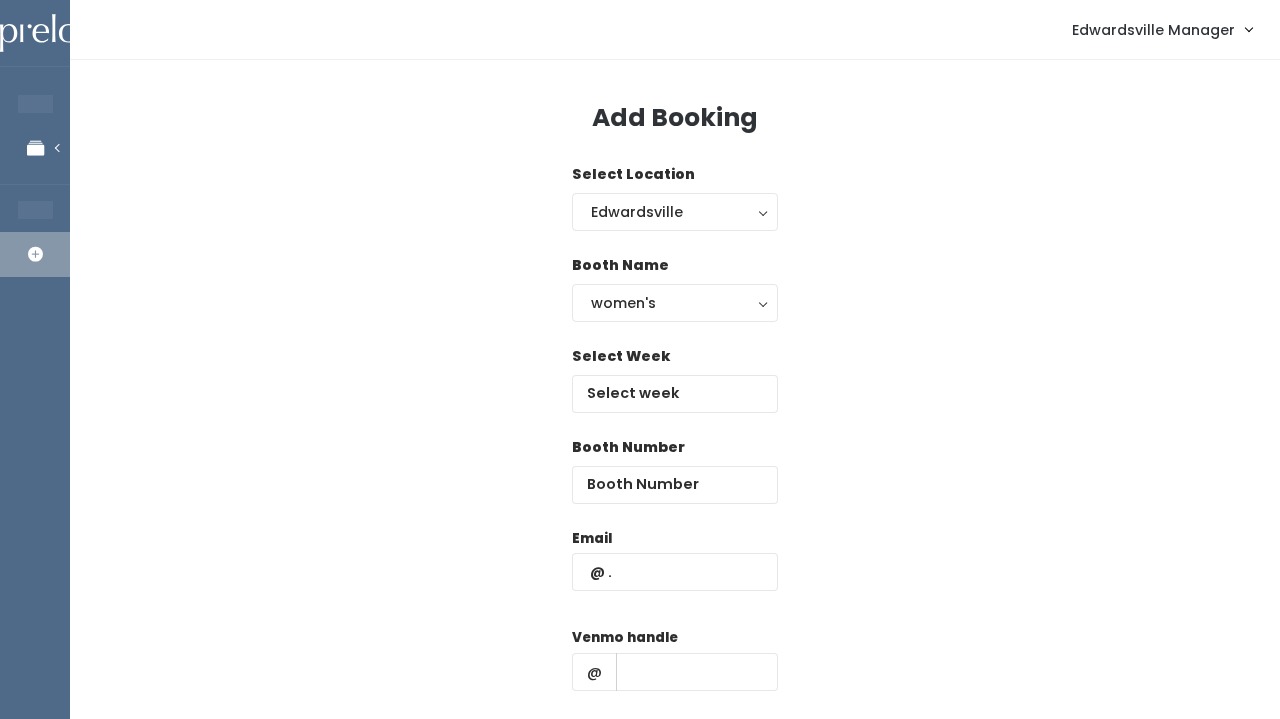 scroll, scrollTop: 0, scrollLeft: 0, axis: both 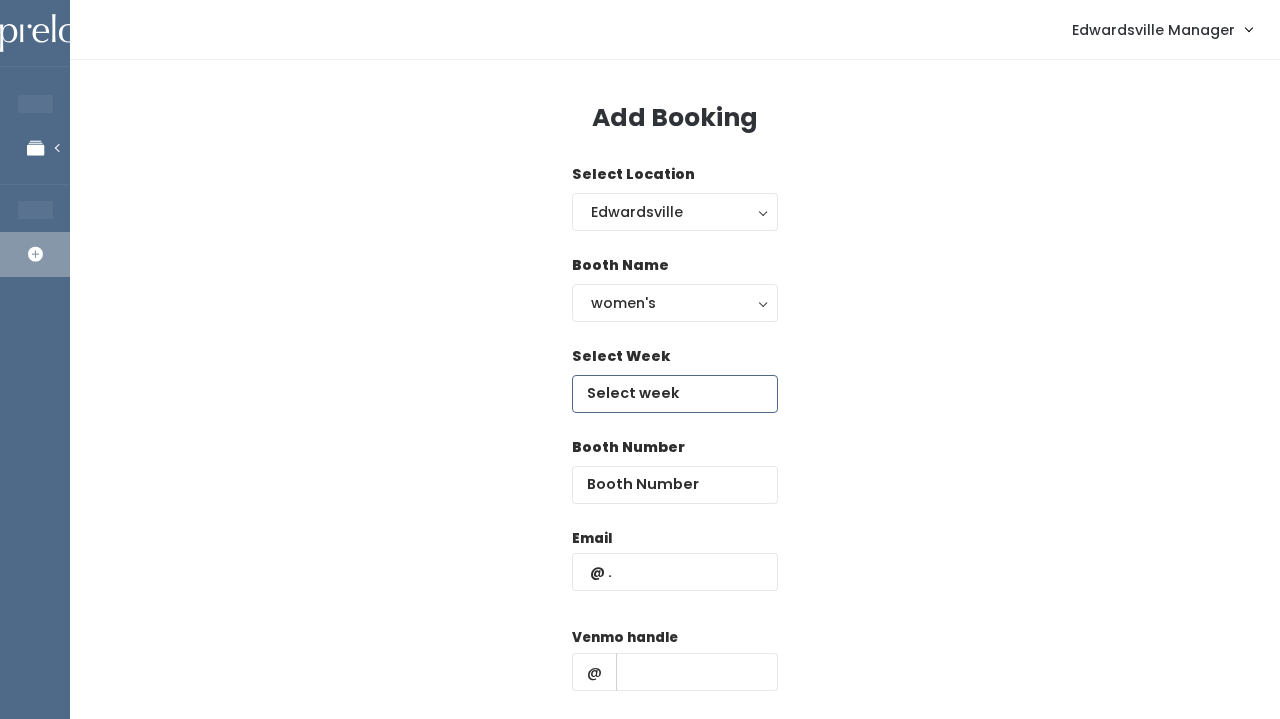 click at bounding box center (675, 394) 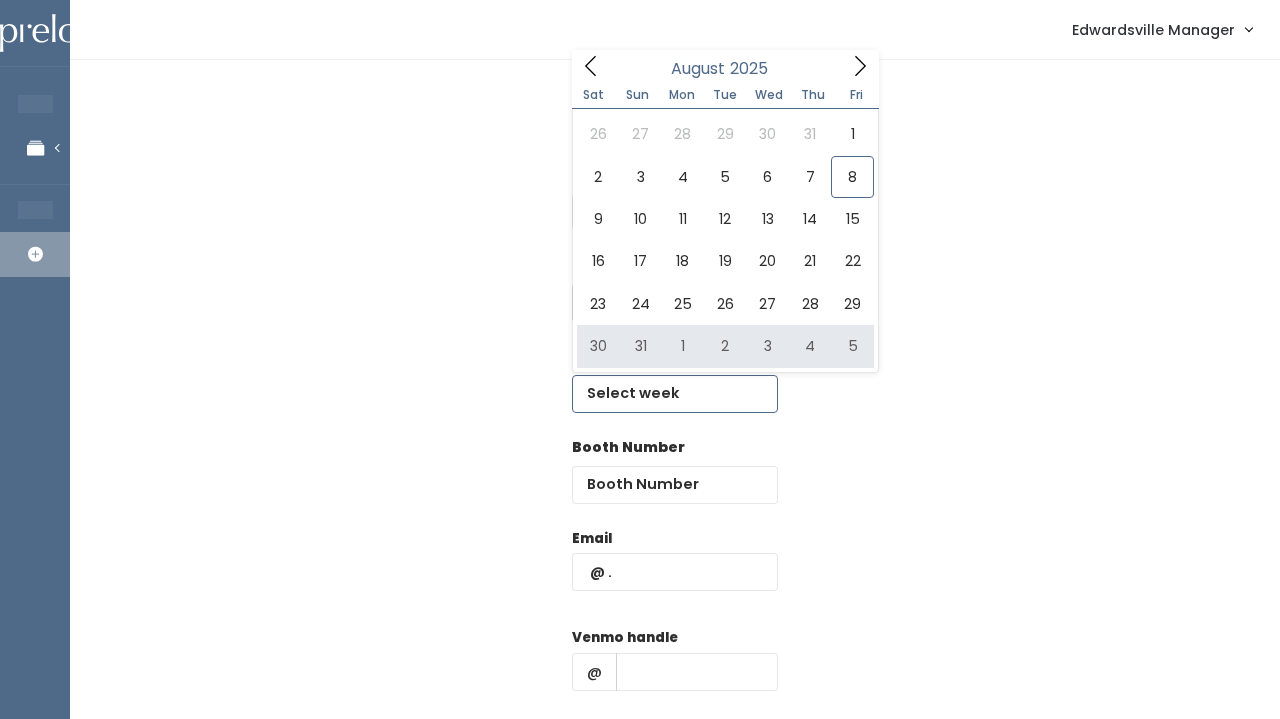 type on "August 23 to August 29" 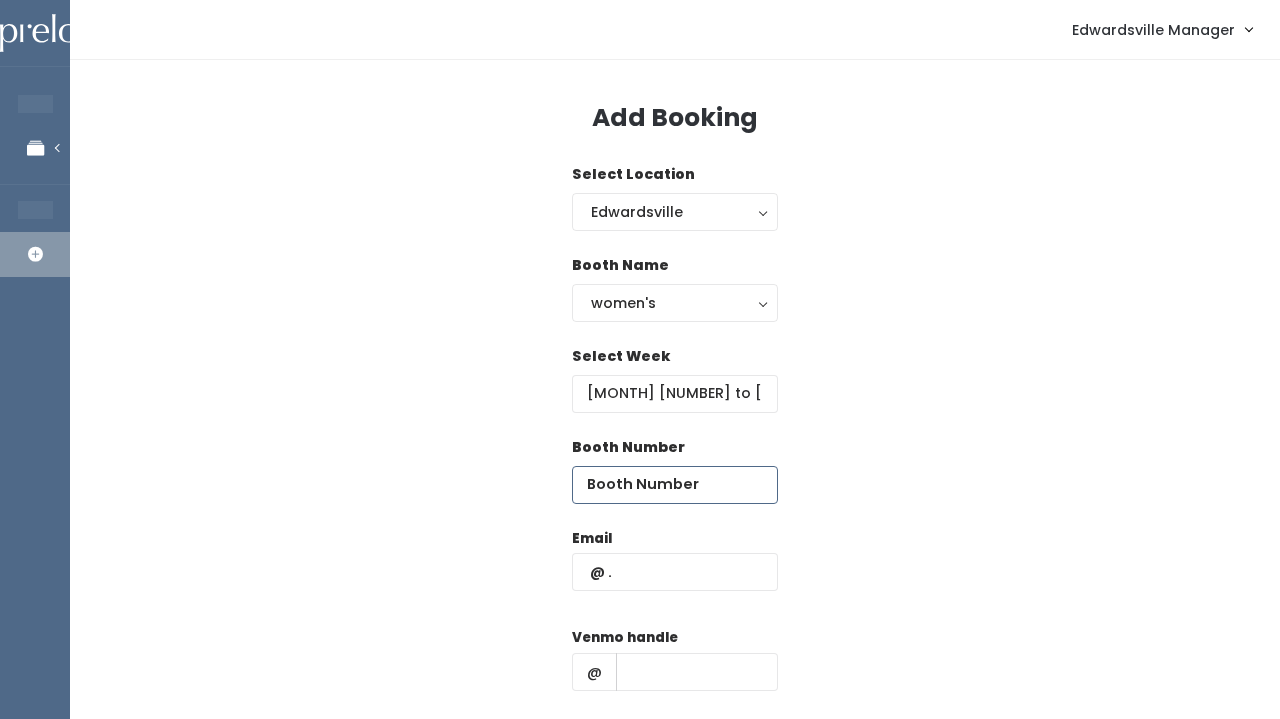 click at bounding box center [675, 485] 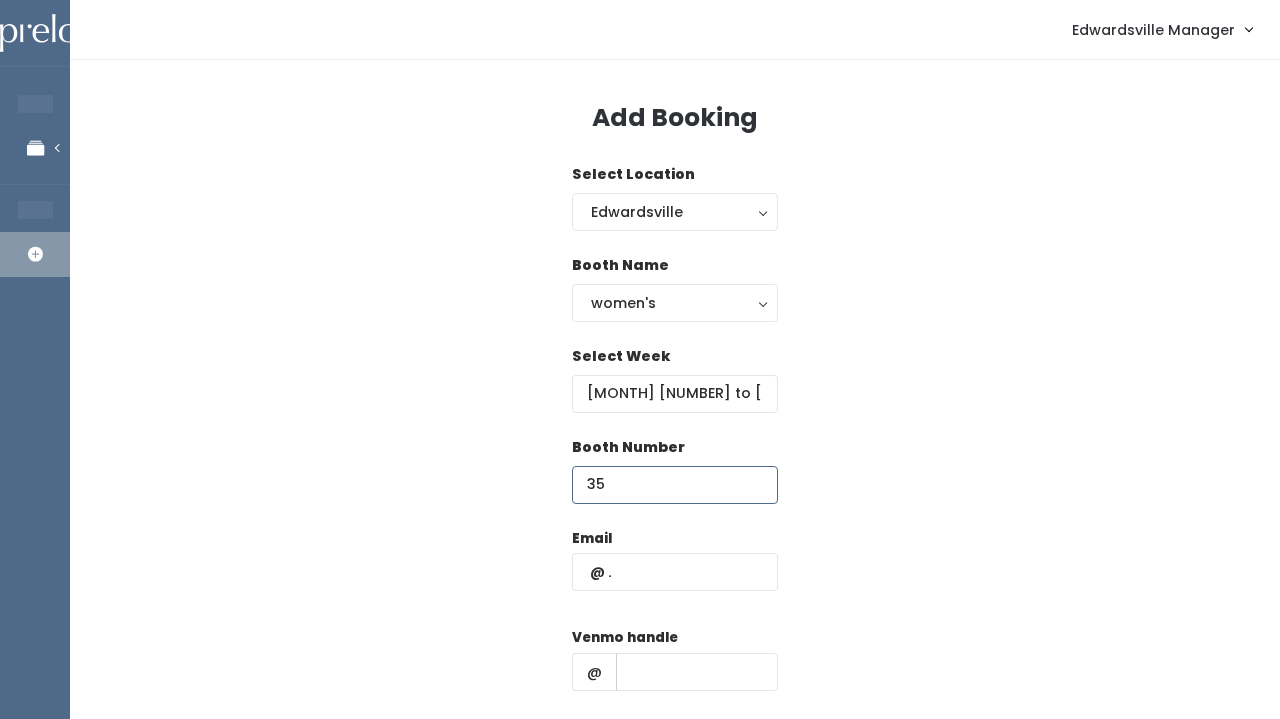 type on "35" 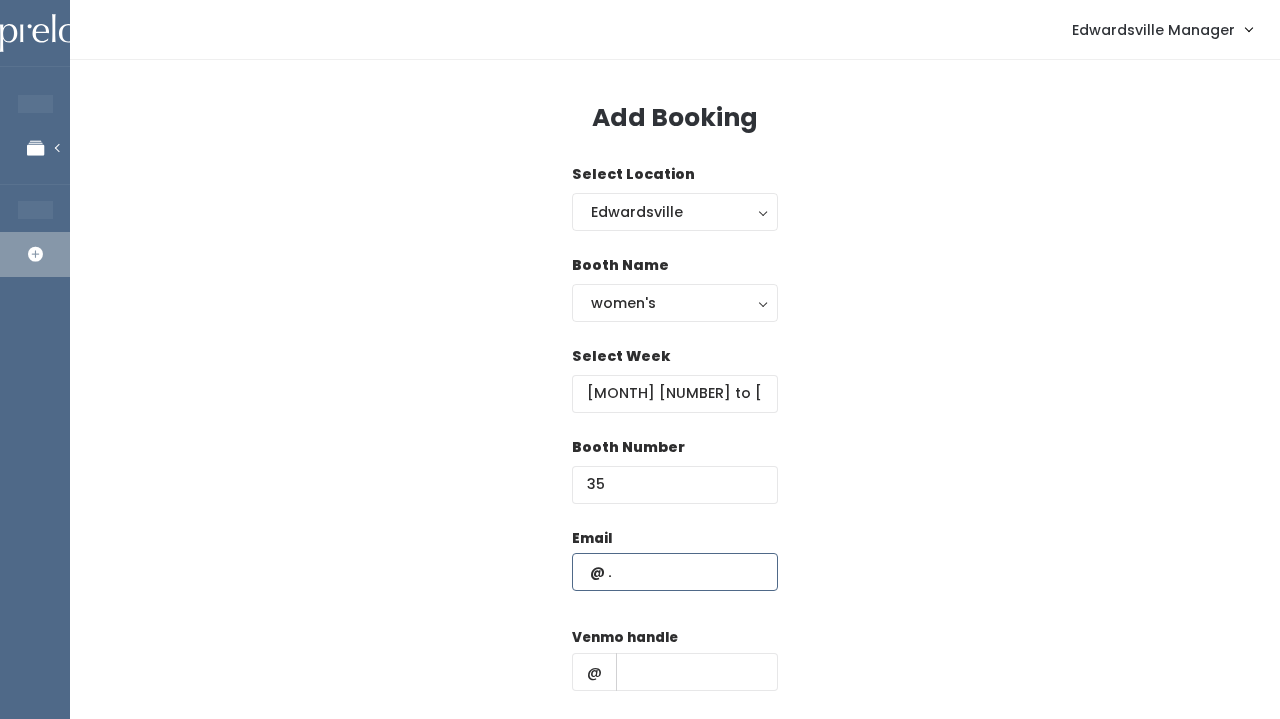 paste on "enieceandrews@gmail.com" 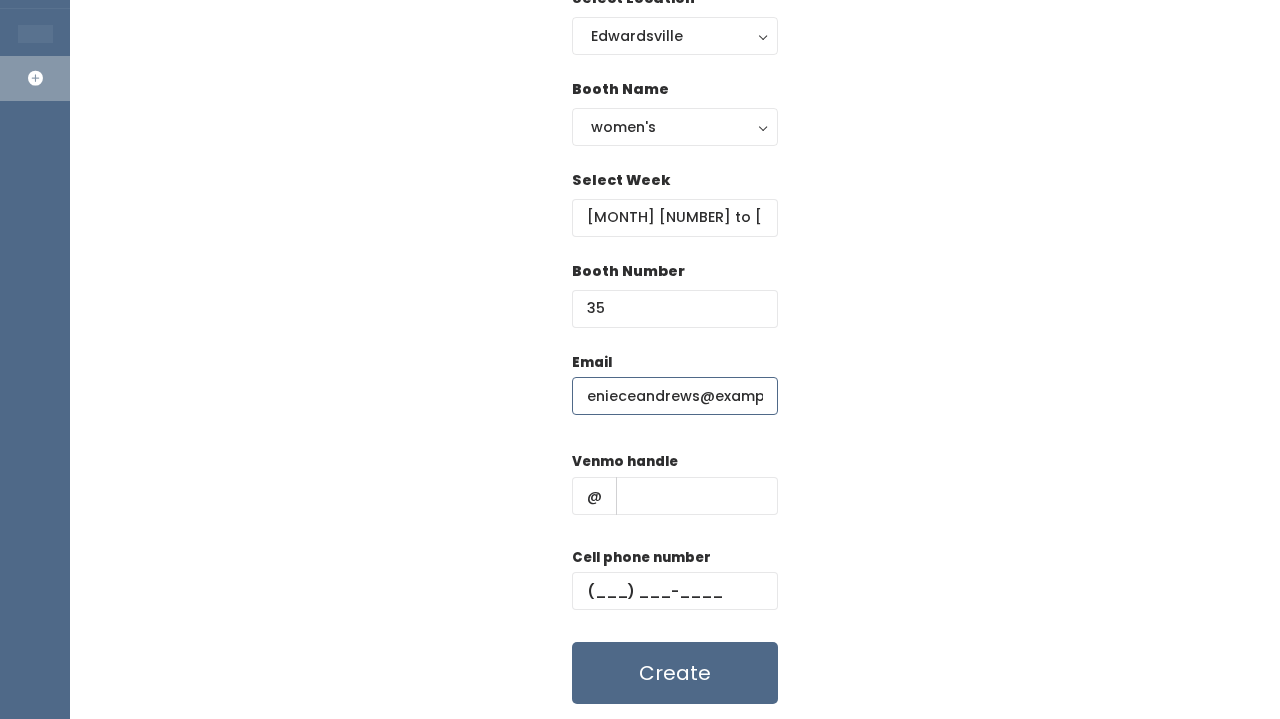 scroll, scrollTop: 178, scrollLeft: 0, axis: vertical 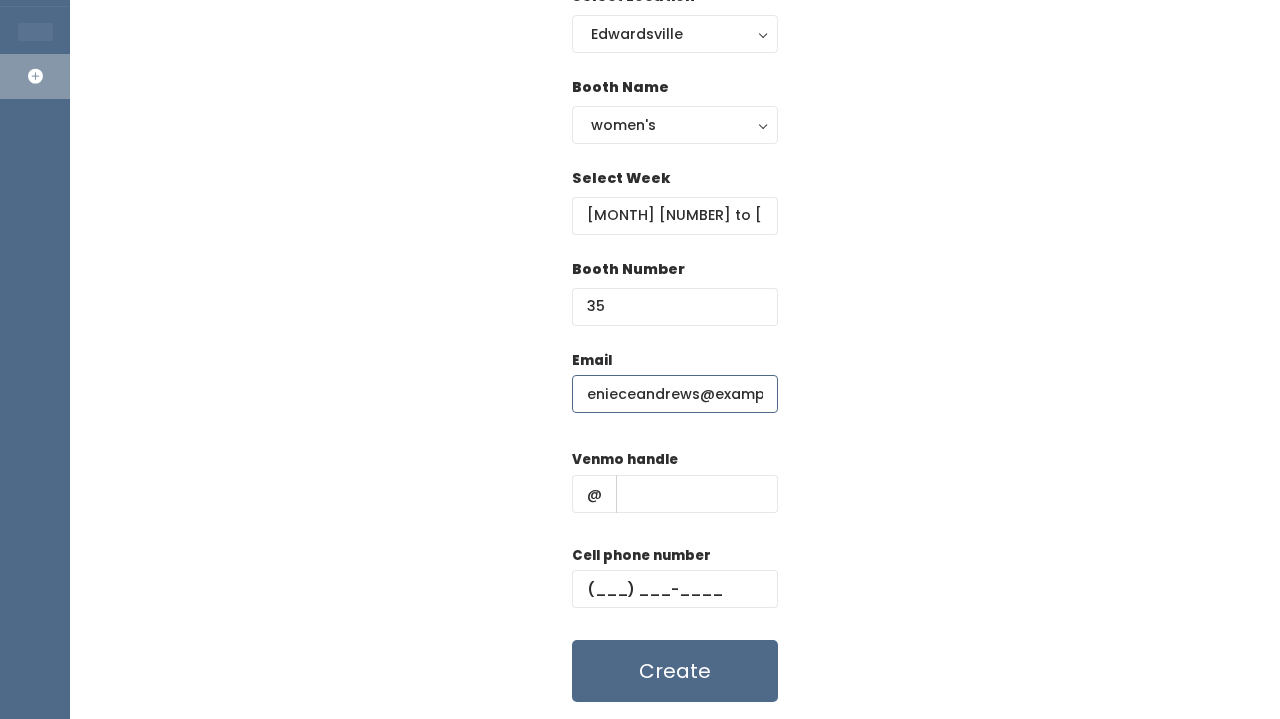 type on "enieceandrews@gmail.com" 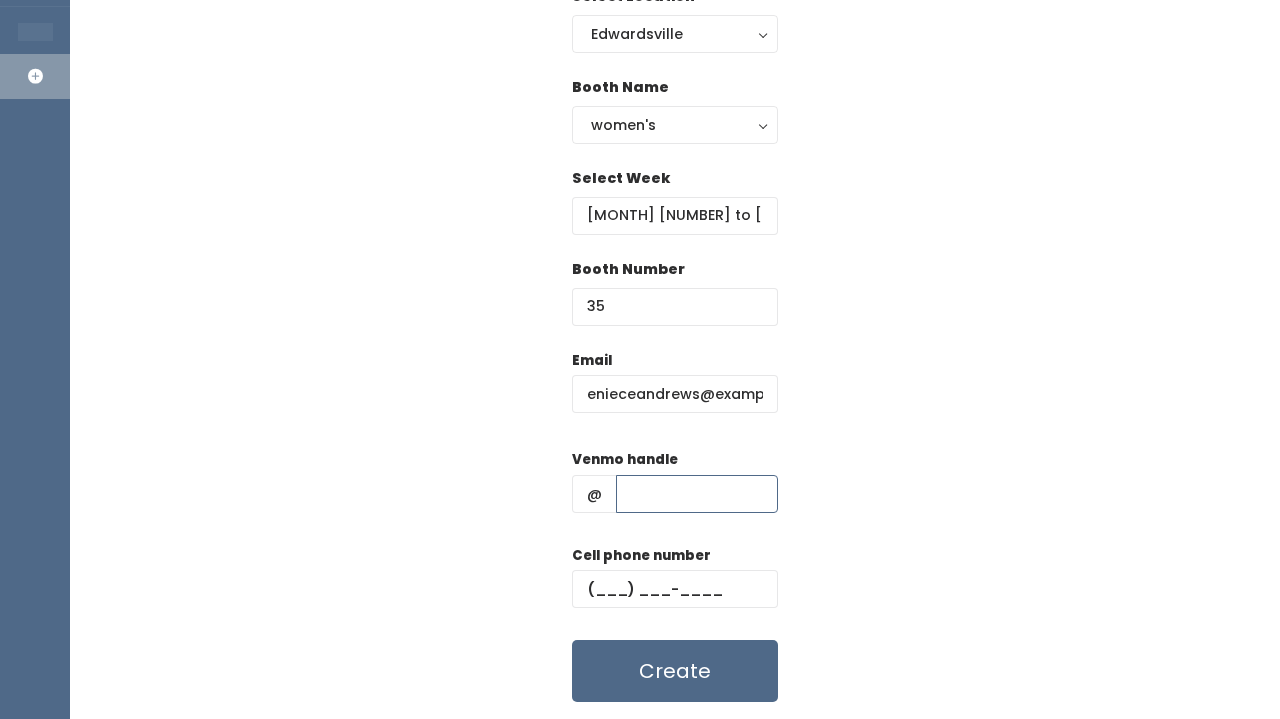 click at bounding box center [697, 494] 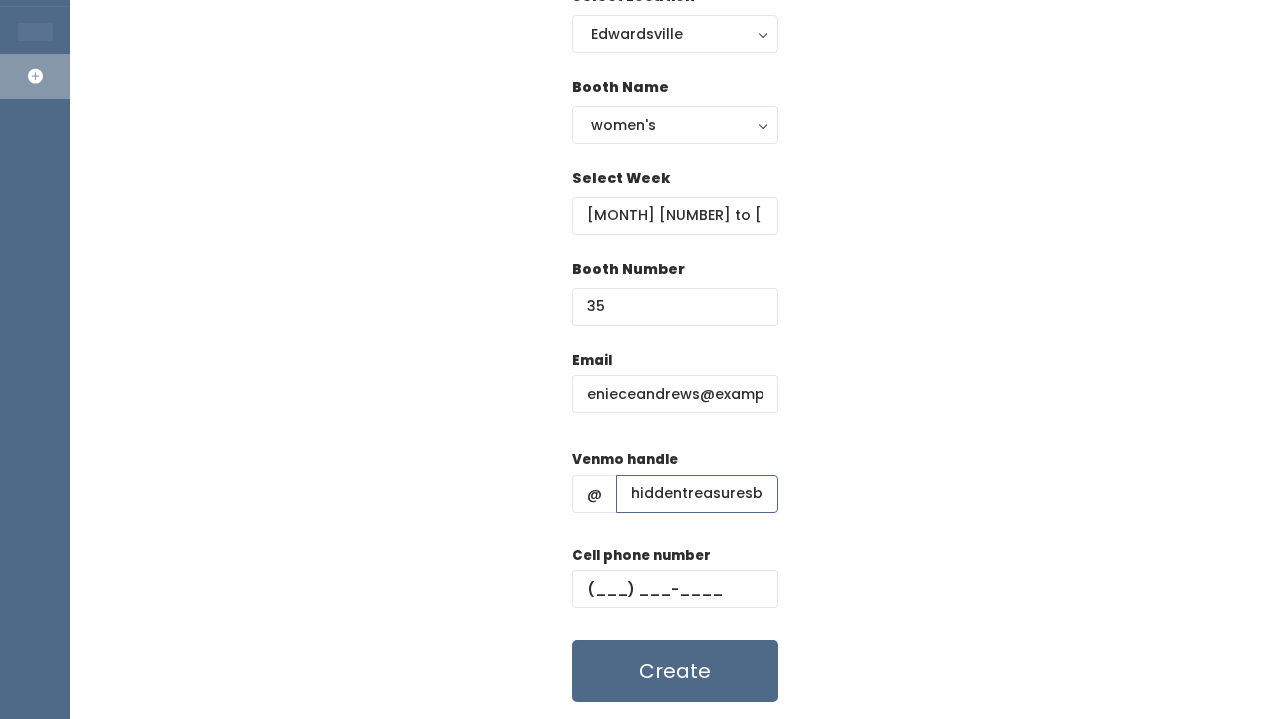 type on "hiddentreasuresboutique" 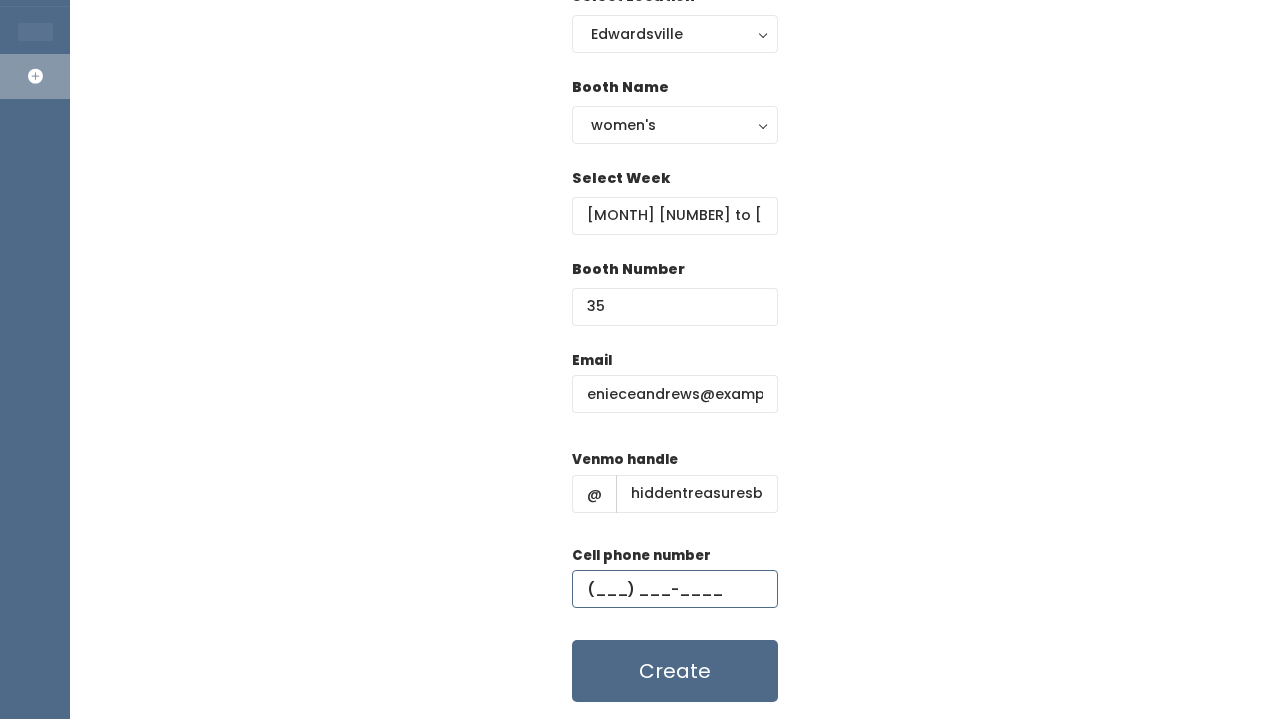 paste on "[PHONE]" 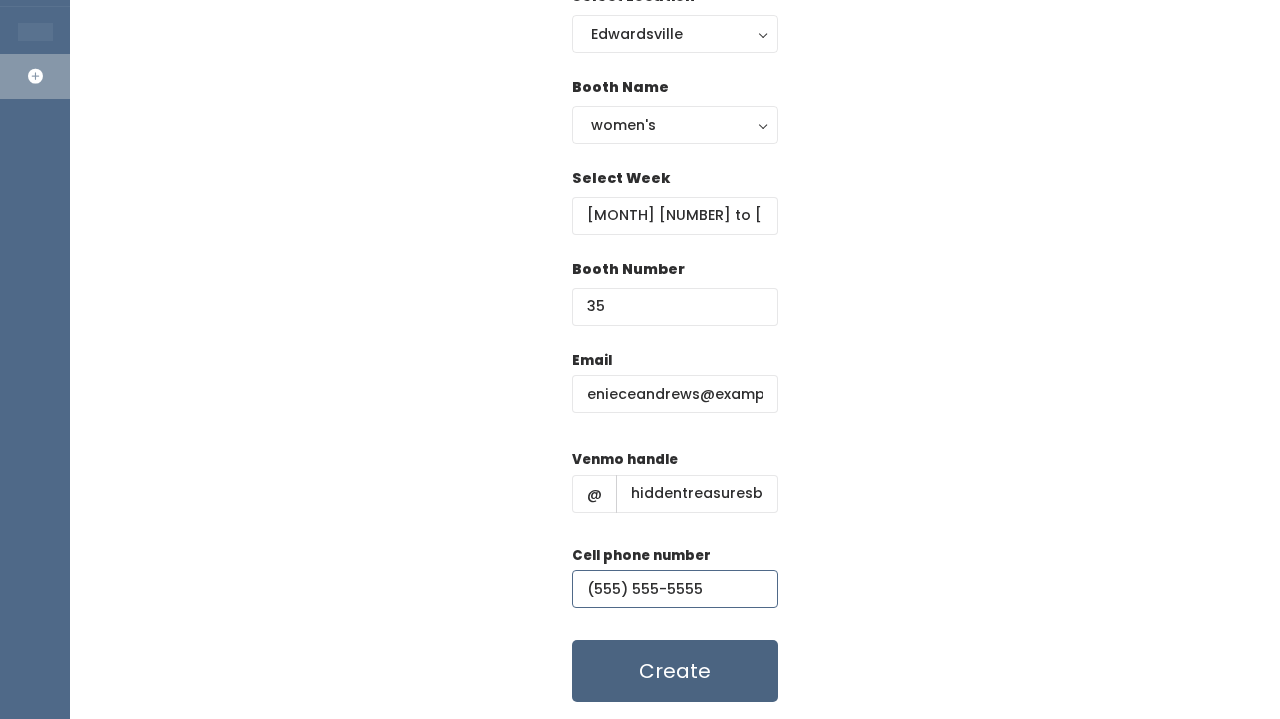 type on "([AREA]) [PHONE]-[PHONE]" 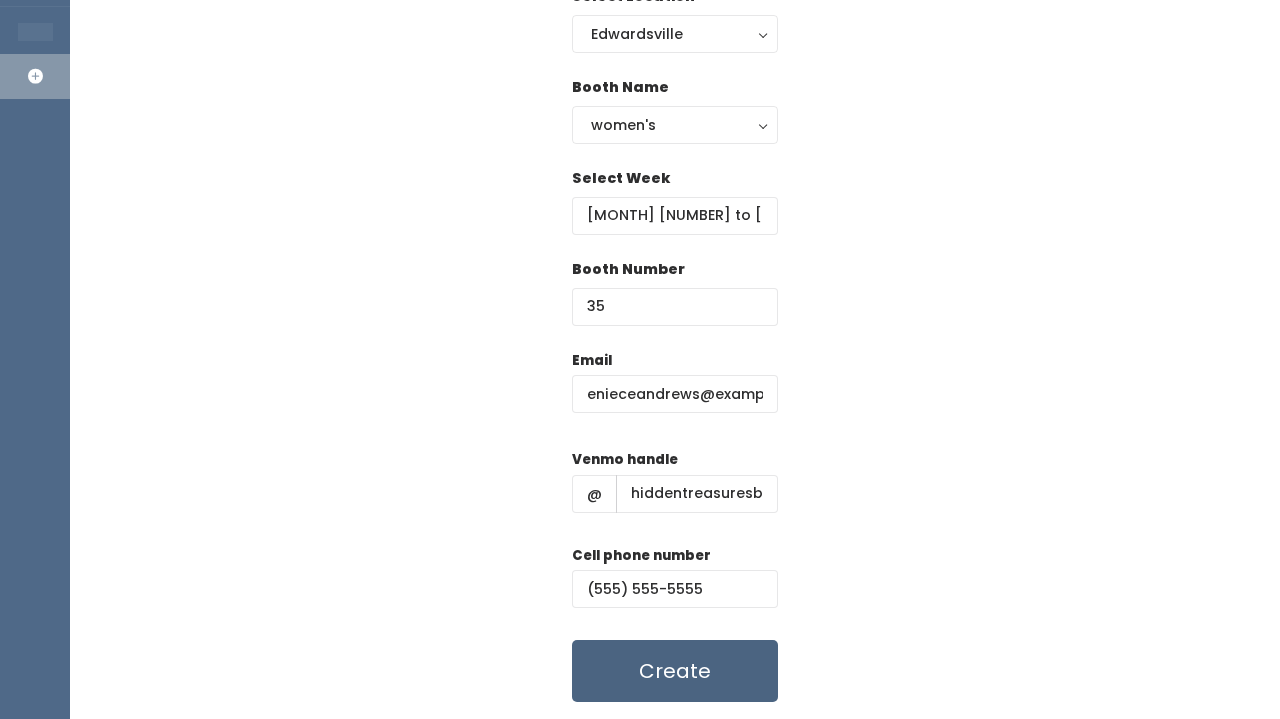 click on "Create" at bounding box center (675, 671) 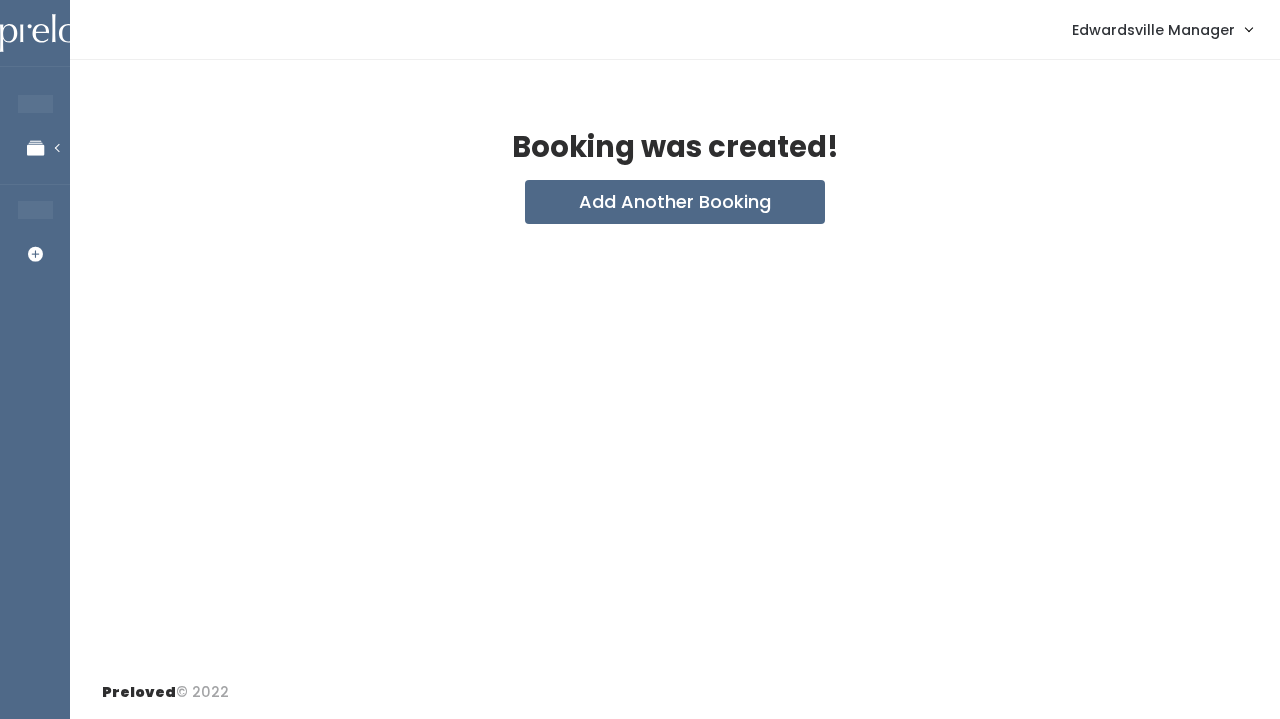 scroll, scrollTop: 0, scrollLeft: 0, axis: both 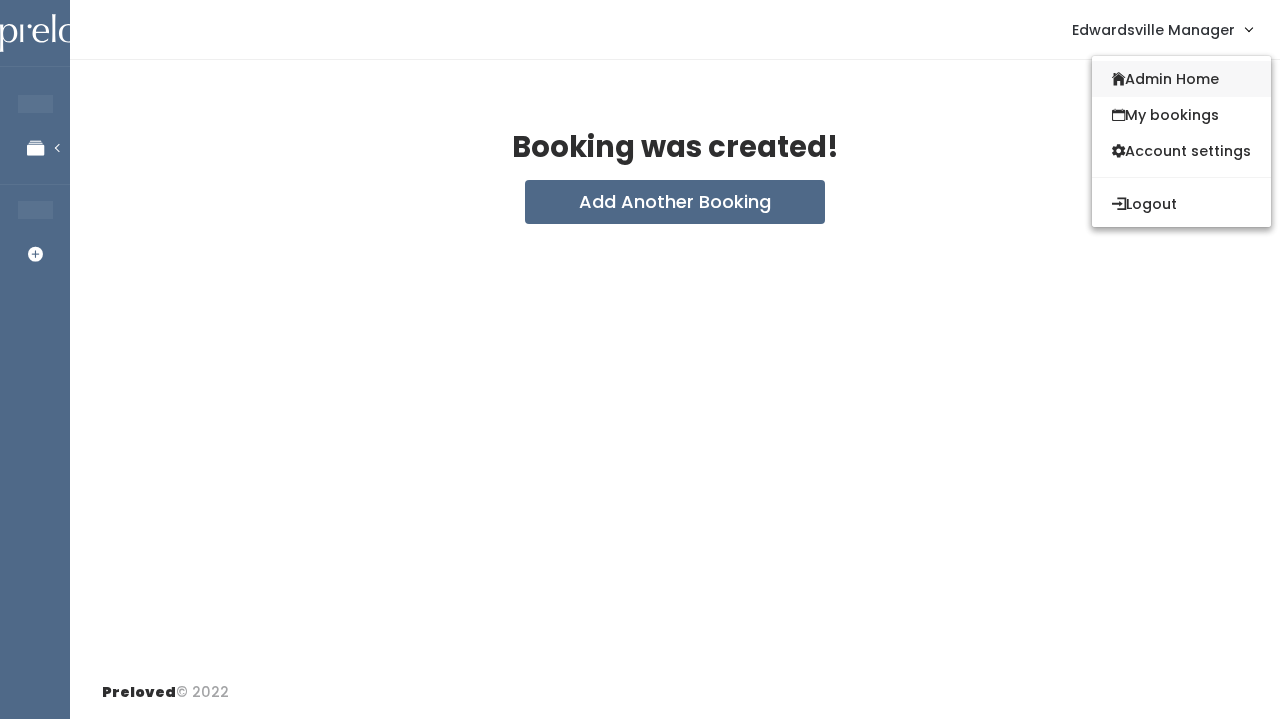 click at bounding box center (1118, 79) 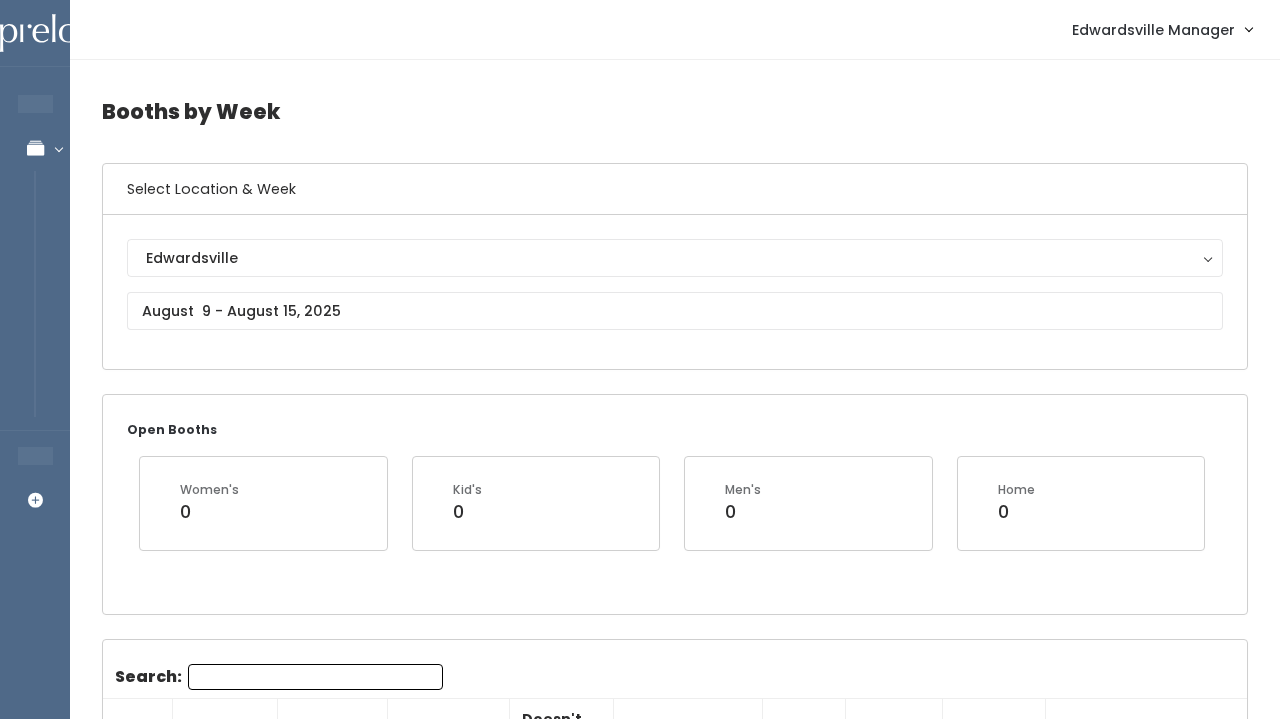 scroll, scrollTop: 0, scrollLeft: 0, axis: both 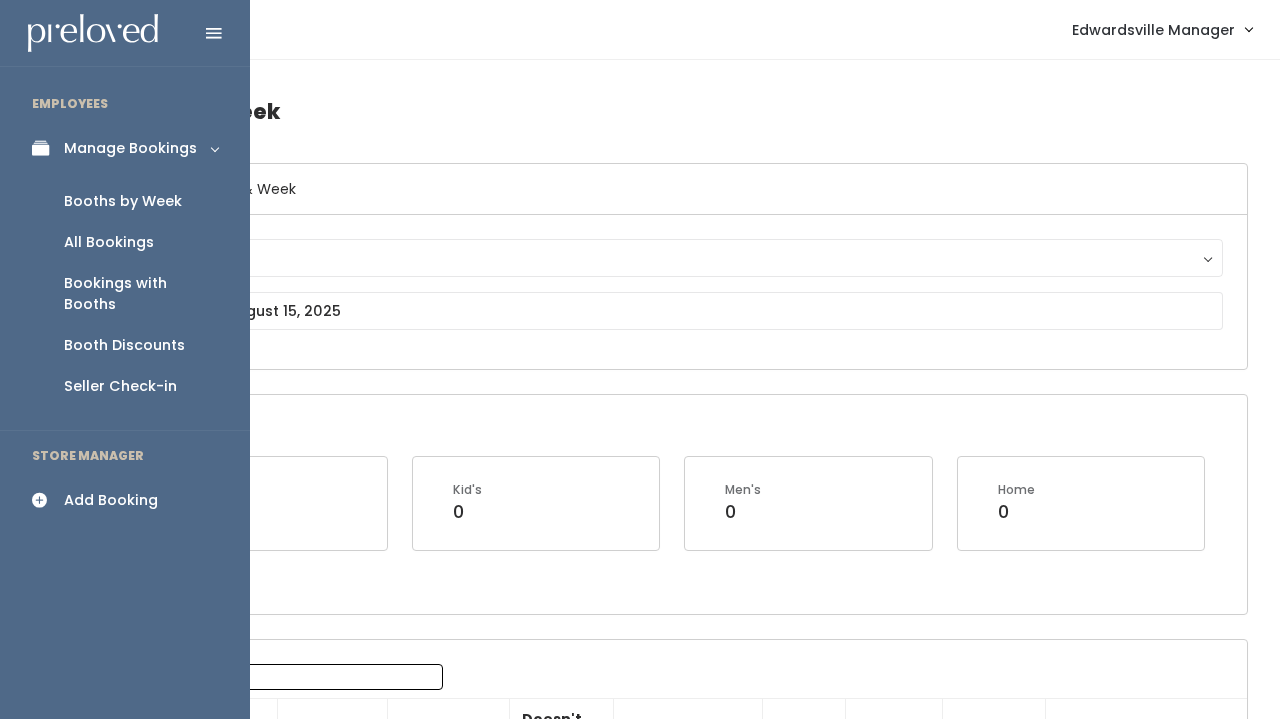 click on "Booths by Week" at bounding box center [123, 201] 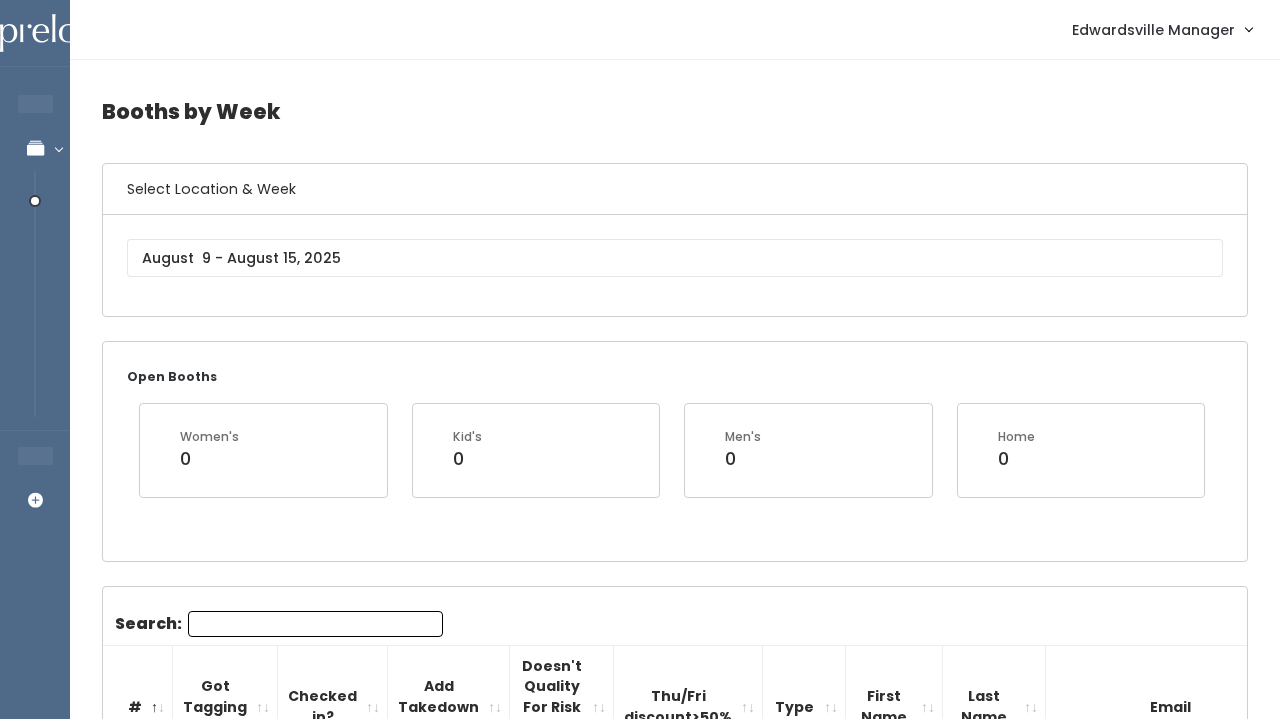 scroll, scrollTop: 0, scrollLeft: 0, axis: both 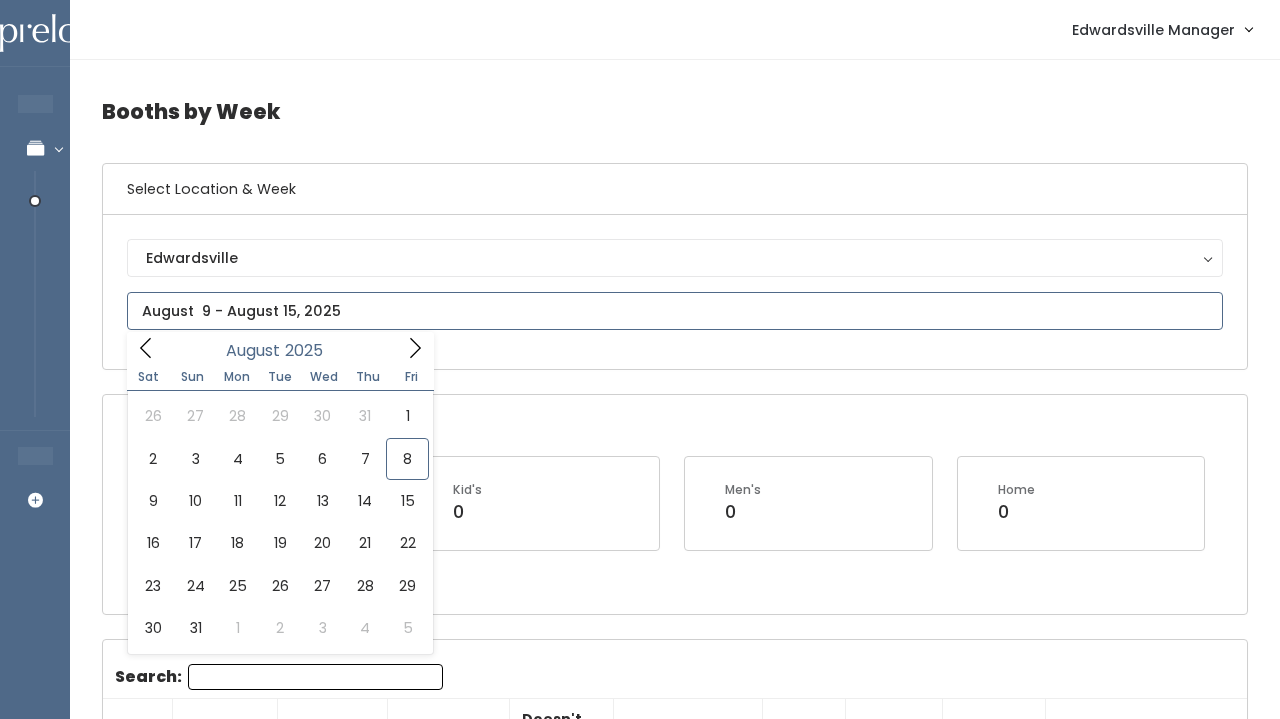 click at bounding box center (675, 311) 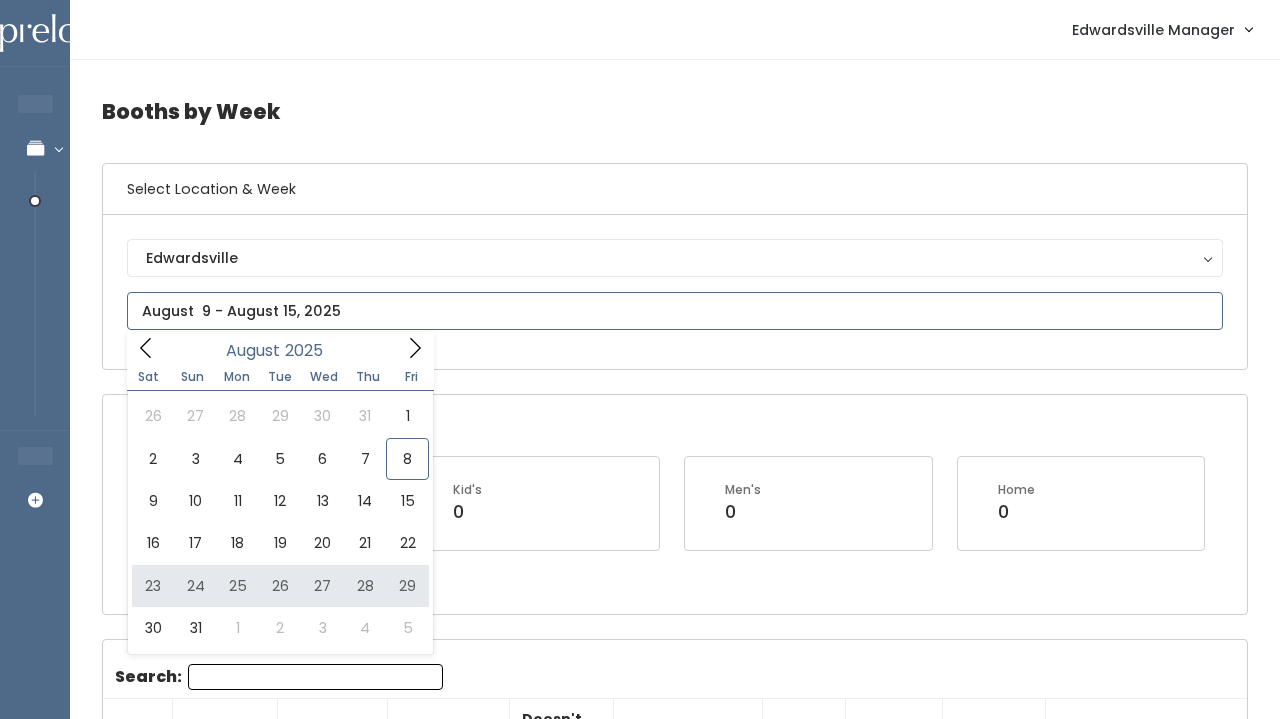 type on "August 23 to August 29" 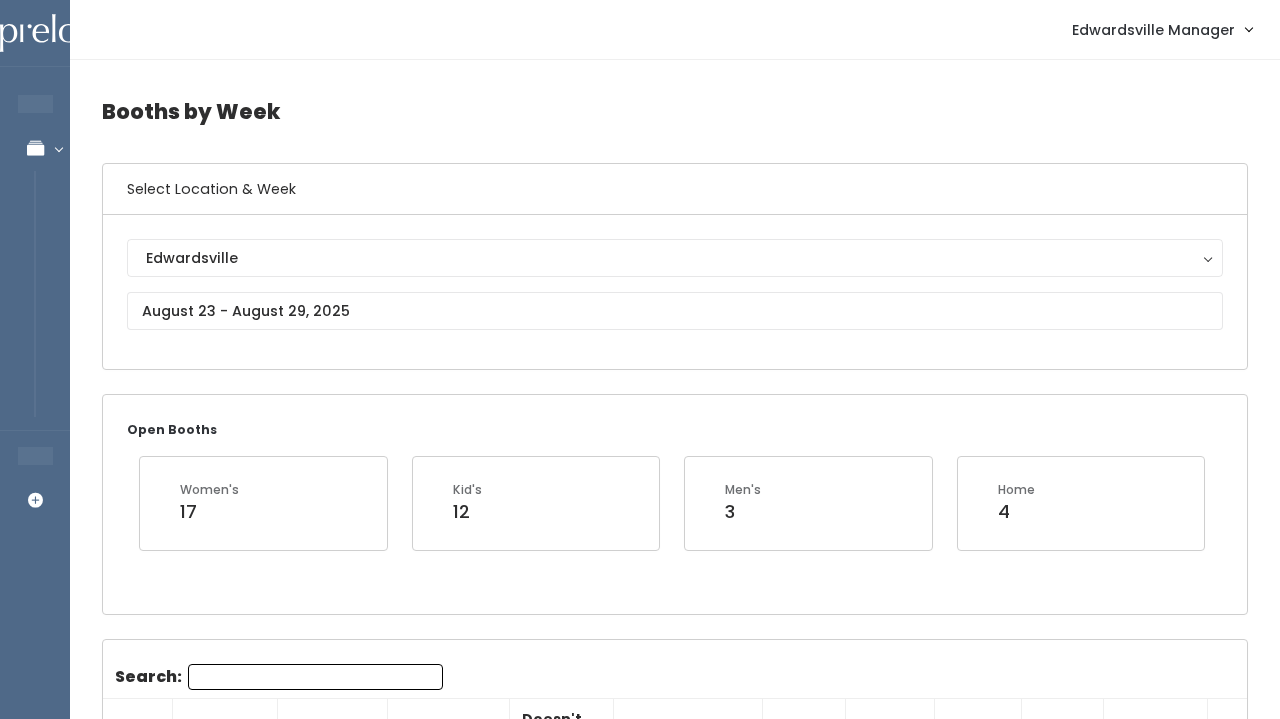 scroll, scrollTop: 0, scrollLeft: 0, axis: both 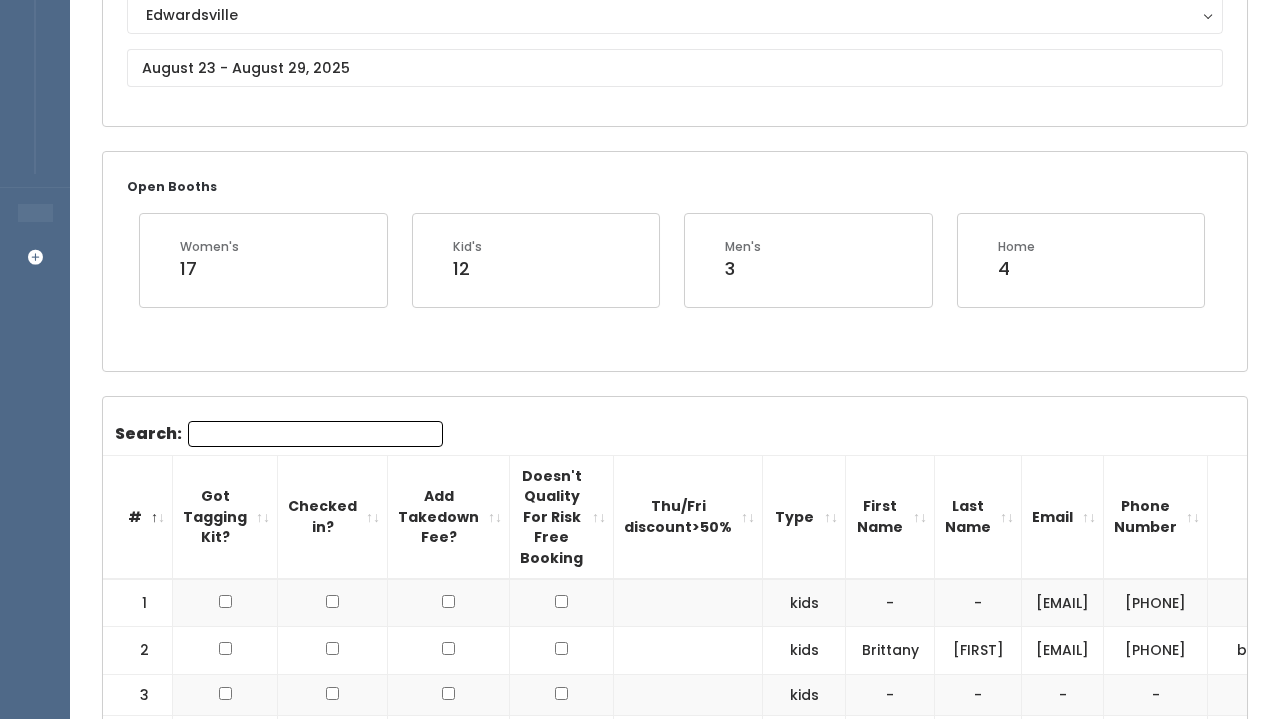 click on "Search:" at bounding box center [315, 434] 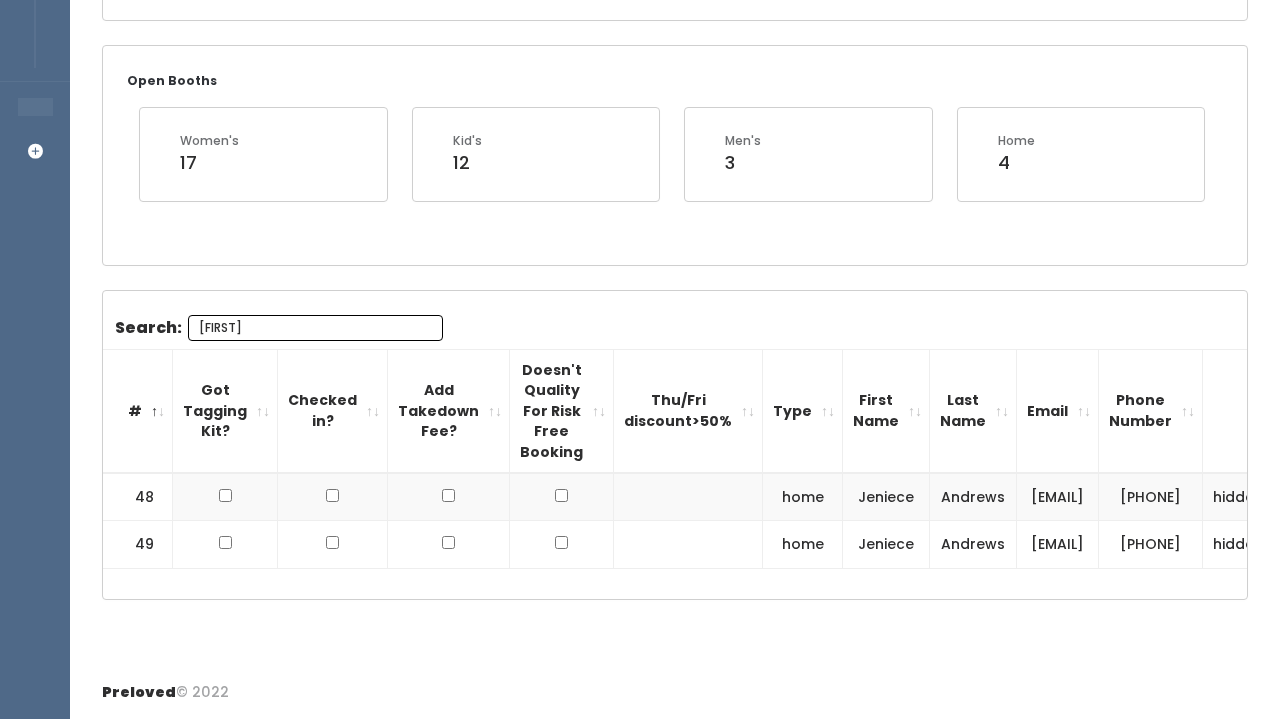 scroll, scrollTop: 365, scrollLeft: 0, axis: vertical 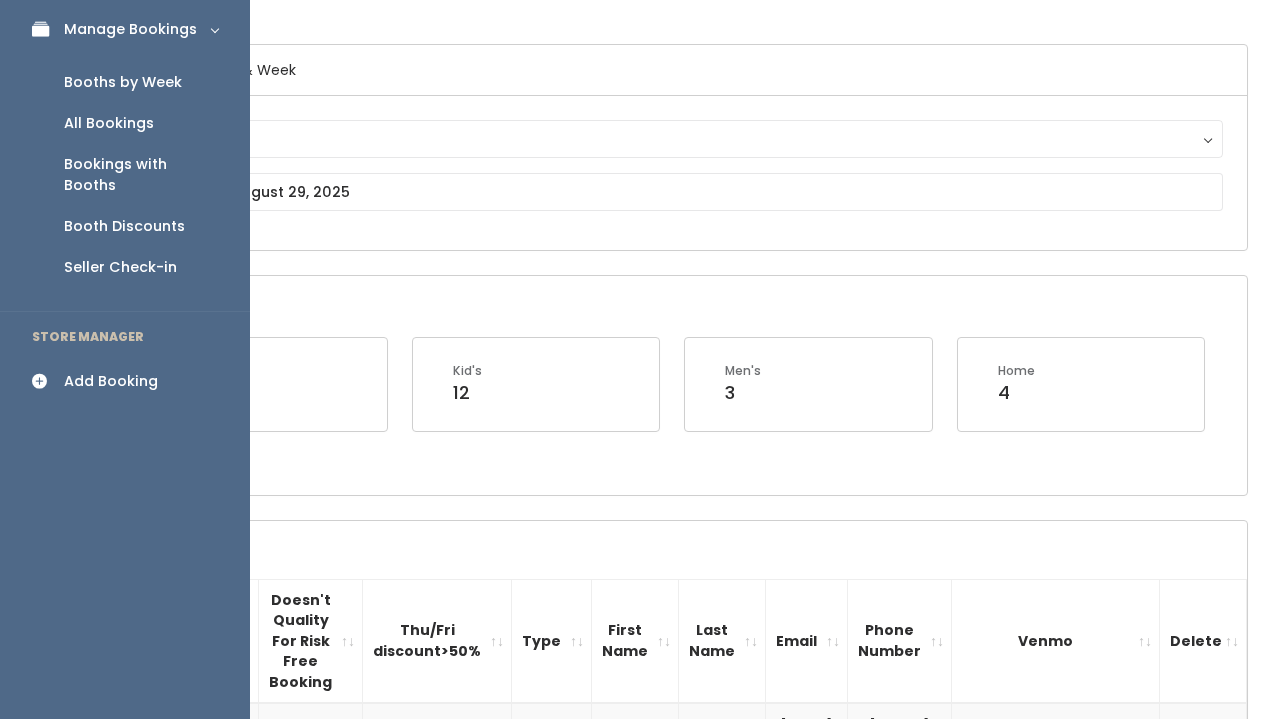 type on "Jen" 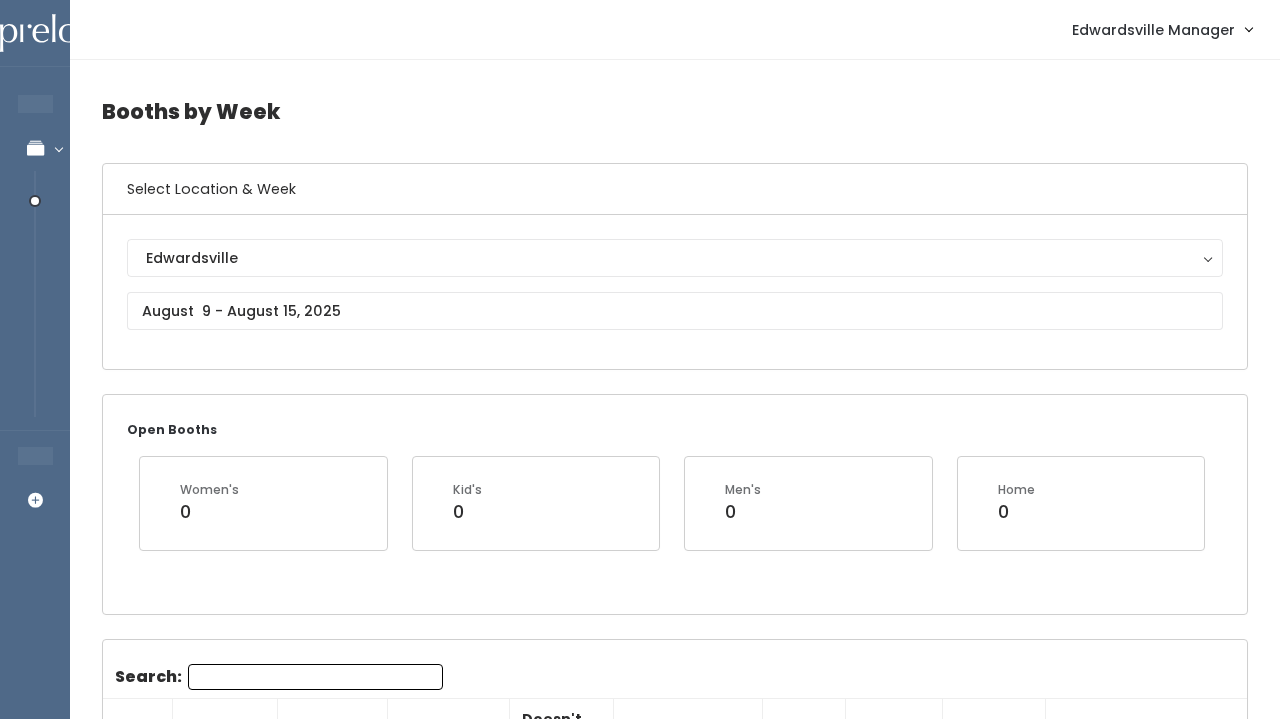 scroll, scrollTop: 0, scrollLeft: 0, axis: both 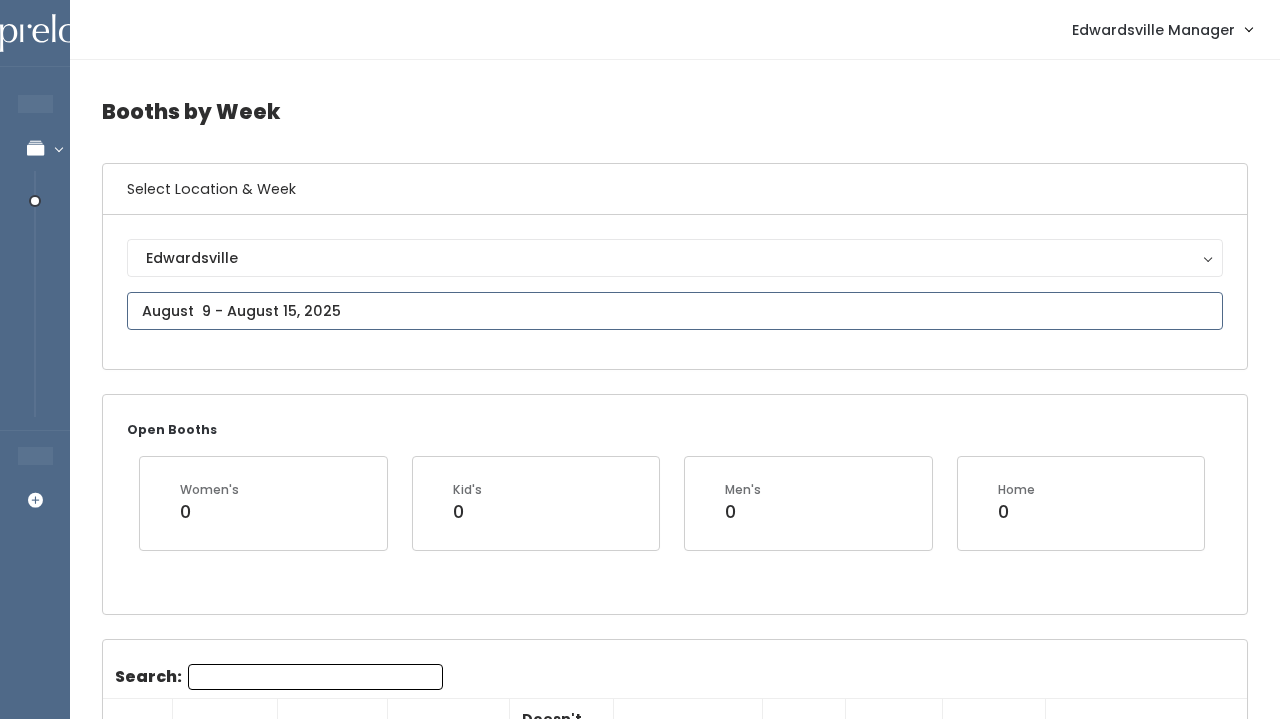 click at bounding box center (675, 311) 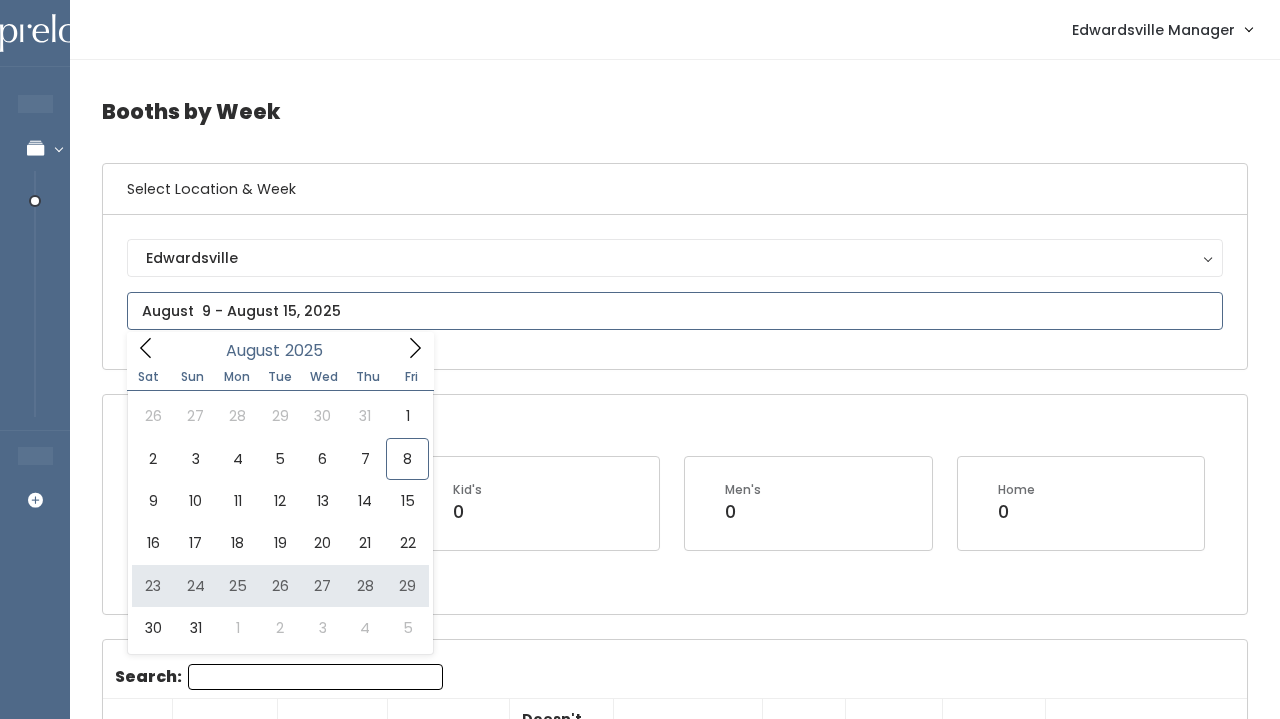 type on "August 23 to August 29" 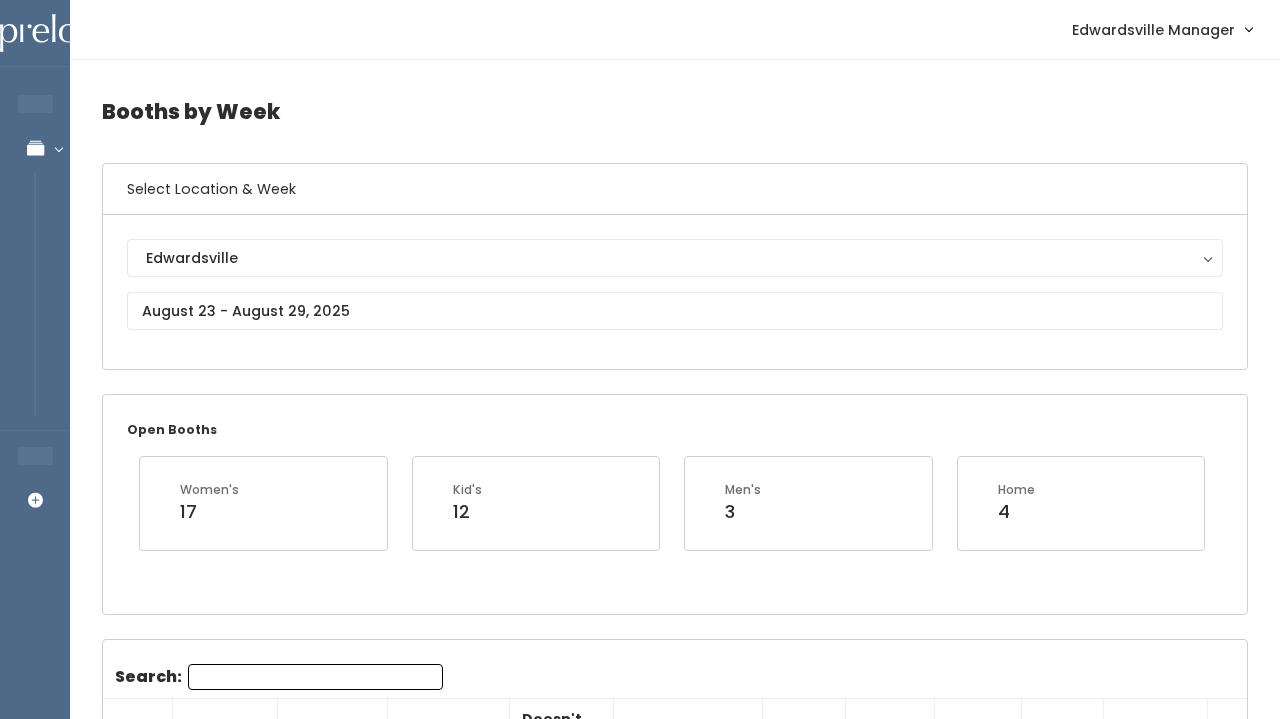 scroll, scrollTop: 0, scrollLeft: 0, axis: both 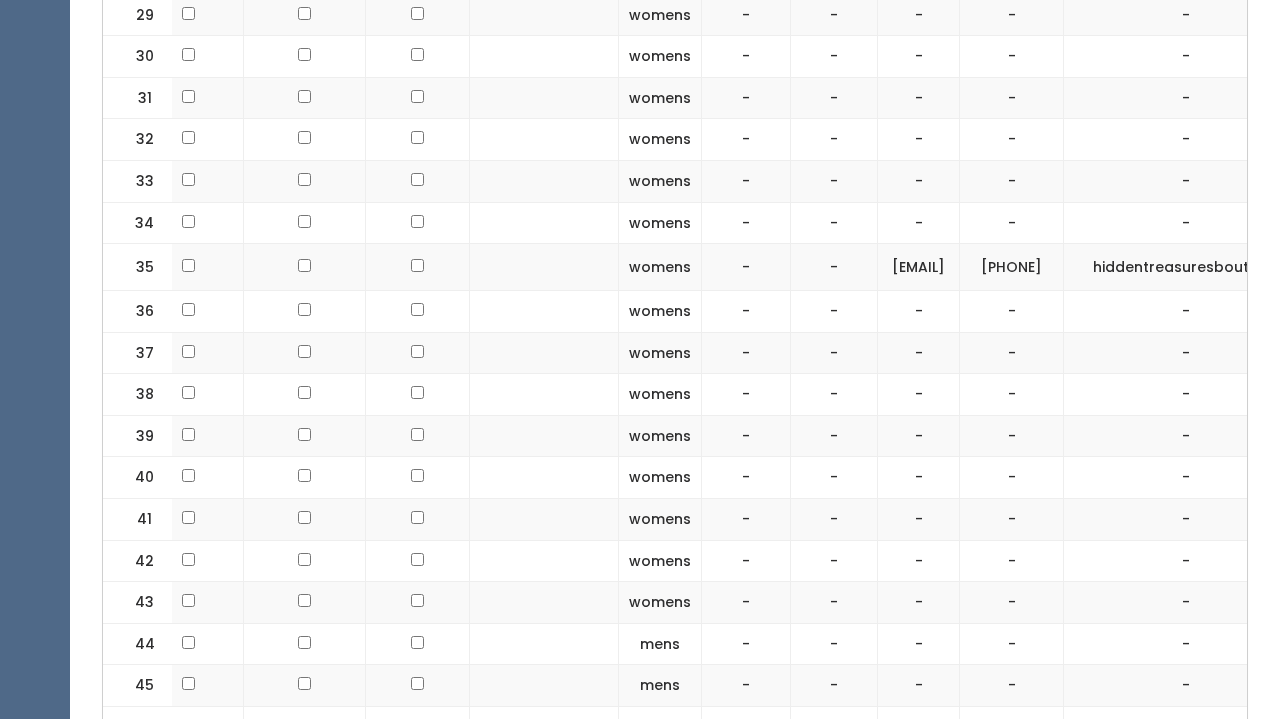 click on "-" at bounding box center (746, 267) 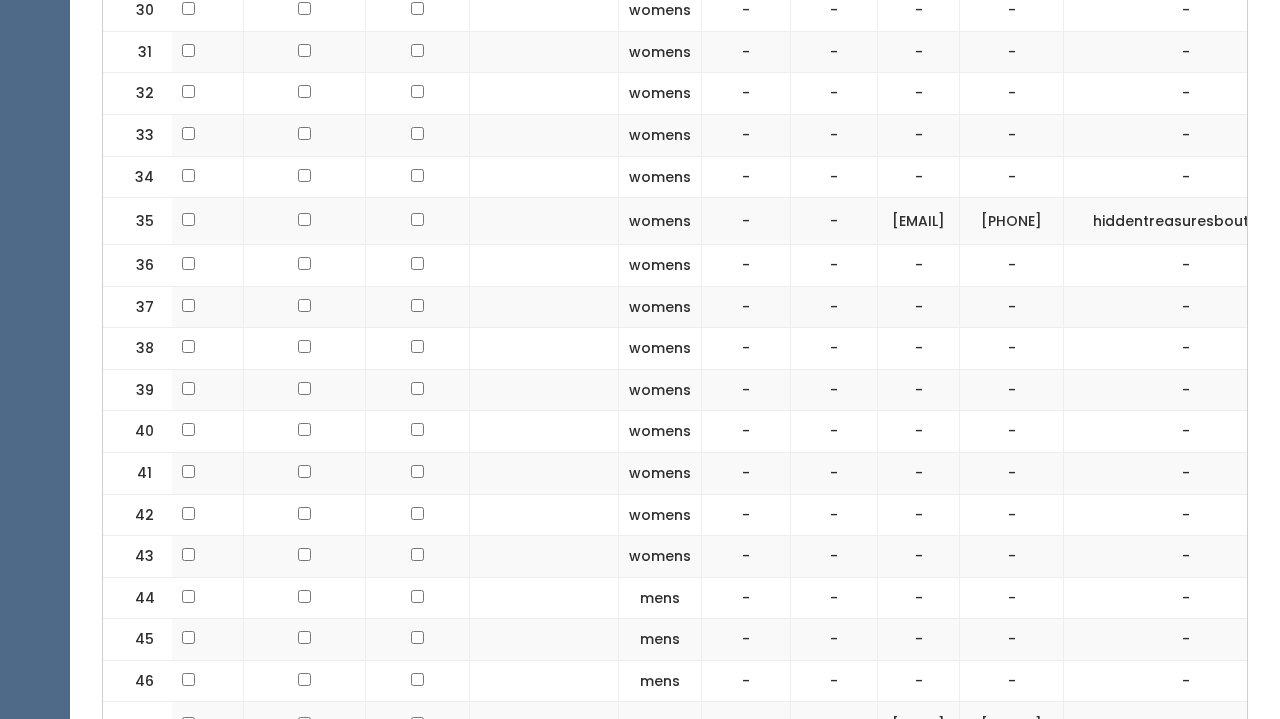 scroll, scrollTop: 2153, scrollLeft: 0, axis: vertical 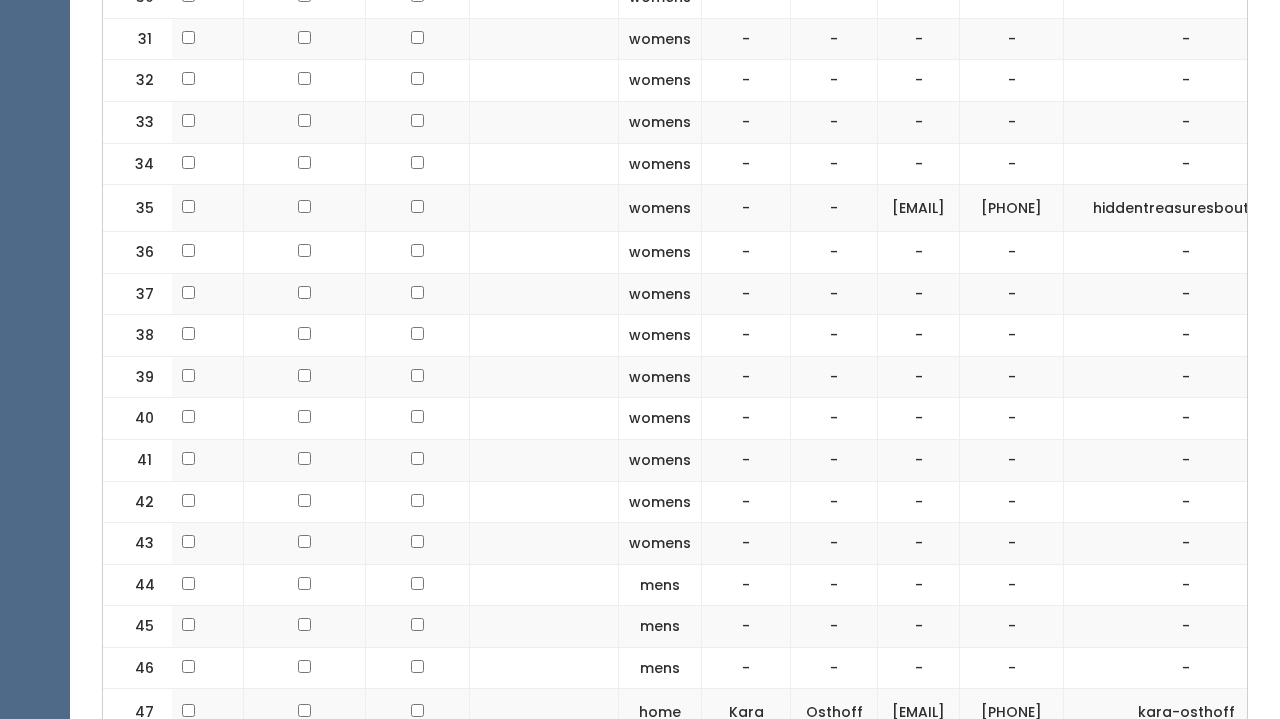 click on "enieceandrews@gmail.com" at bounding box center [919, 208] 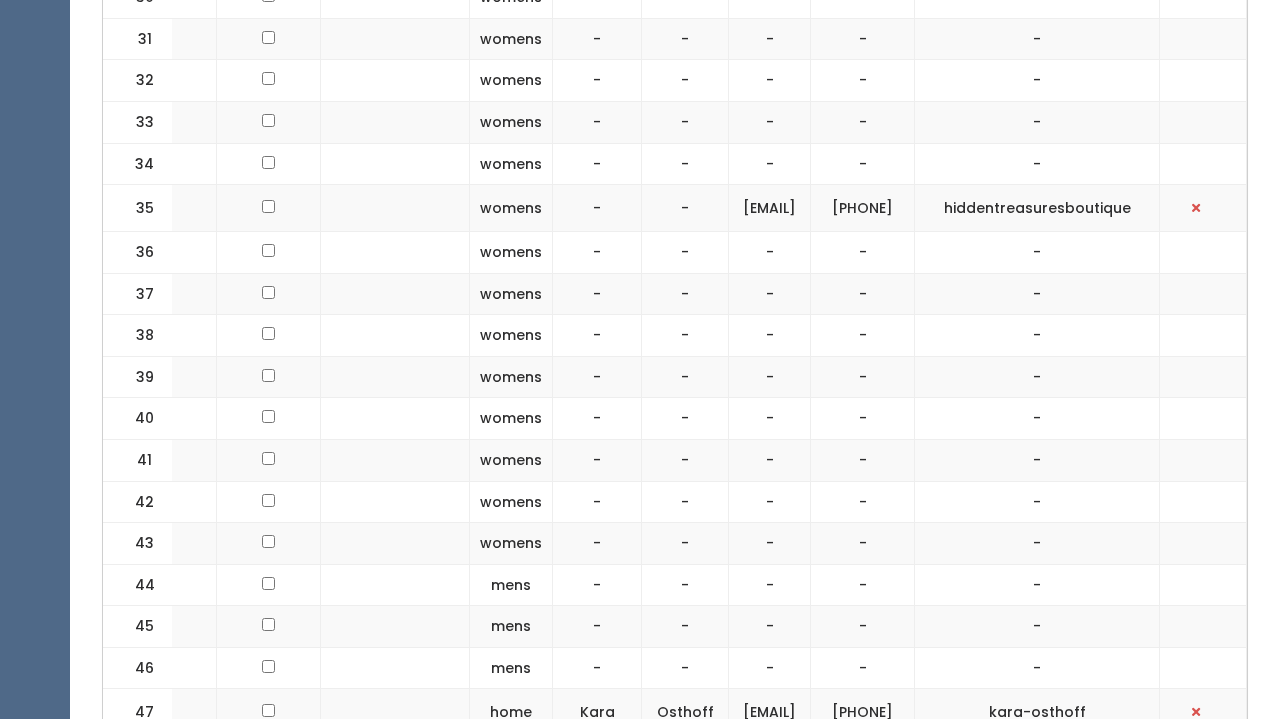 scroll, scrollTop: 0, scrollLeft: 360, axis: horizontal 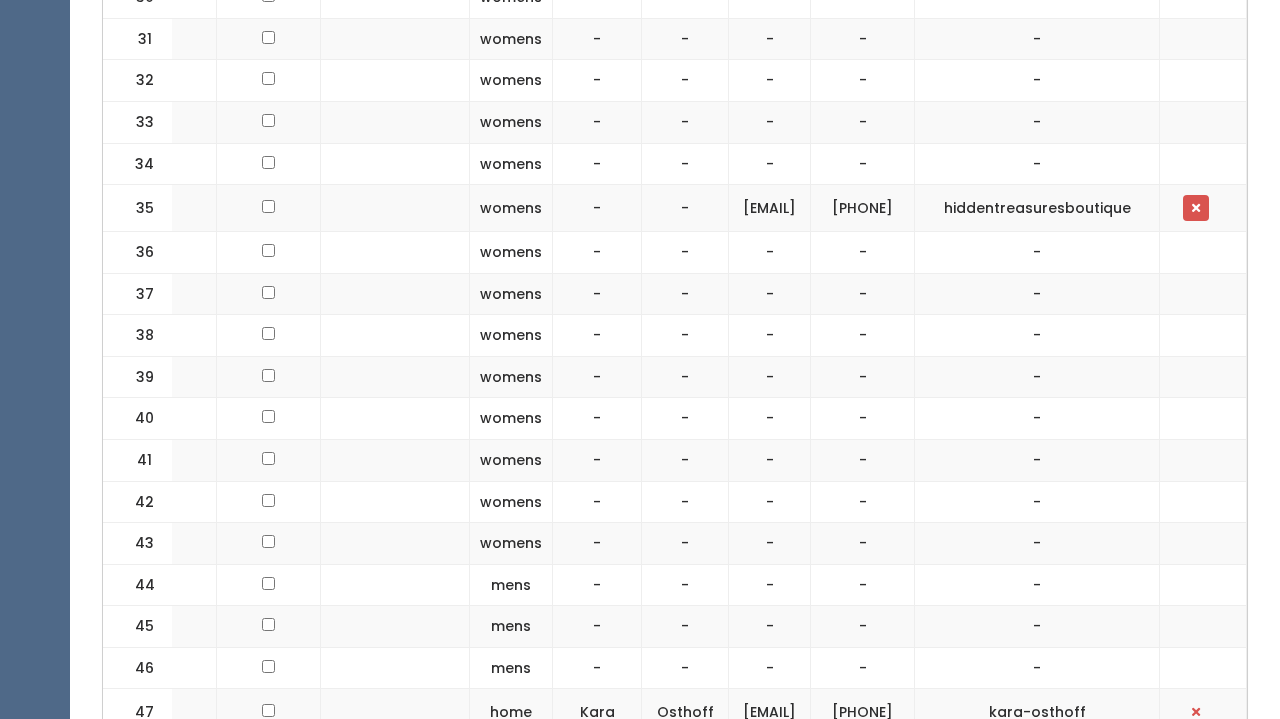 click at bounding box center [1196, 208] 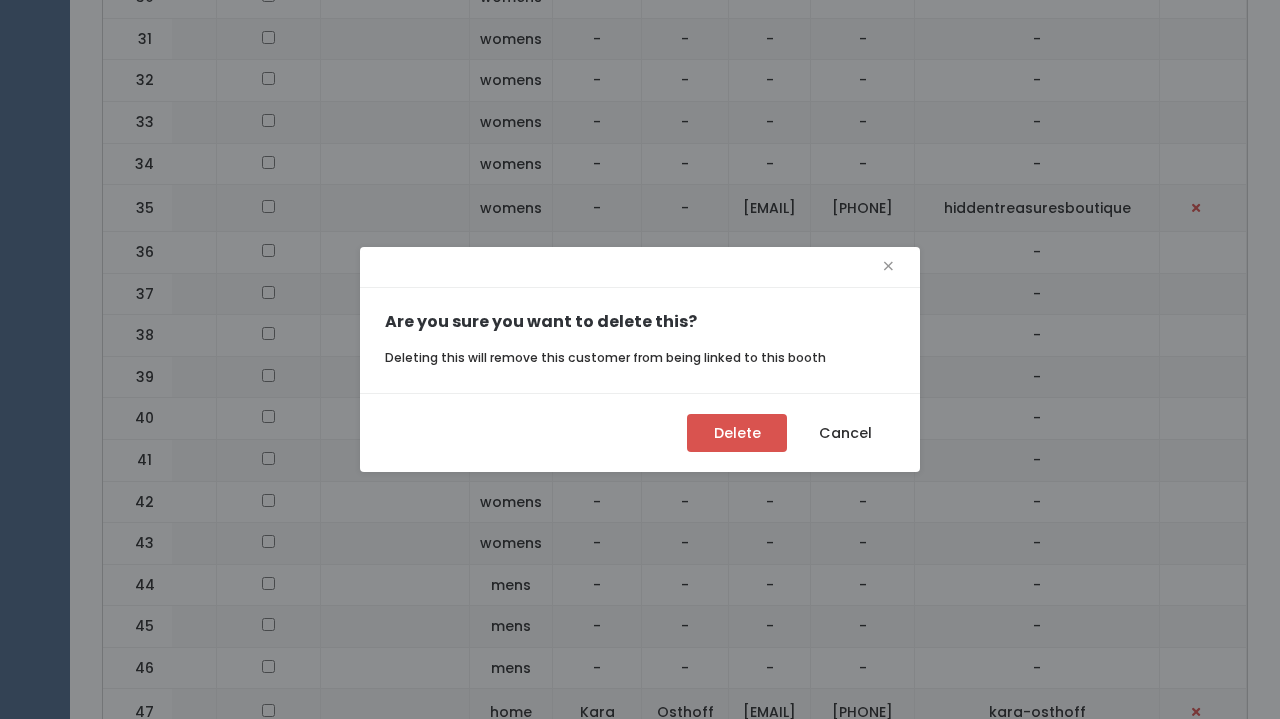 click on "Delete" at bounding box center [737, 433] 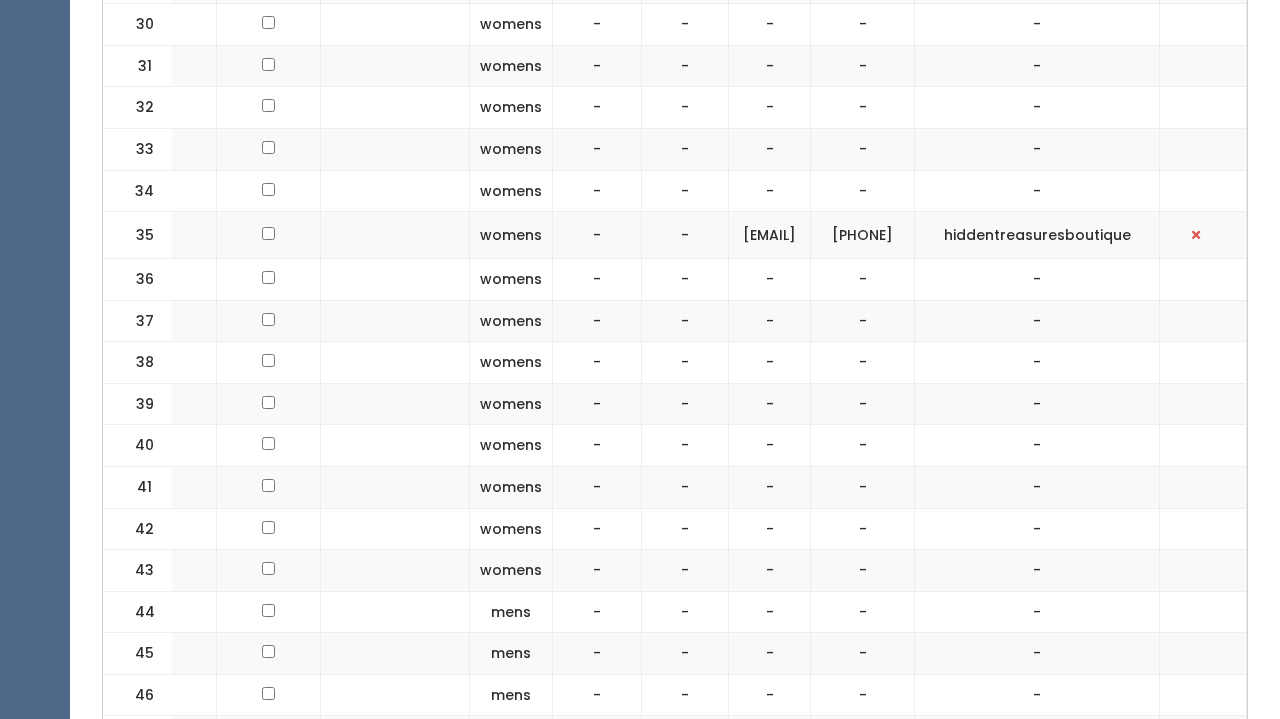 scroll, scrollTop: 2132, scrollLeft: 0, axis: vertical 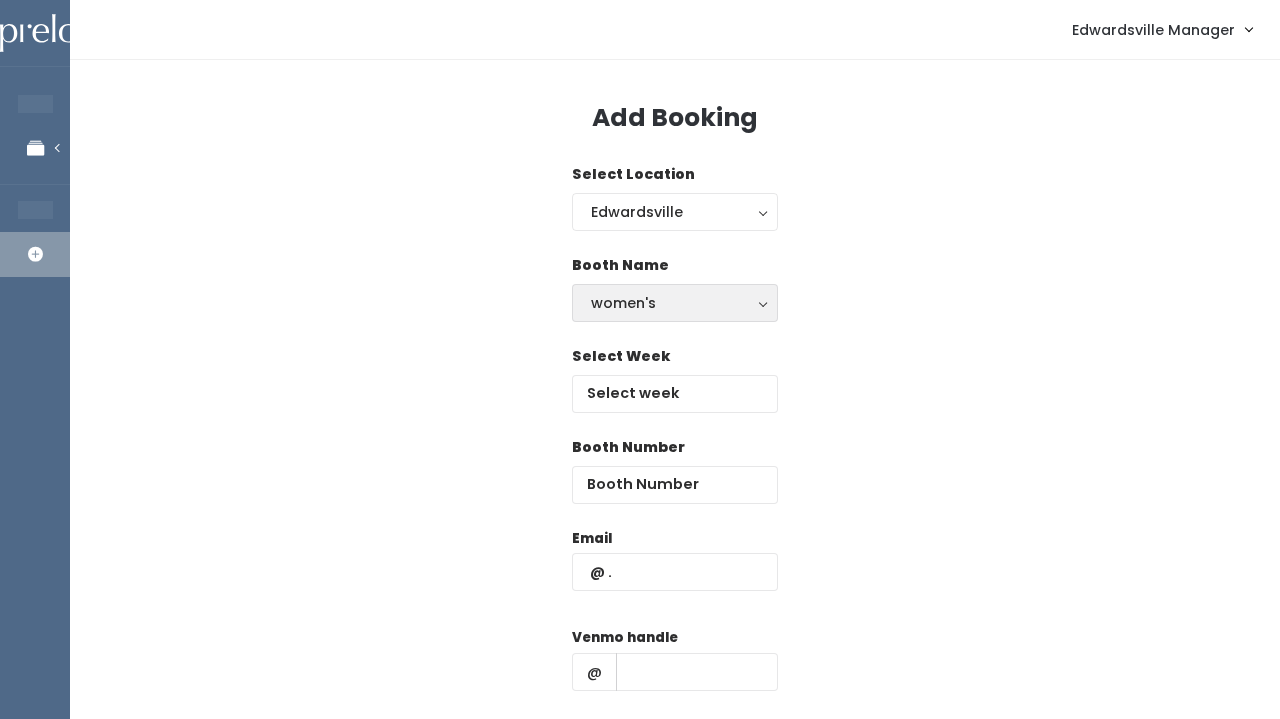 click on "women's" at bounding box center [675, 303] 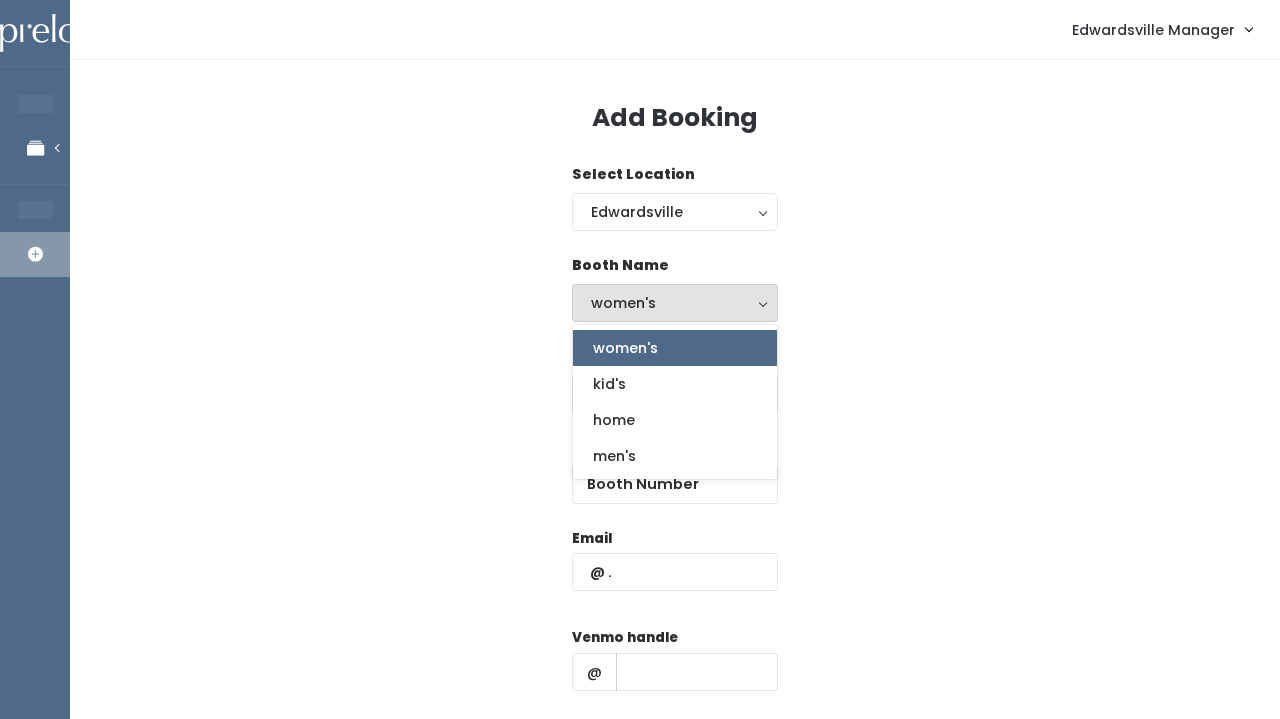 click on "women's" at bounding box center [675, 348] 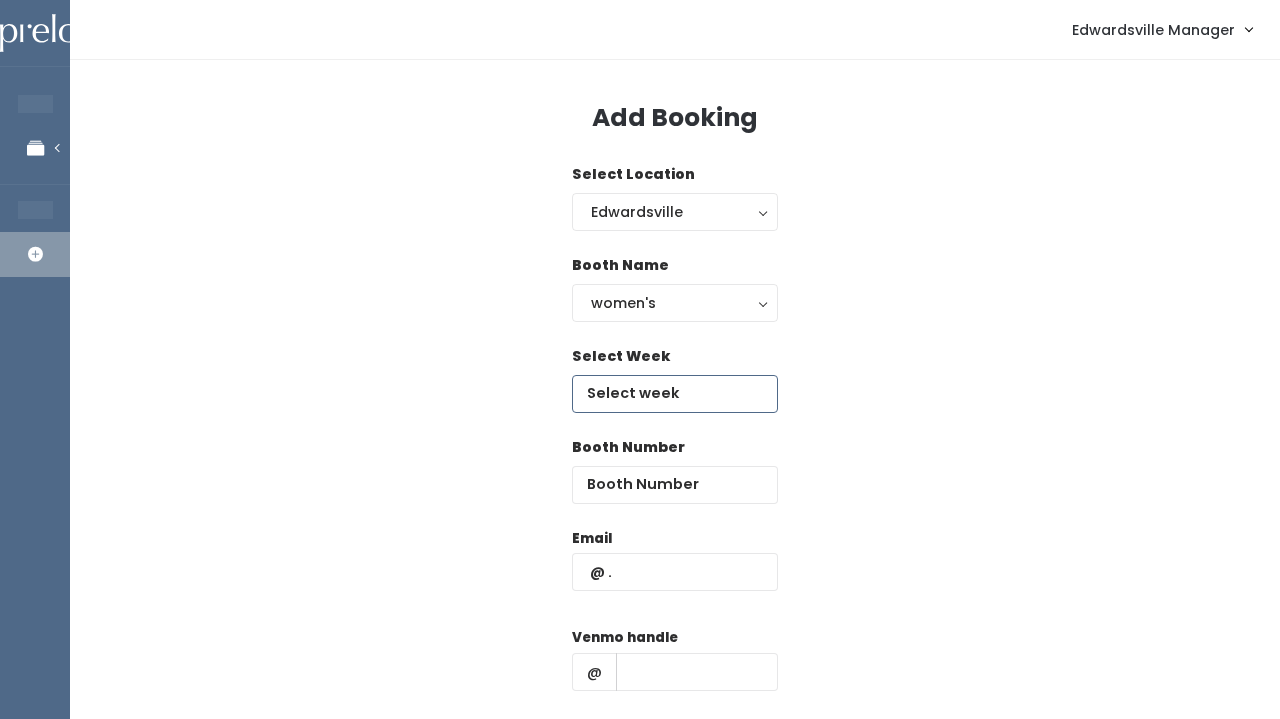 click at bounding box center (675, 394) 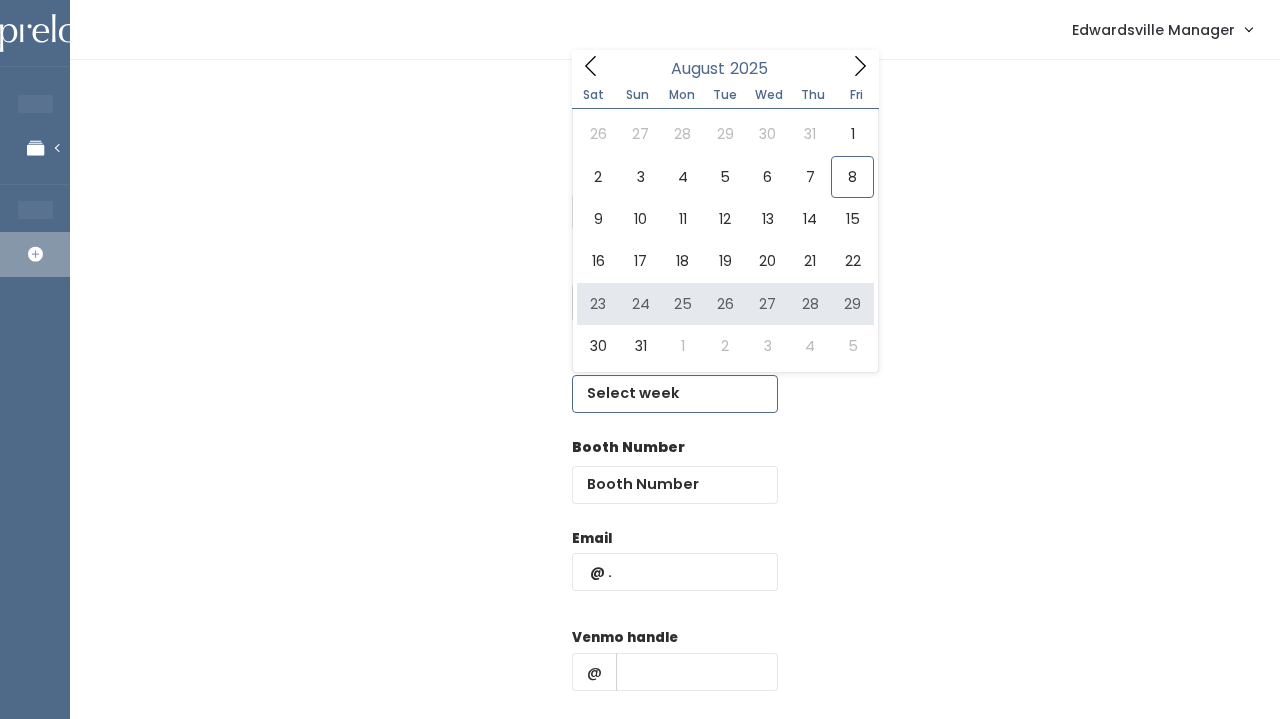 type on "August 23 to August 29" 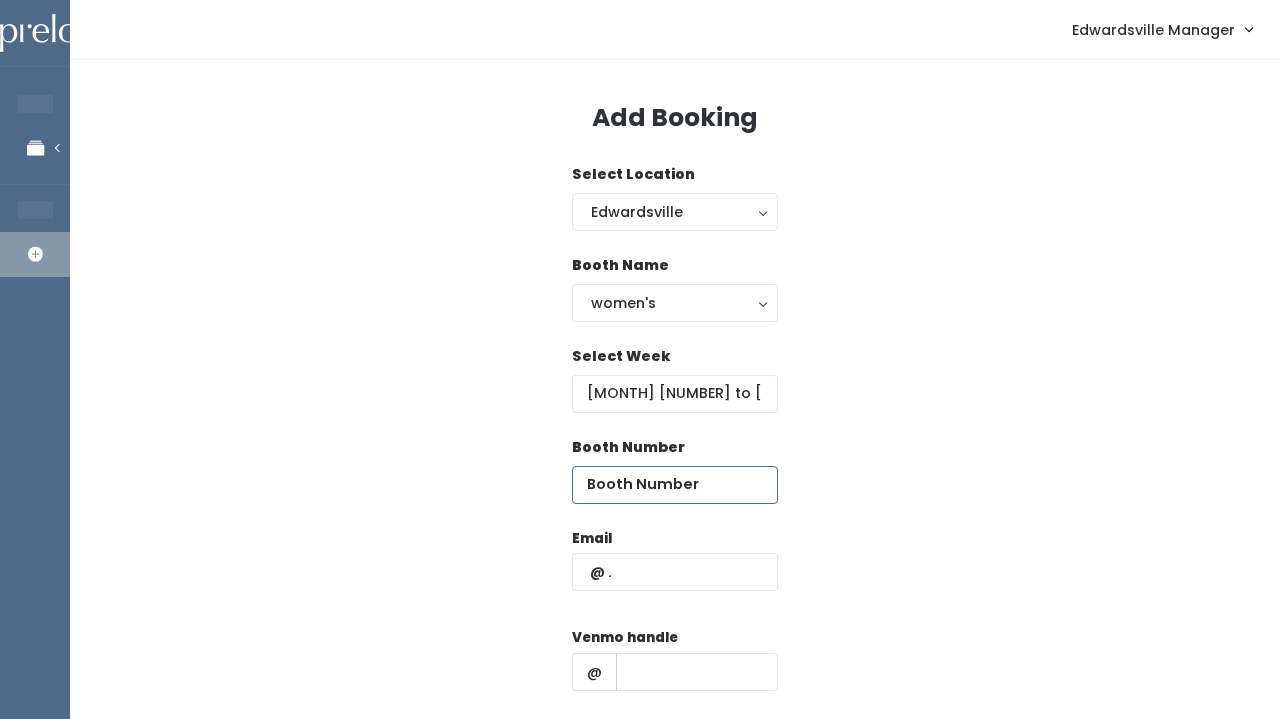 click at bounding box center (675, 485) 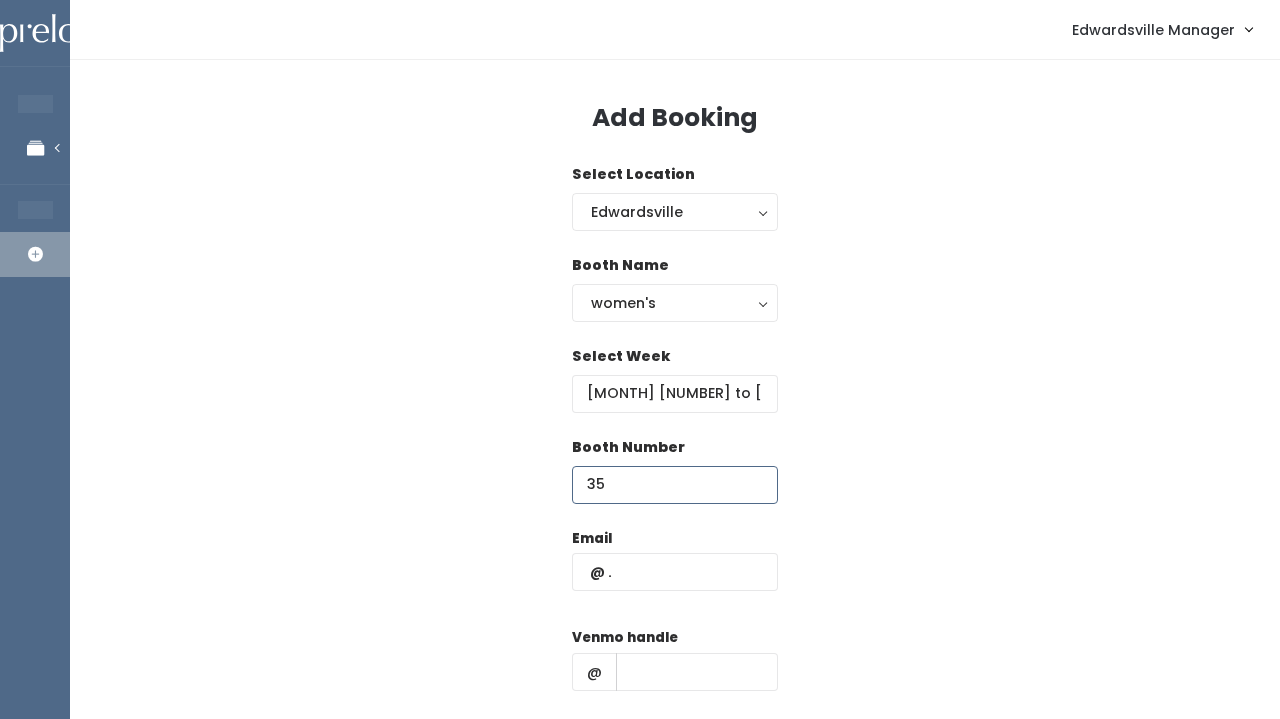 type on "35" 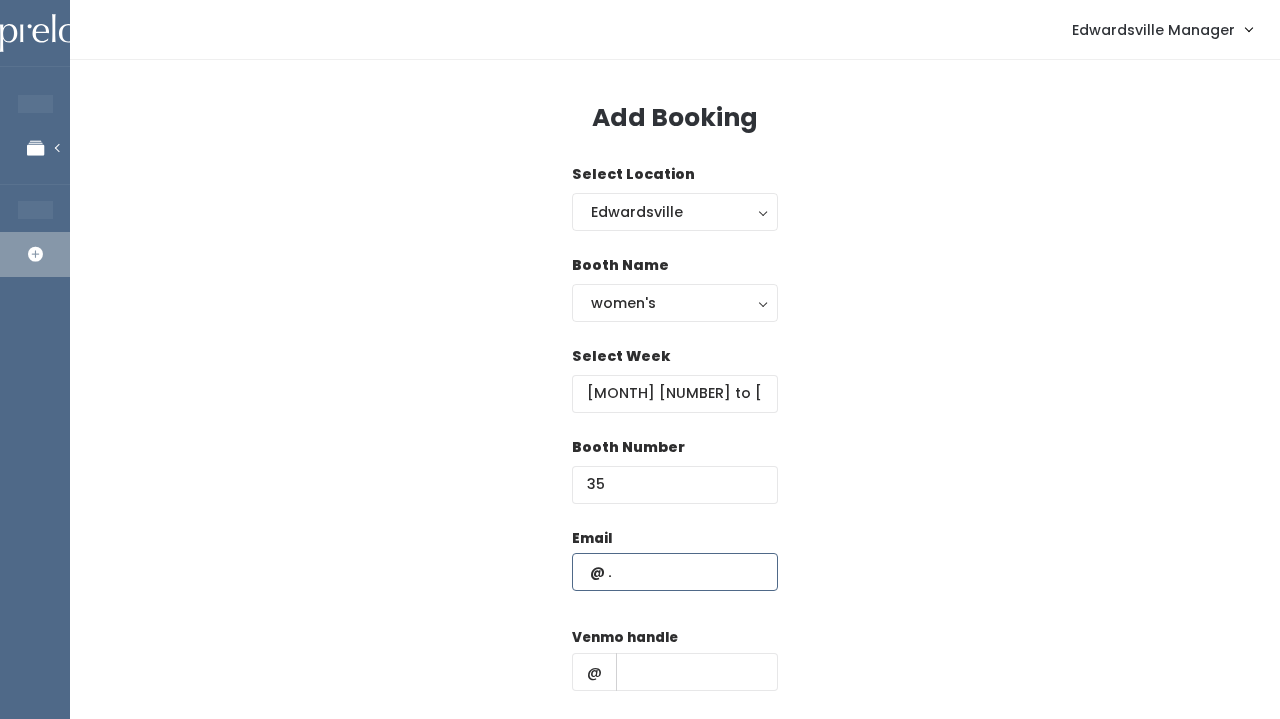 paste on "jenieceandrews@gmail.com" 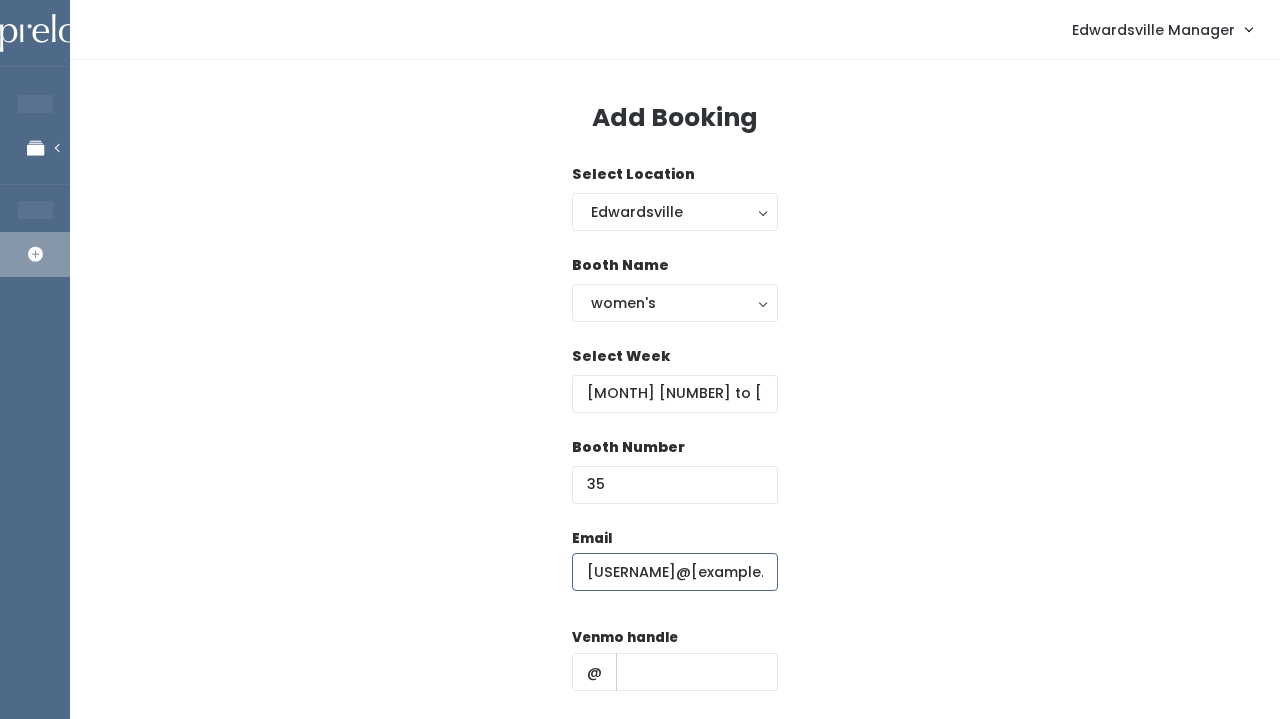 type on "jenieceandrews@gmail.com" 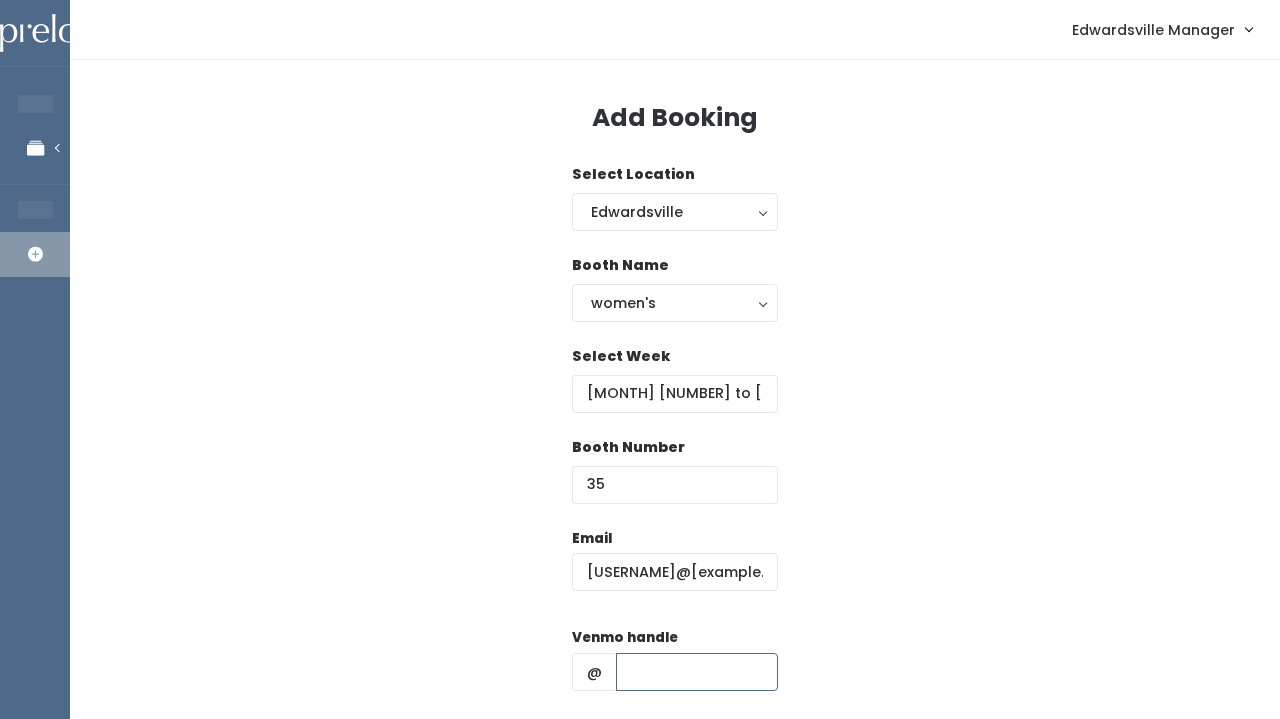 click at bounding box center [697, 672] 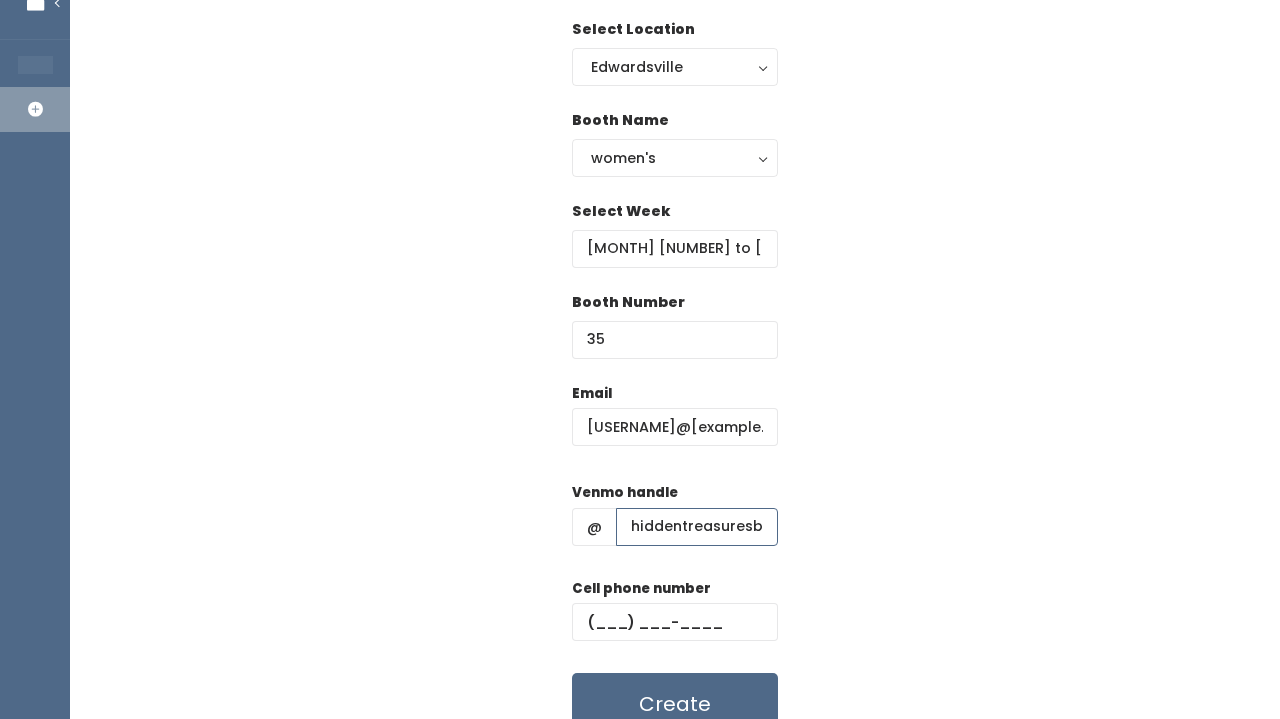 scroll, scrollTop: 146, scrollLeft: 0, axis: vertical 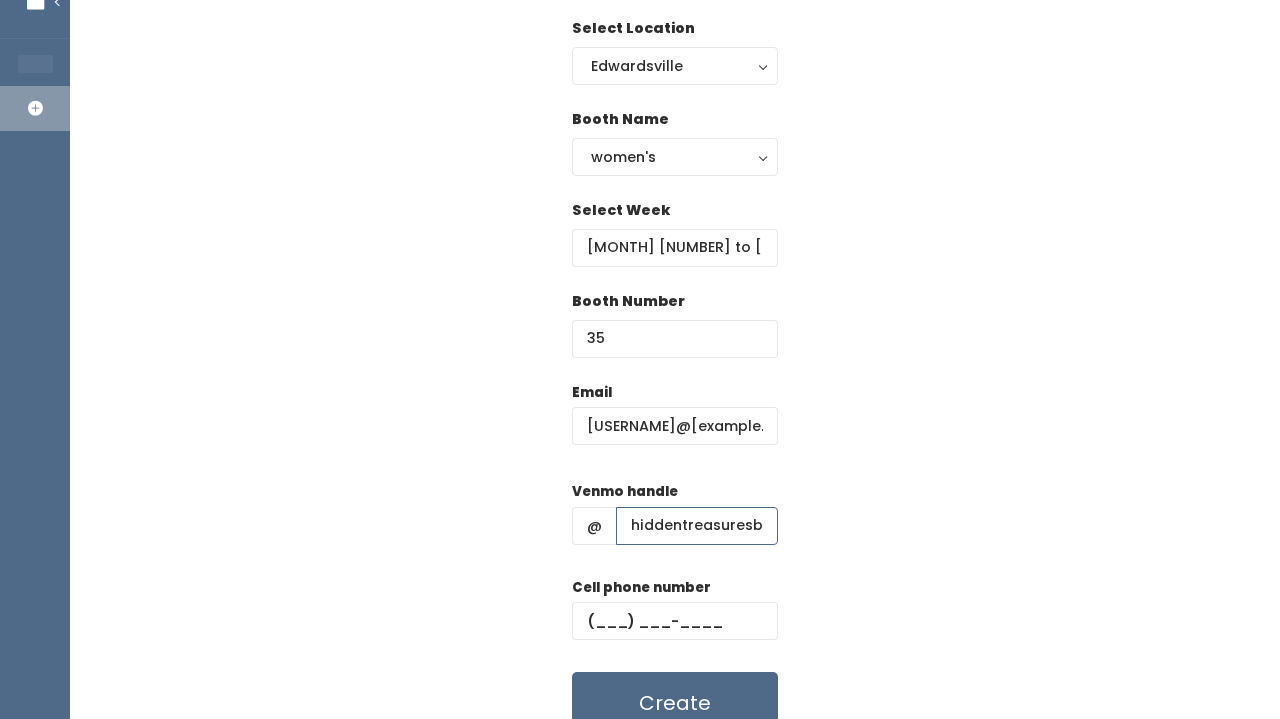type on "hiddentreasuresboutique" 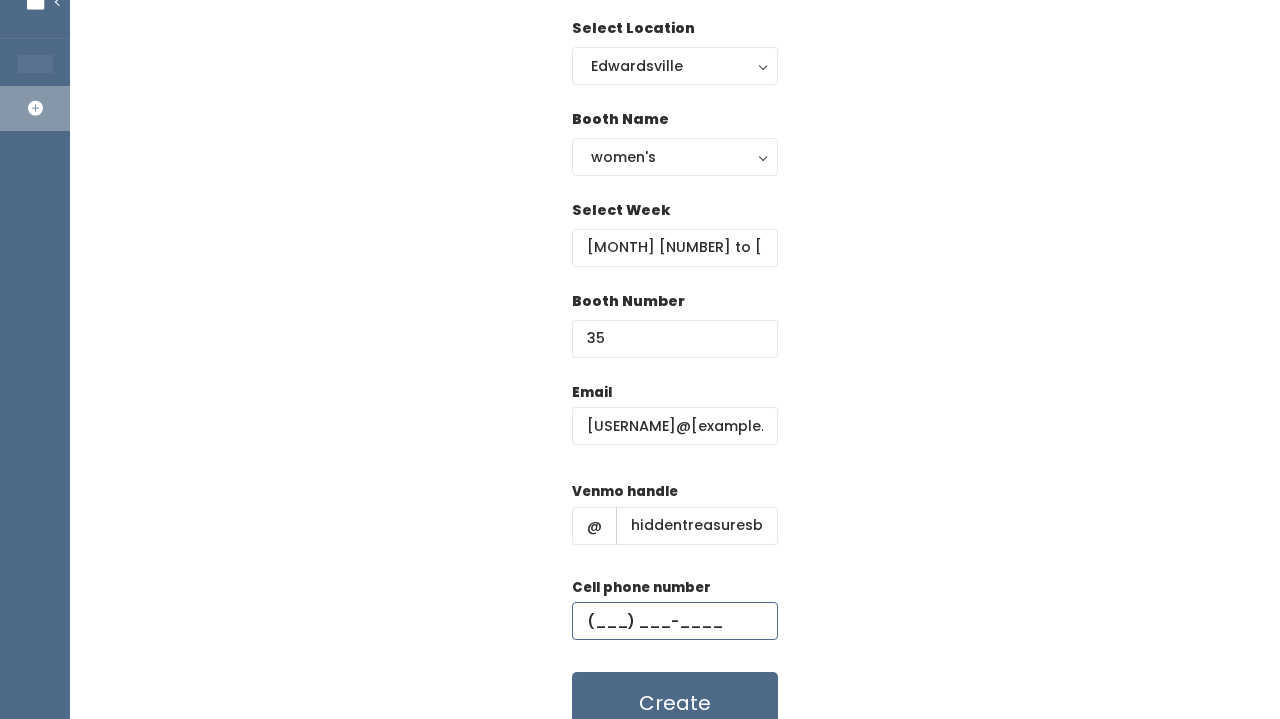 paste on "[PHONE]" 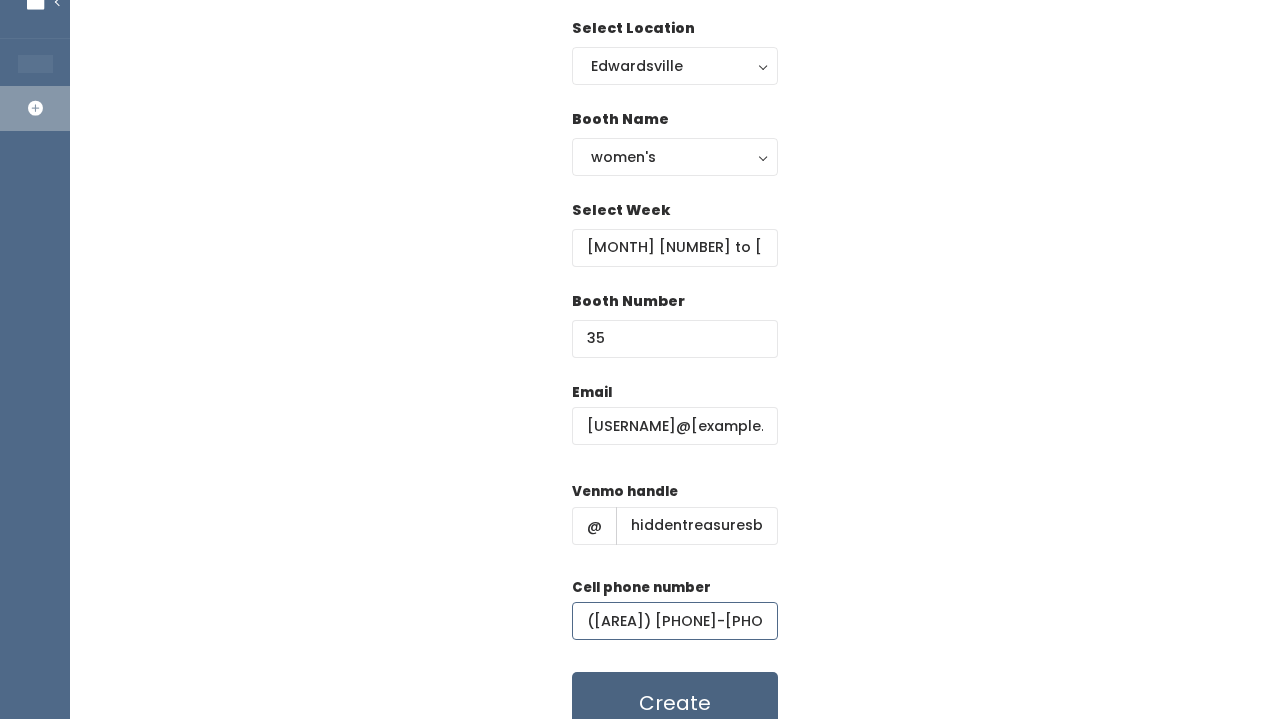 type on "[PHONE]" 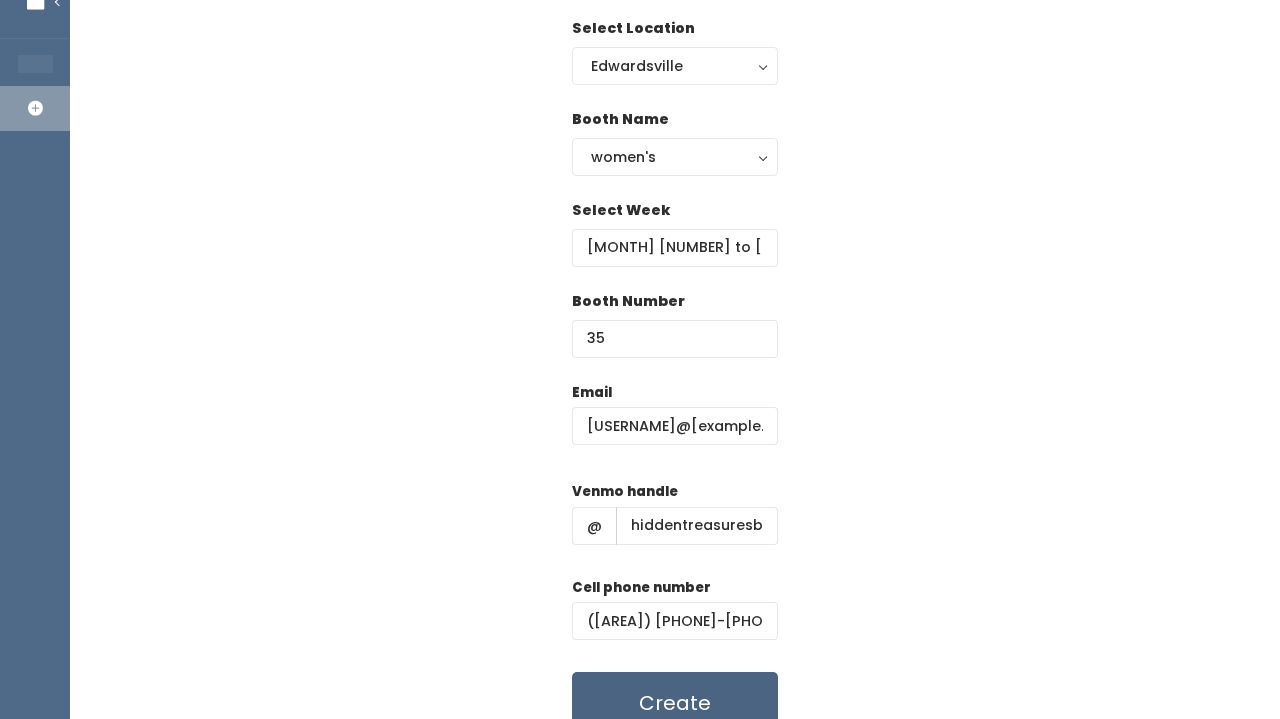 click on "Create" at bounding box center [675, 703] 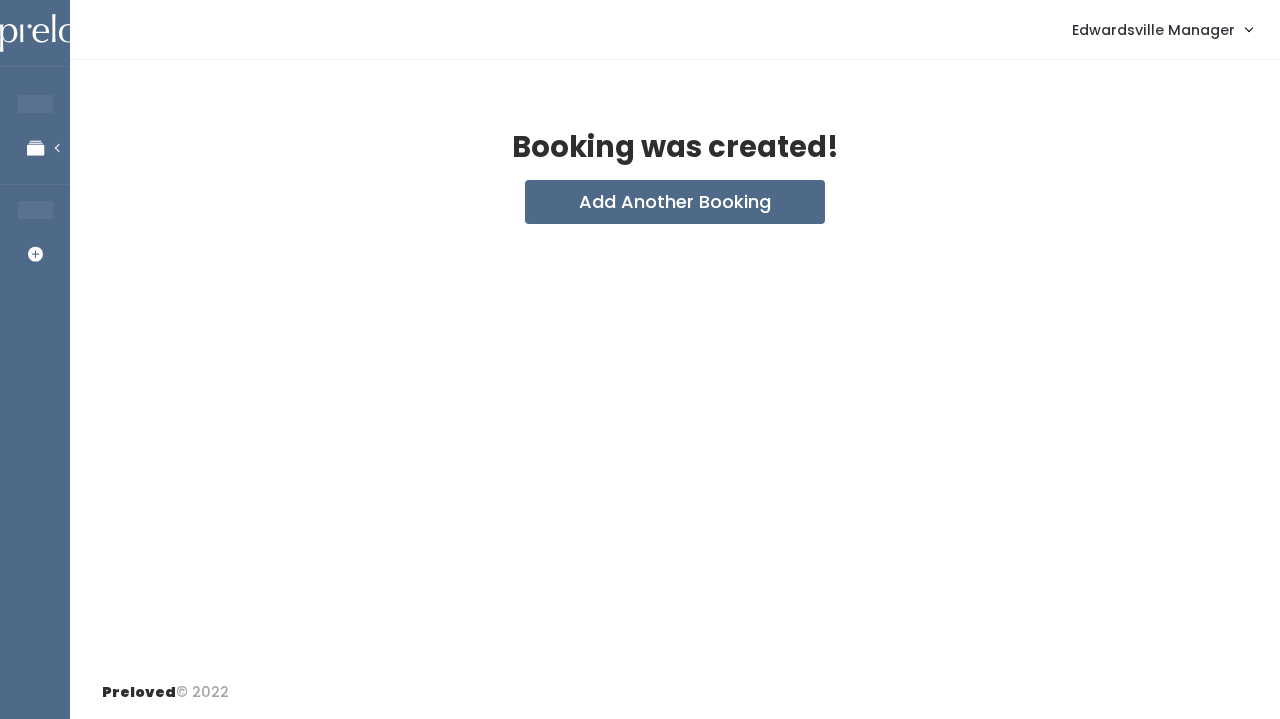 scroll, scrollTop: 0, scrollLeft: 0, axis: both 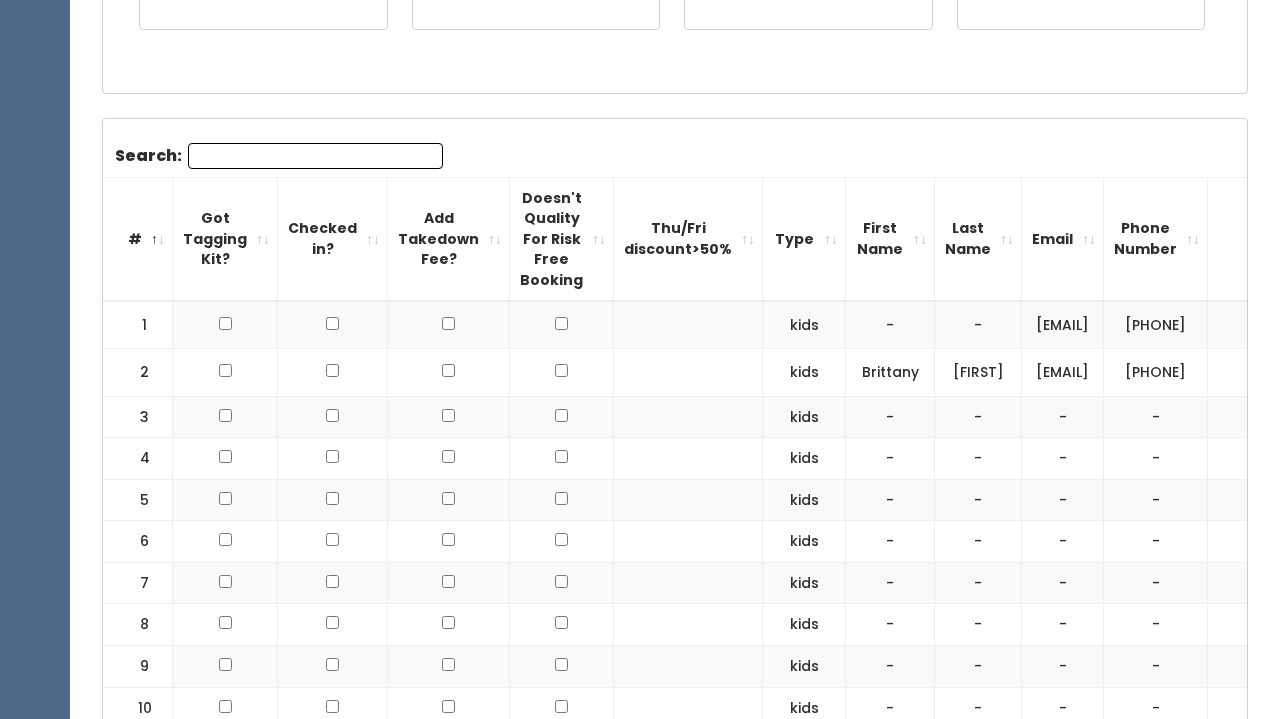 click on "Search:" at bounding box center [315, 156] 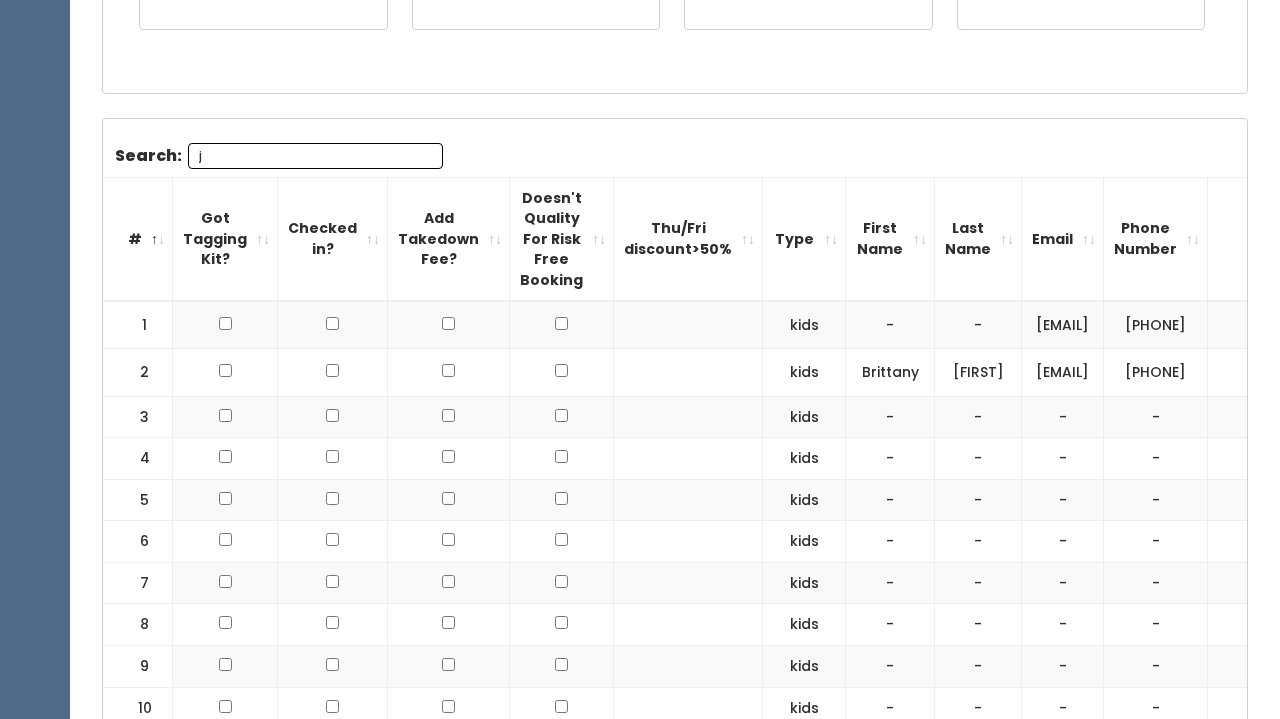 scroll, scrollTop: 433, scrollLeft: 0, axis: vertical 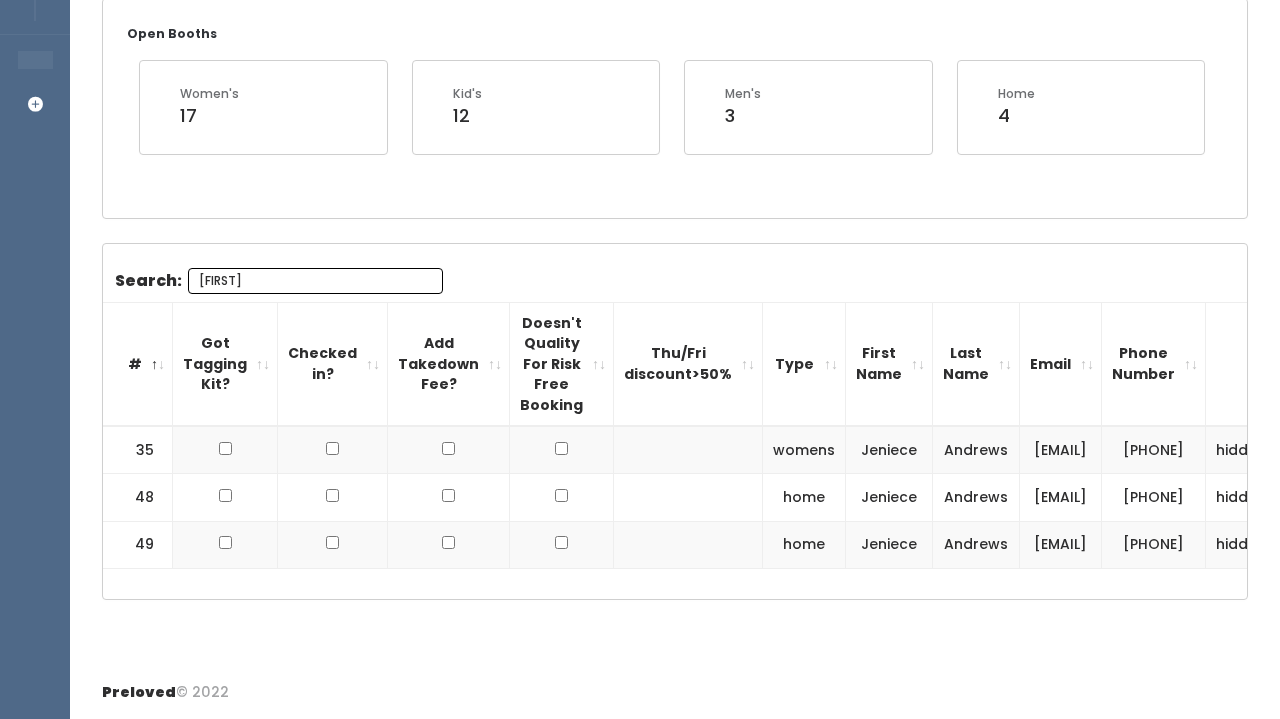 type on "[FIRST]" 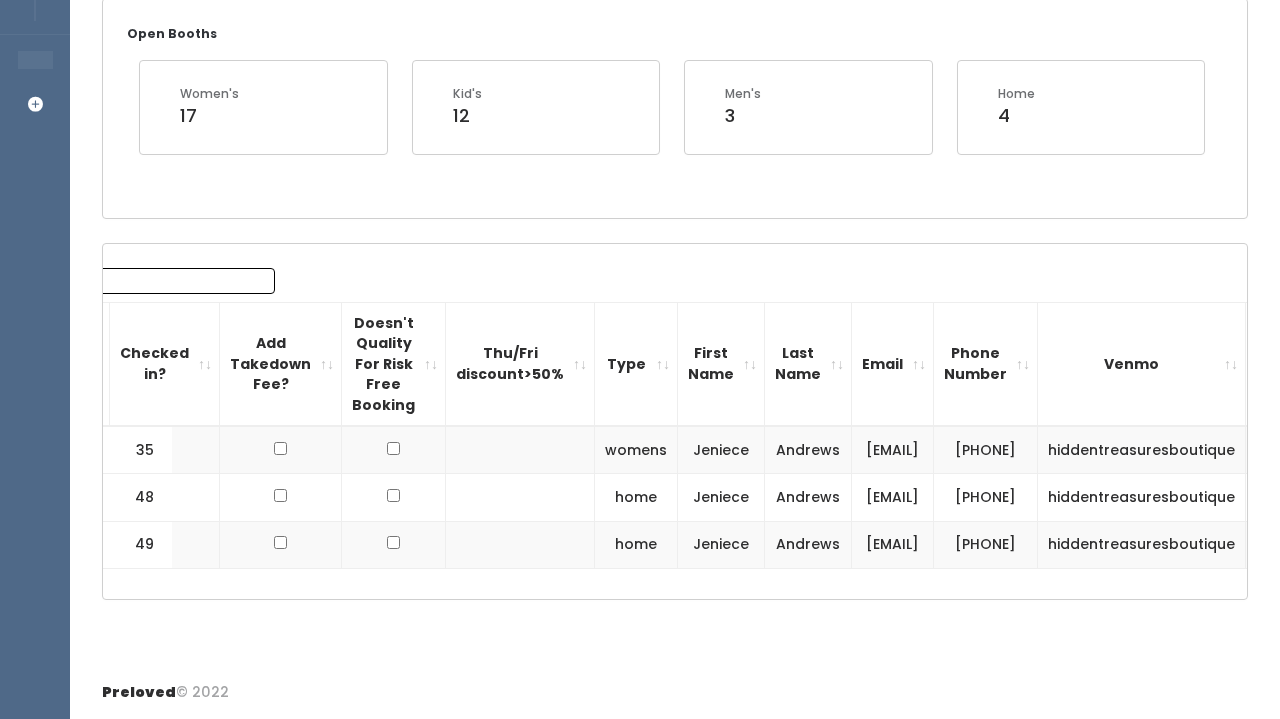 scroll, scrollTop: 0, scrollLeft: 160, axis: horizontal 